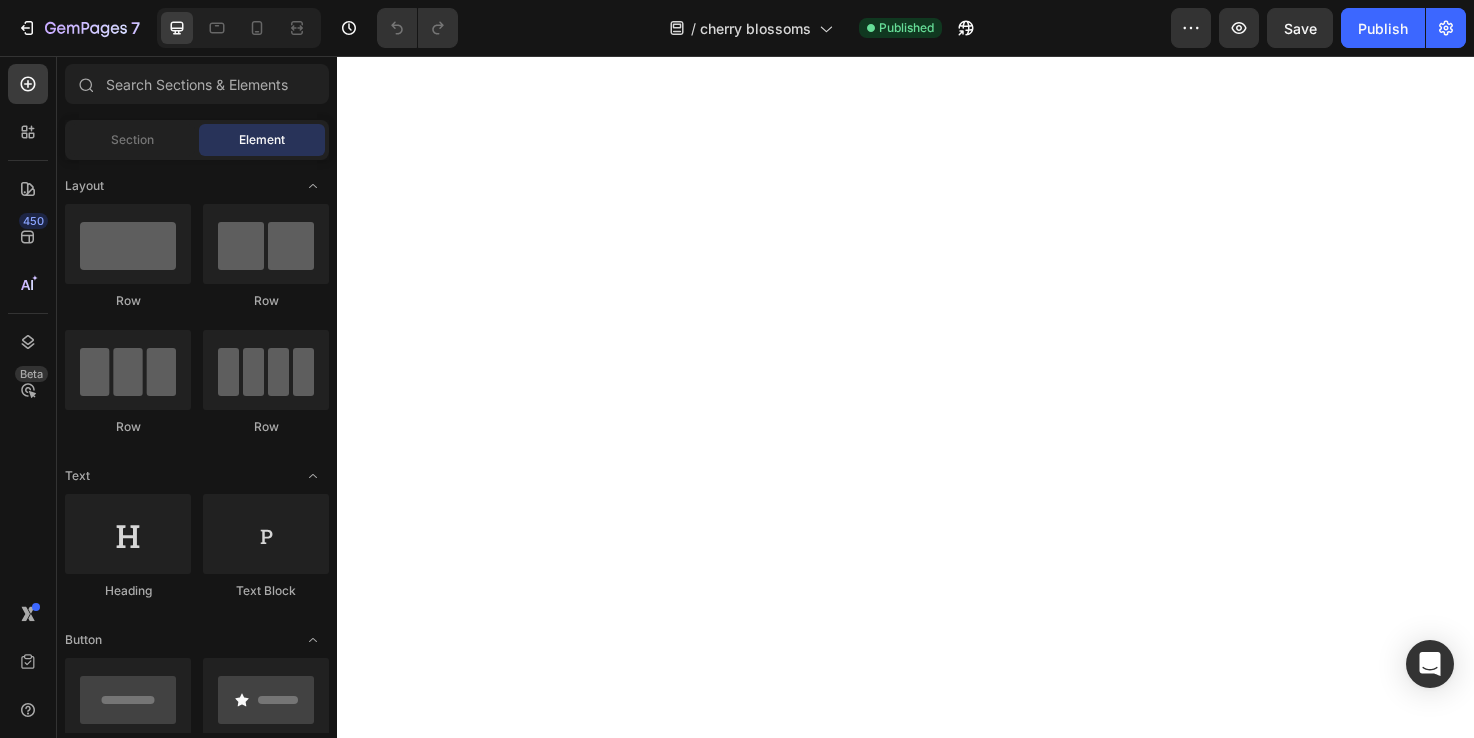 scroll, scrollTop: 0, scrollLeft: 0, axis: both 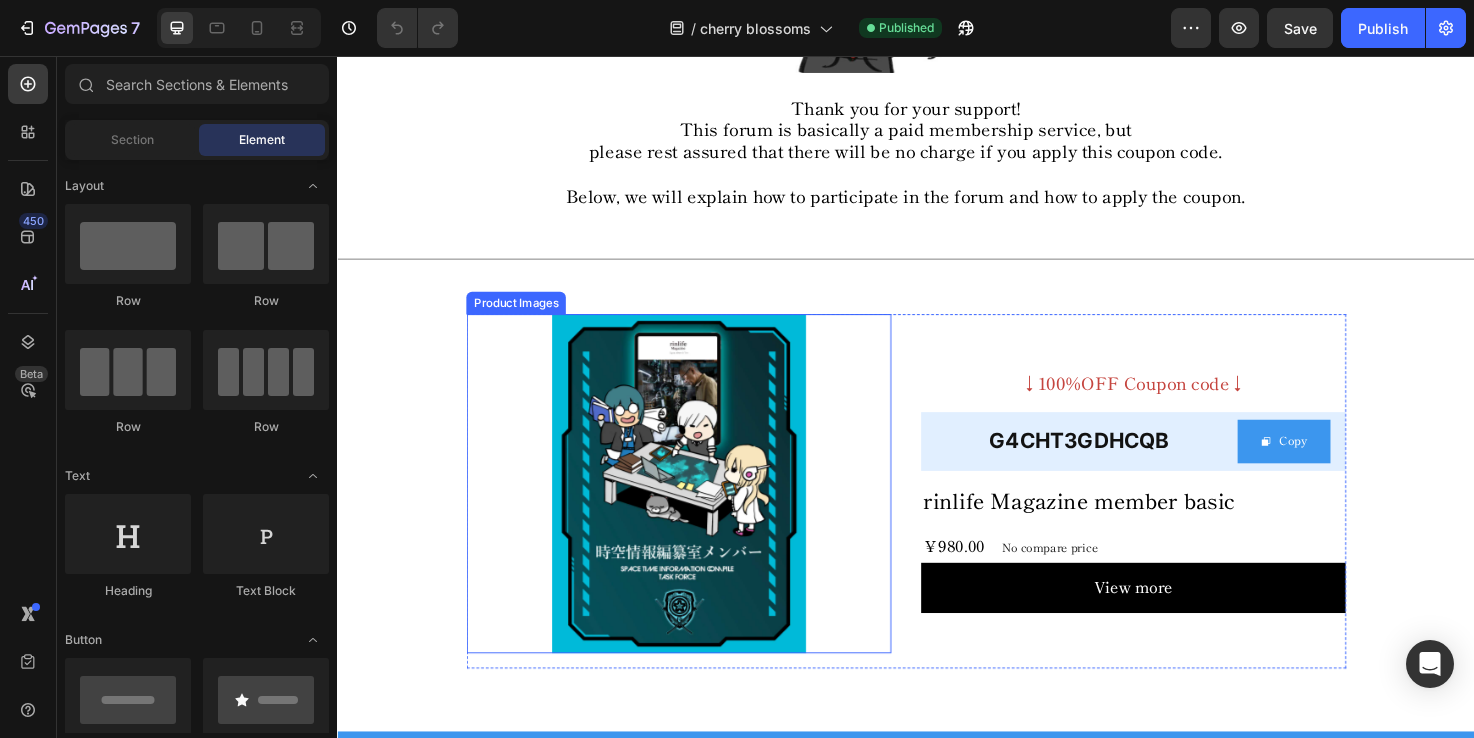 click on "Product Images" at bounding box center (525, 317) 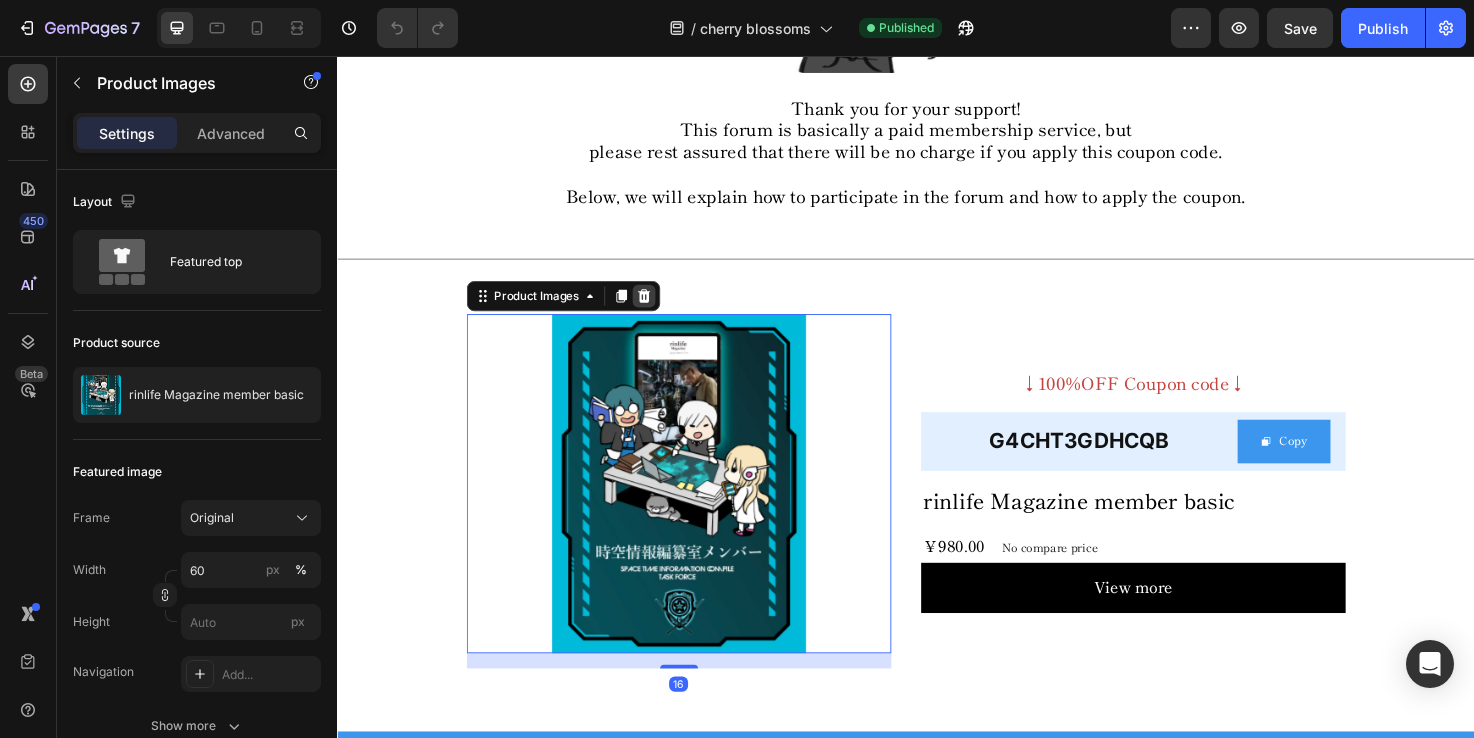 click 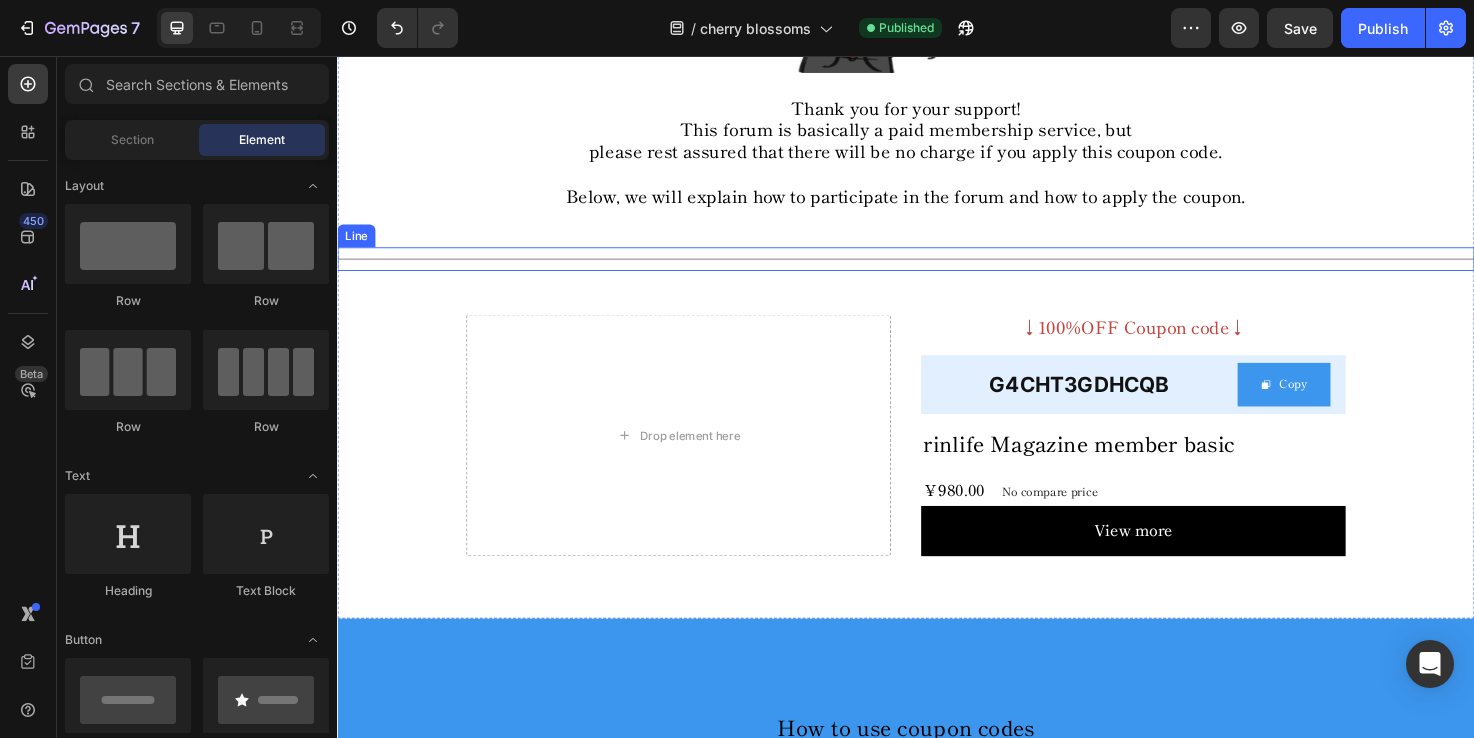 click on "Line" at bounding box center (357, 246) 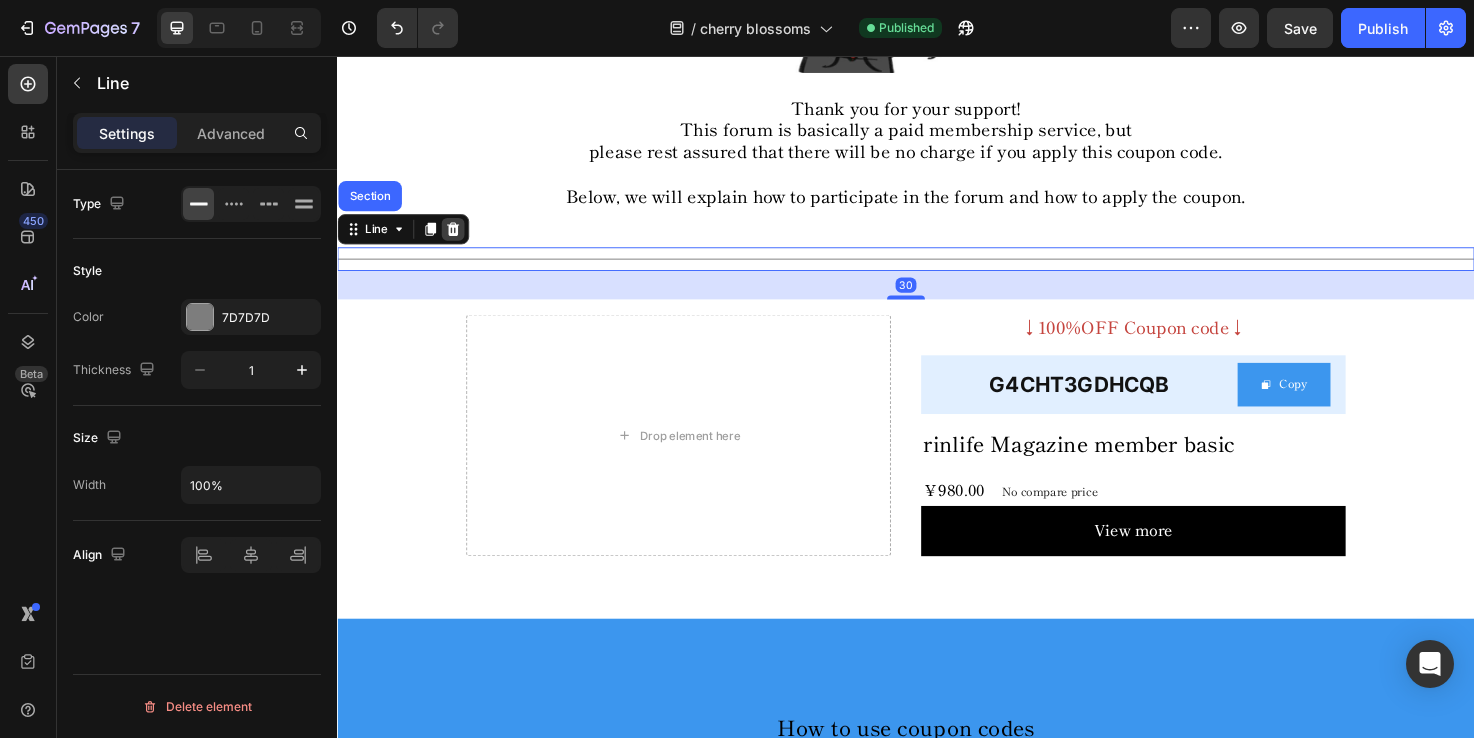 click 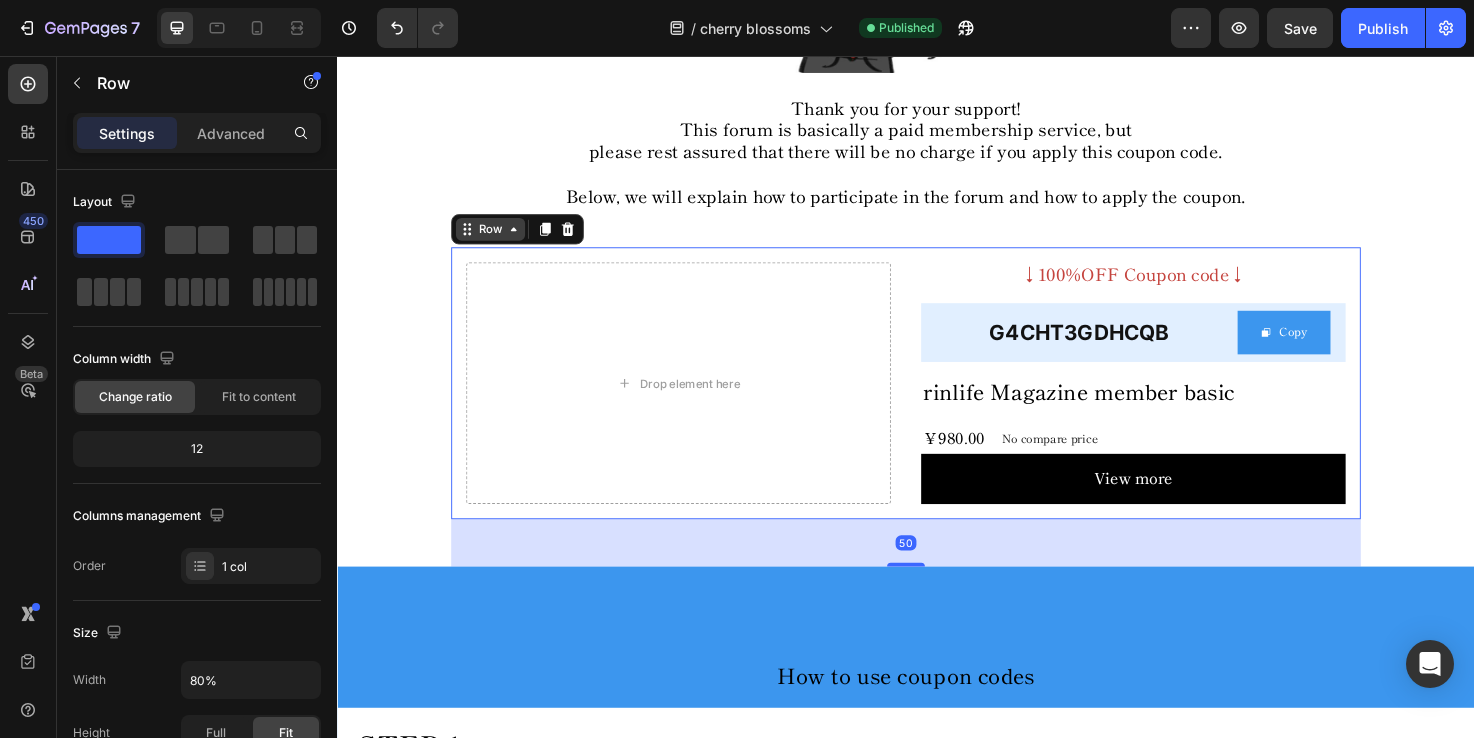 click on "Row" at bounding box center [498, 239] 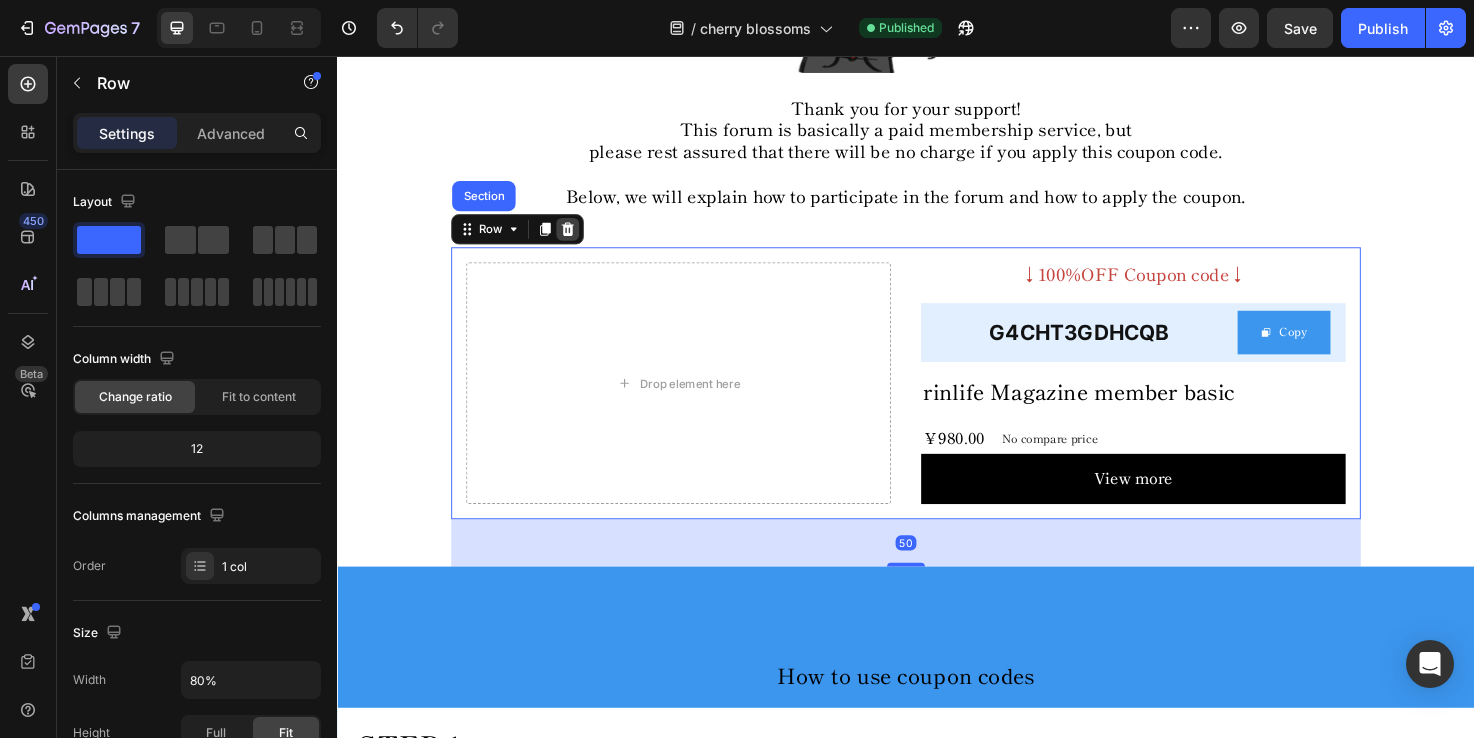 click 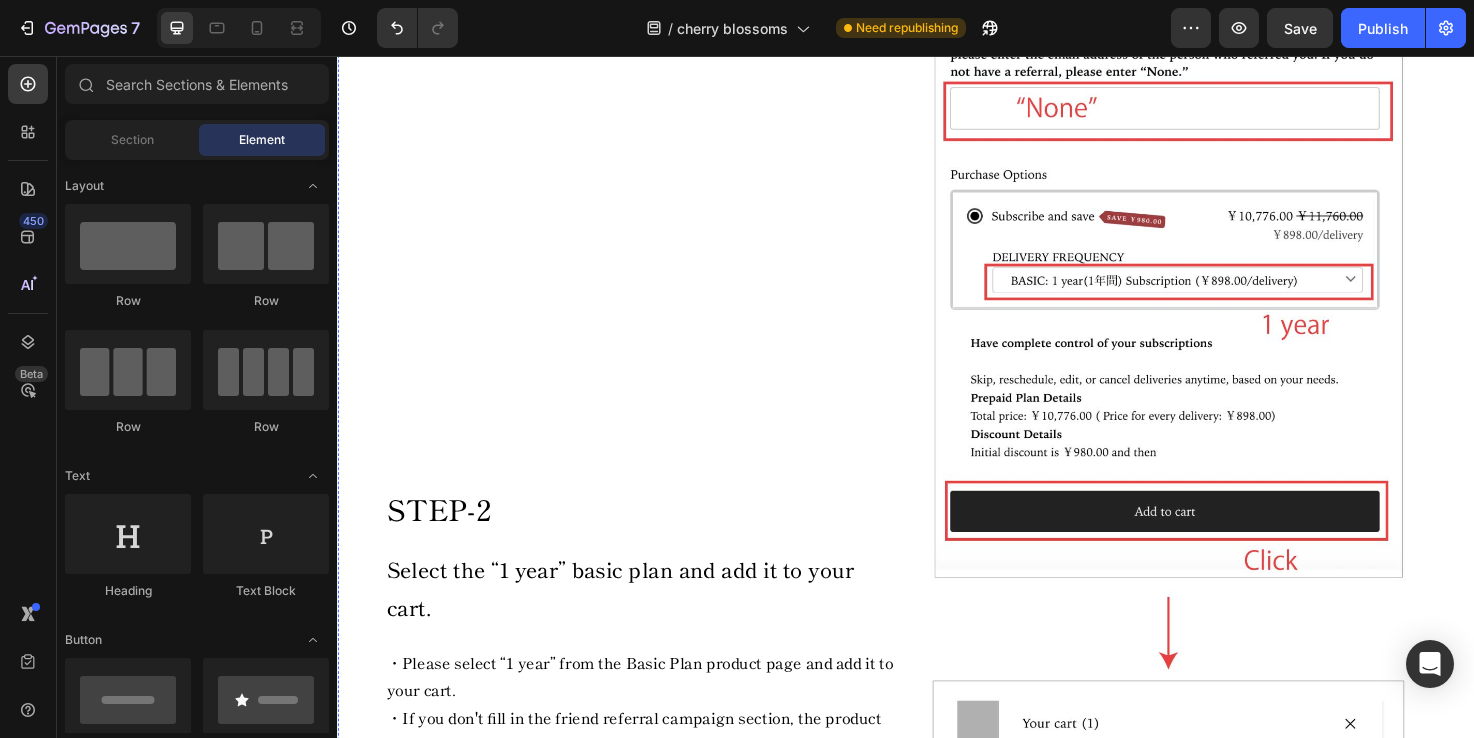 scroll, scrollTop: 1634, scrollLeft: 0, axis: vertical 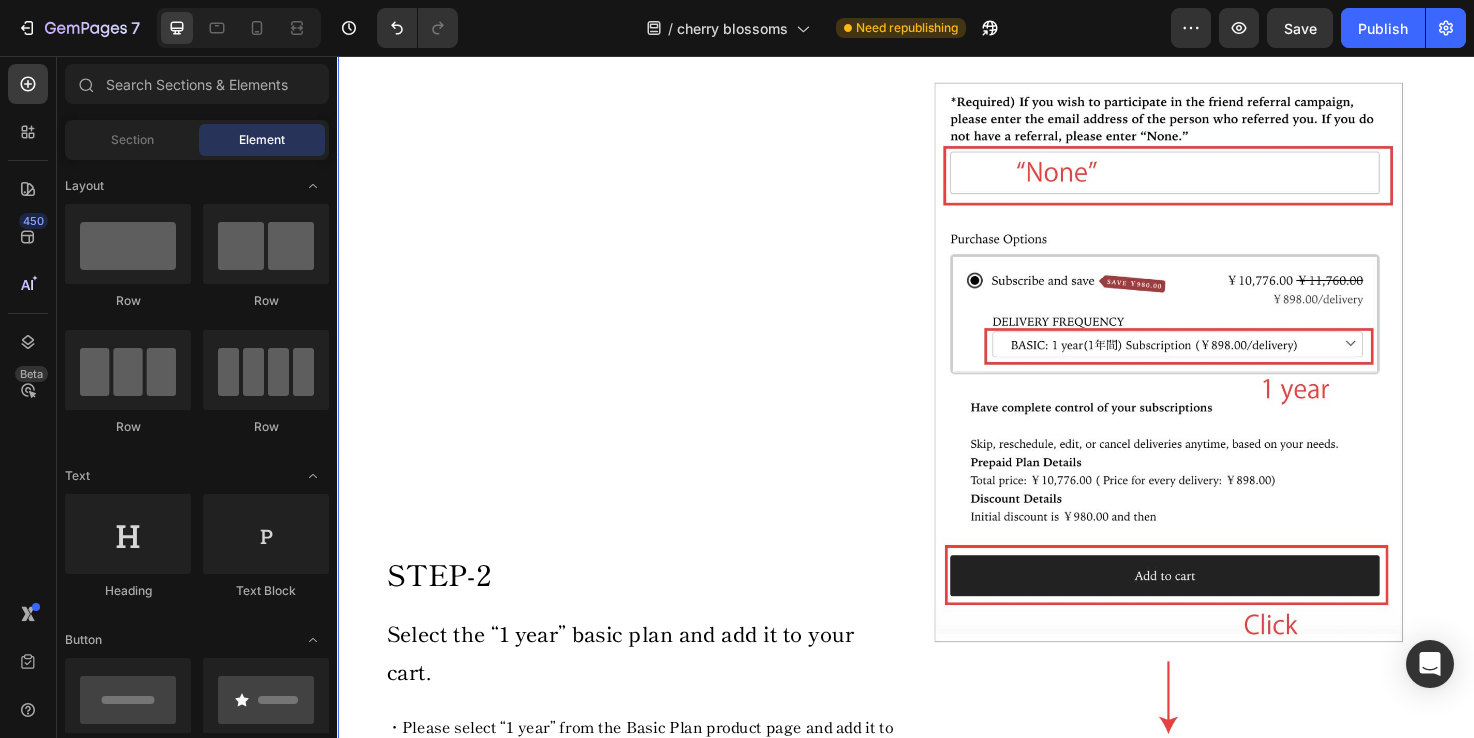 click on "STEP-2 Heading Select the “1 year” basic plan and add it to your cart. Text Block ・Please select “1 year” from the Basic Plan product page and add it to your cart. ・If you don't fill in the friend referral campaign section, the product won't be added to your cart, so make sure you fill it in.   Text Block Image Row" at bounding box center [937, 740] 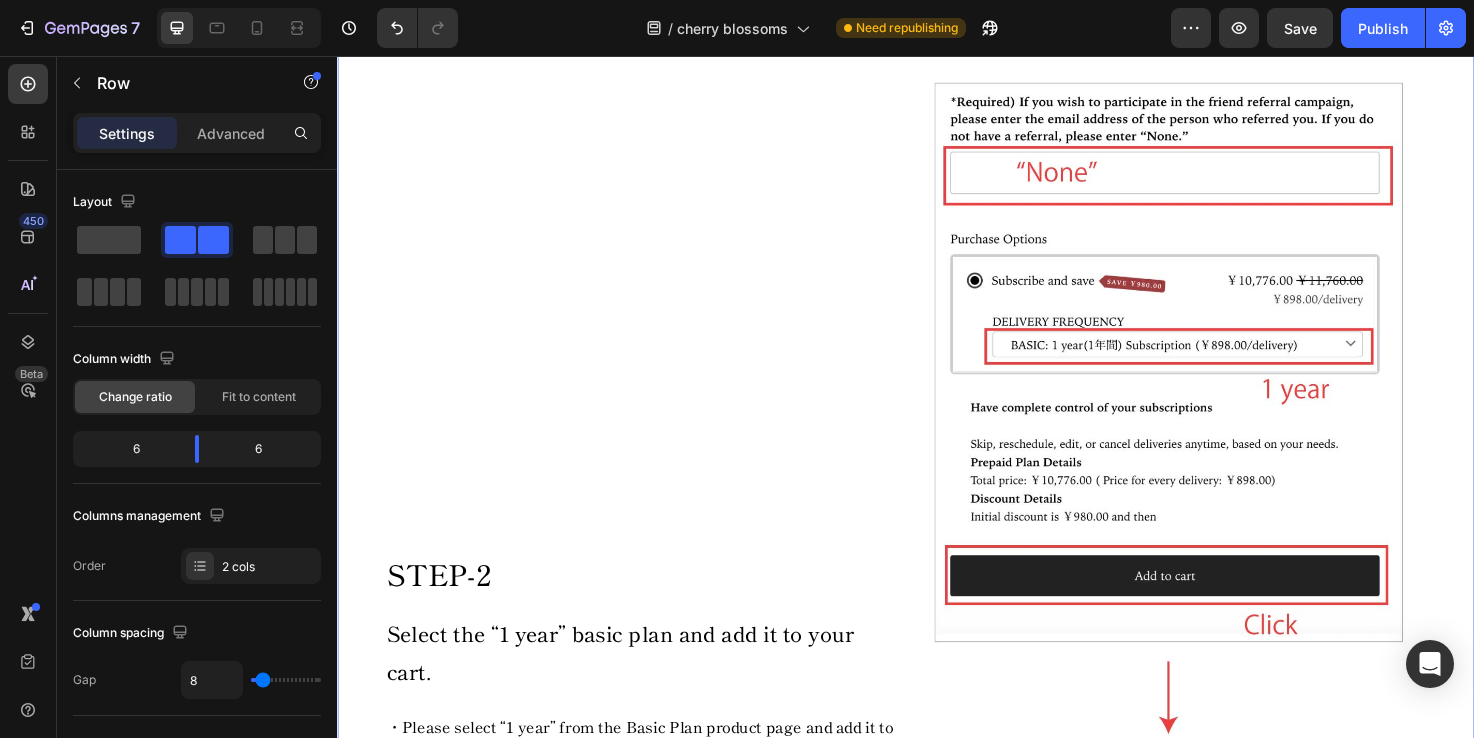 click 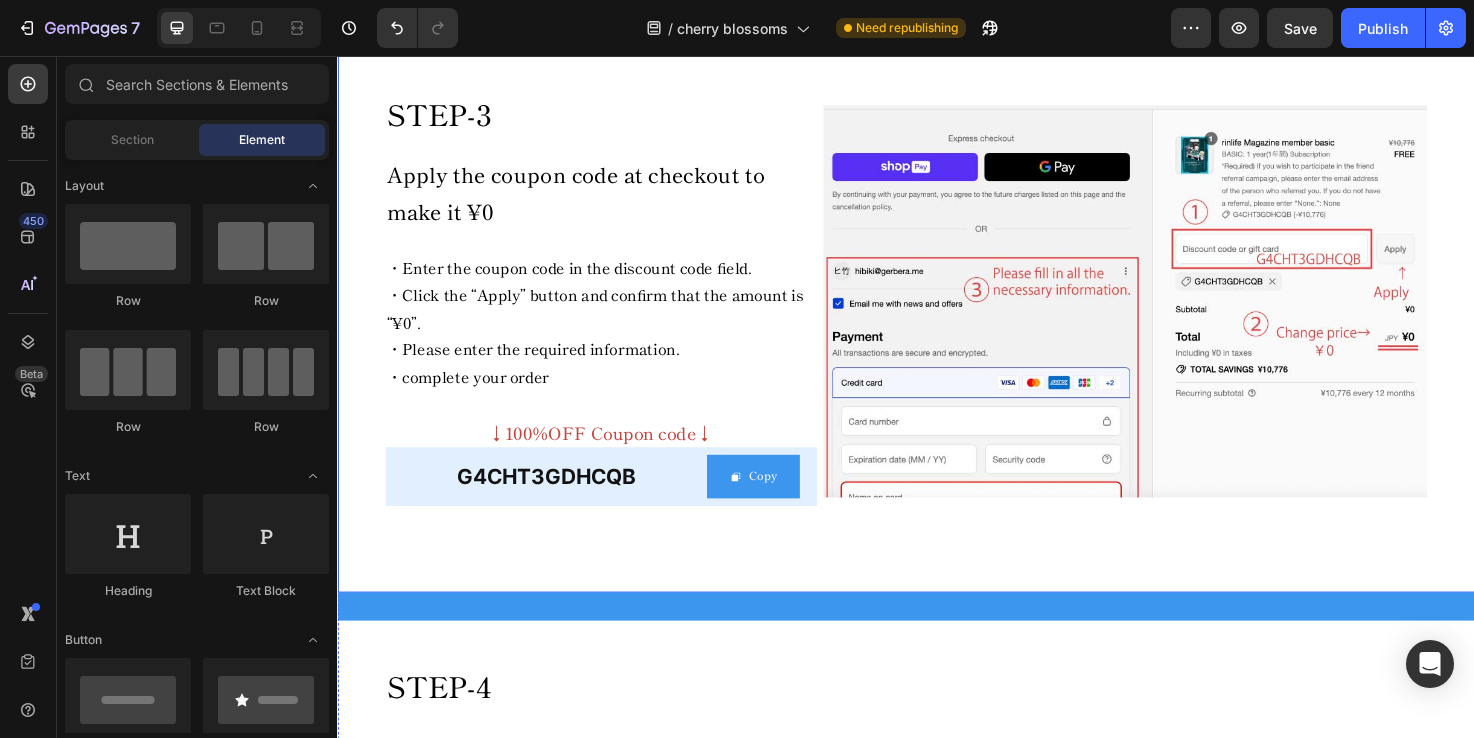 click on "Row" at bounding box center [357, -4] 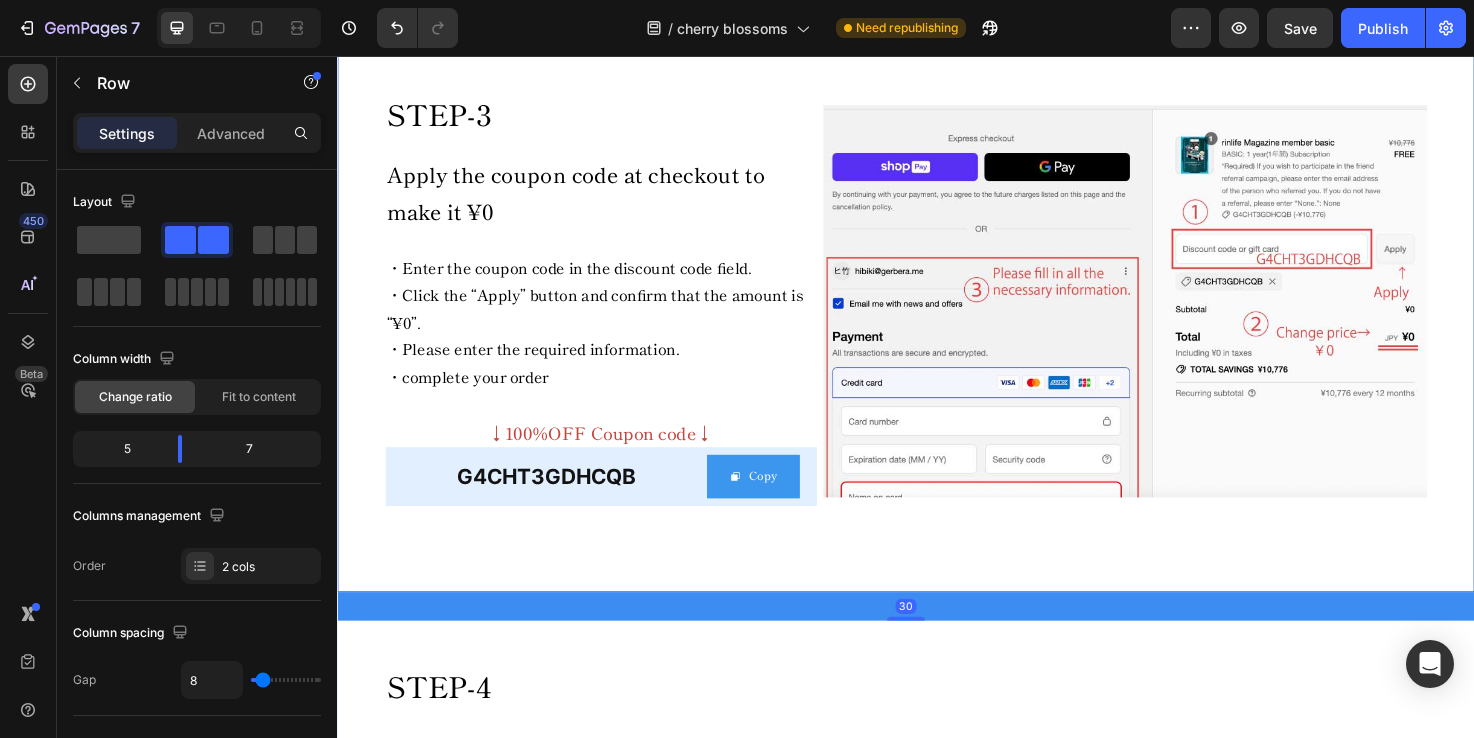 click 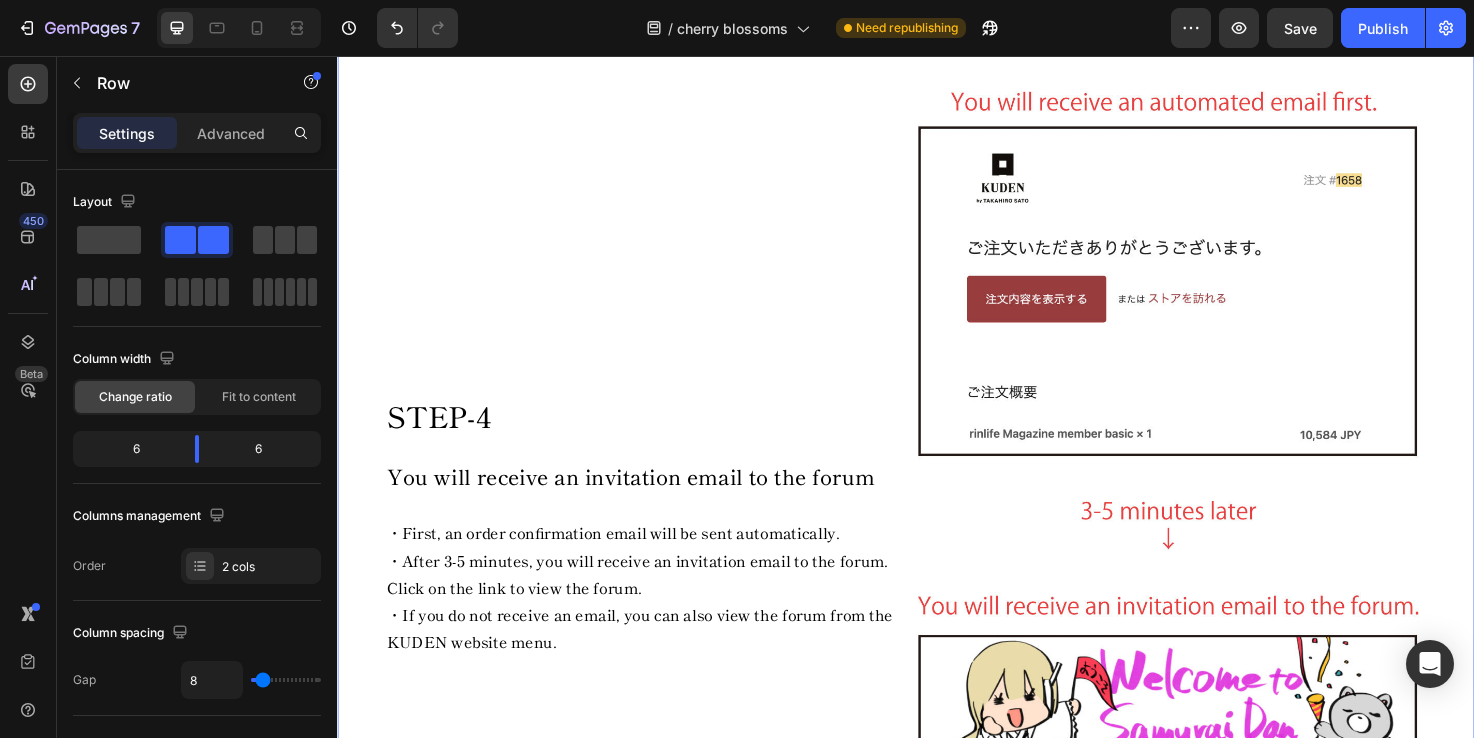 click on "Row" at bounding box center [378, -11] 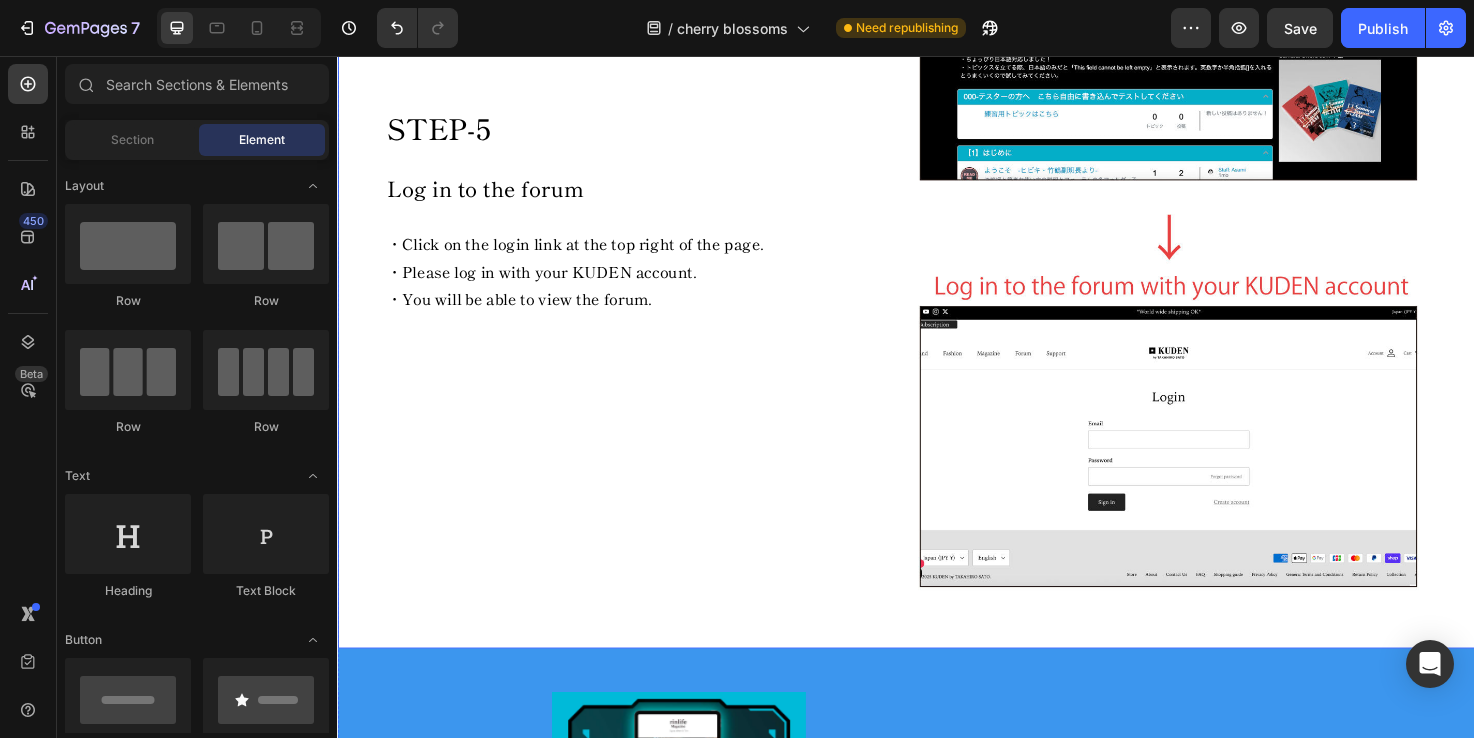 scroll, scrollTop: 1871, scrollLeft: 0, axis: vertical 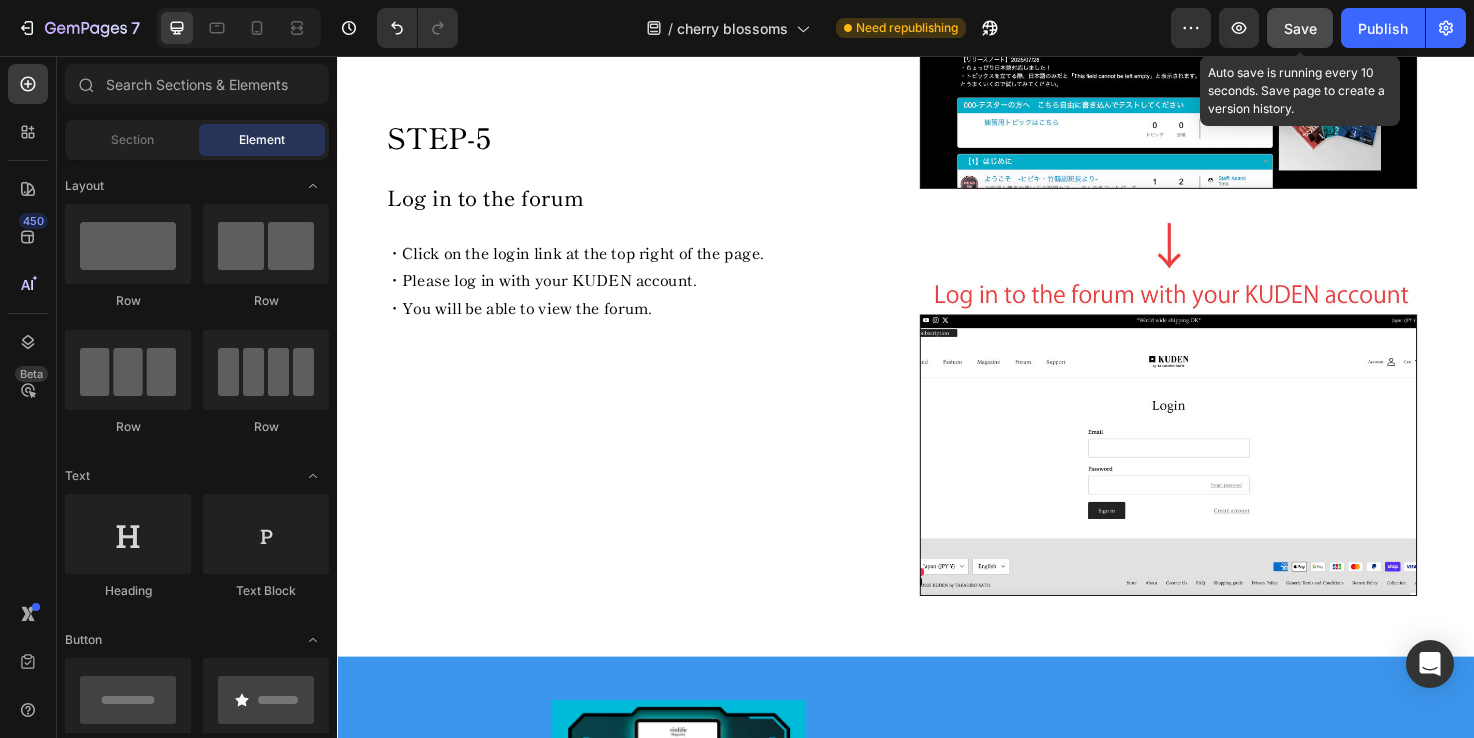 click on "Save" at bounding box center (1300, 28) 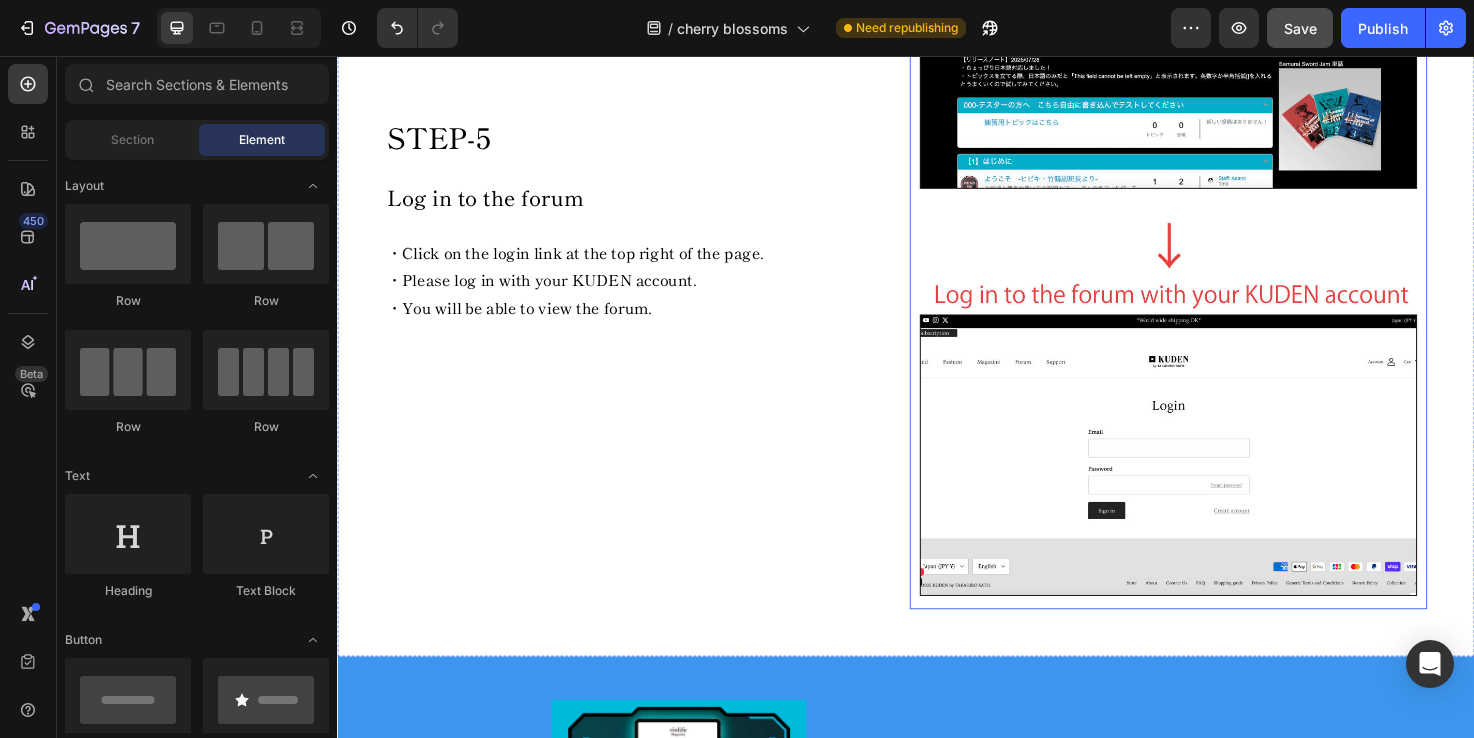 click at bounding box center (1214, 230) 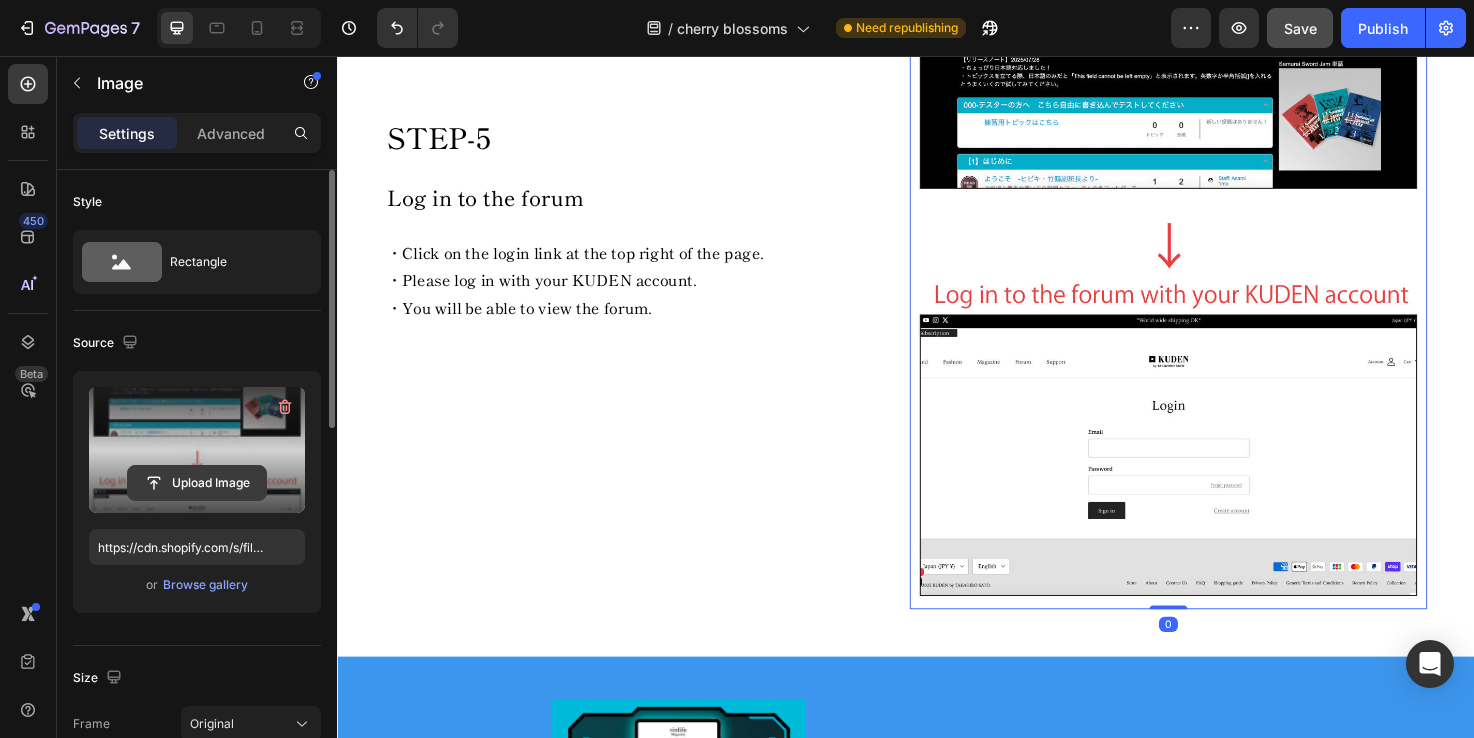 click 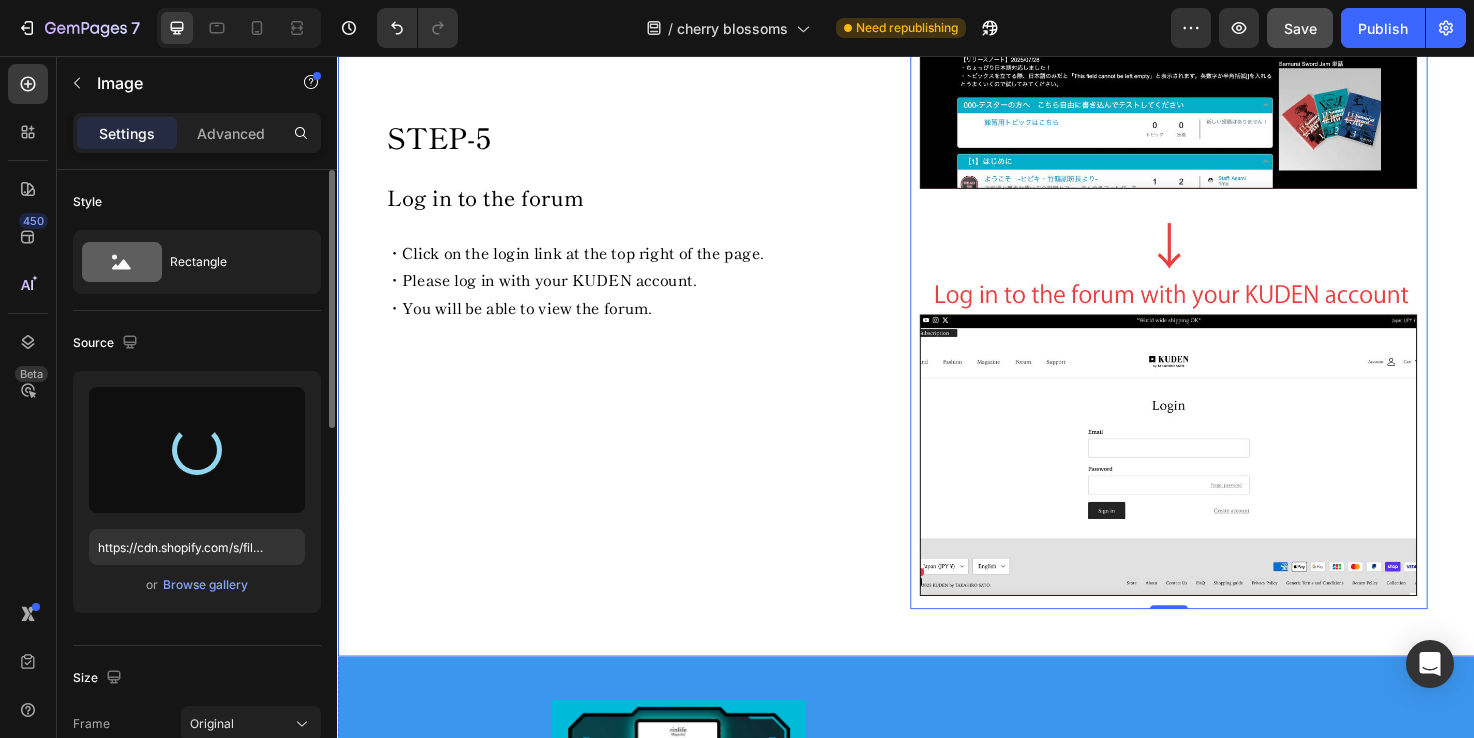 type on "https://cdn.shopify.com/s/files/1/2096/5593/files/gempages_492563543221077215-757e0be1-9f34-4d8b-83cf-f4de663daff4.jpg" 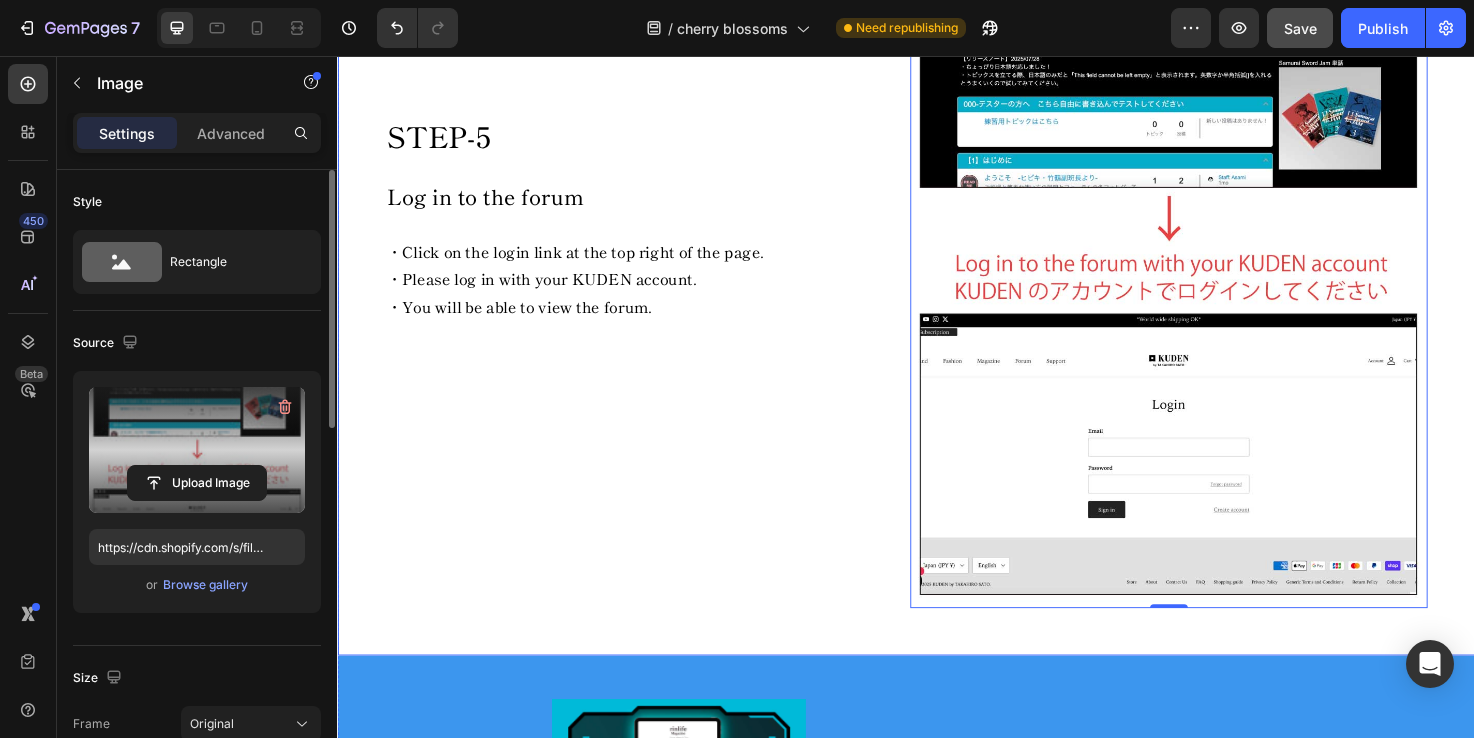 scroll, scrollTop: 1964, scrollLeft: 0, axis: vertical 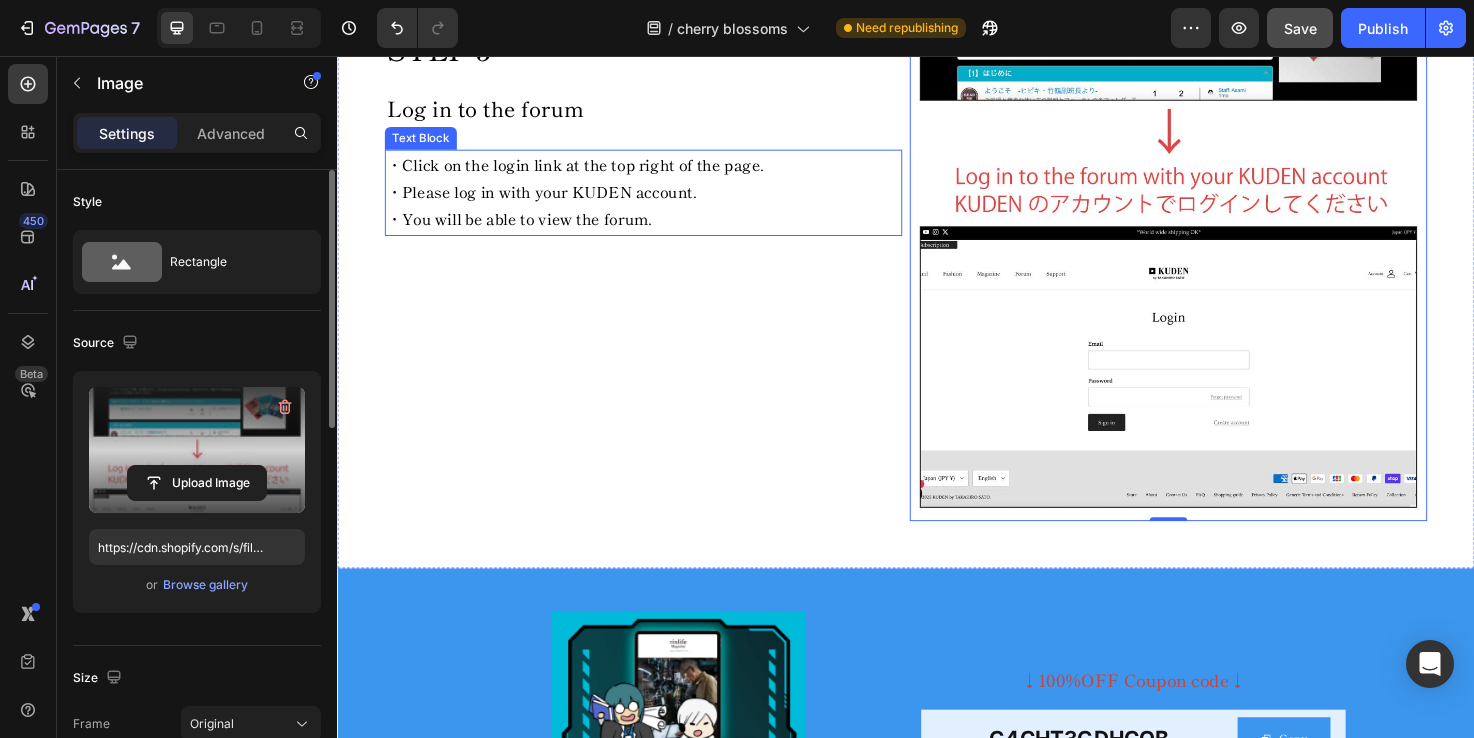 click on "・Click on the login link at the top right of the page. ・Please log in with your KUDEN account. ・You will be able to view the forum." at bounding box center [660, 200] 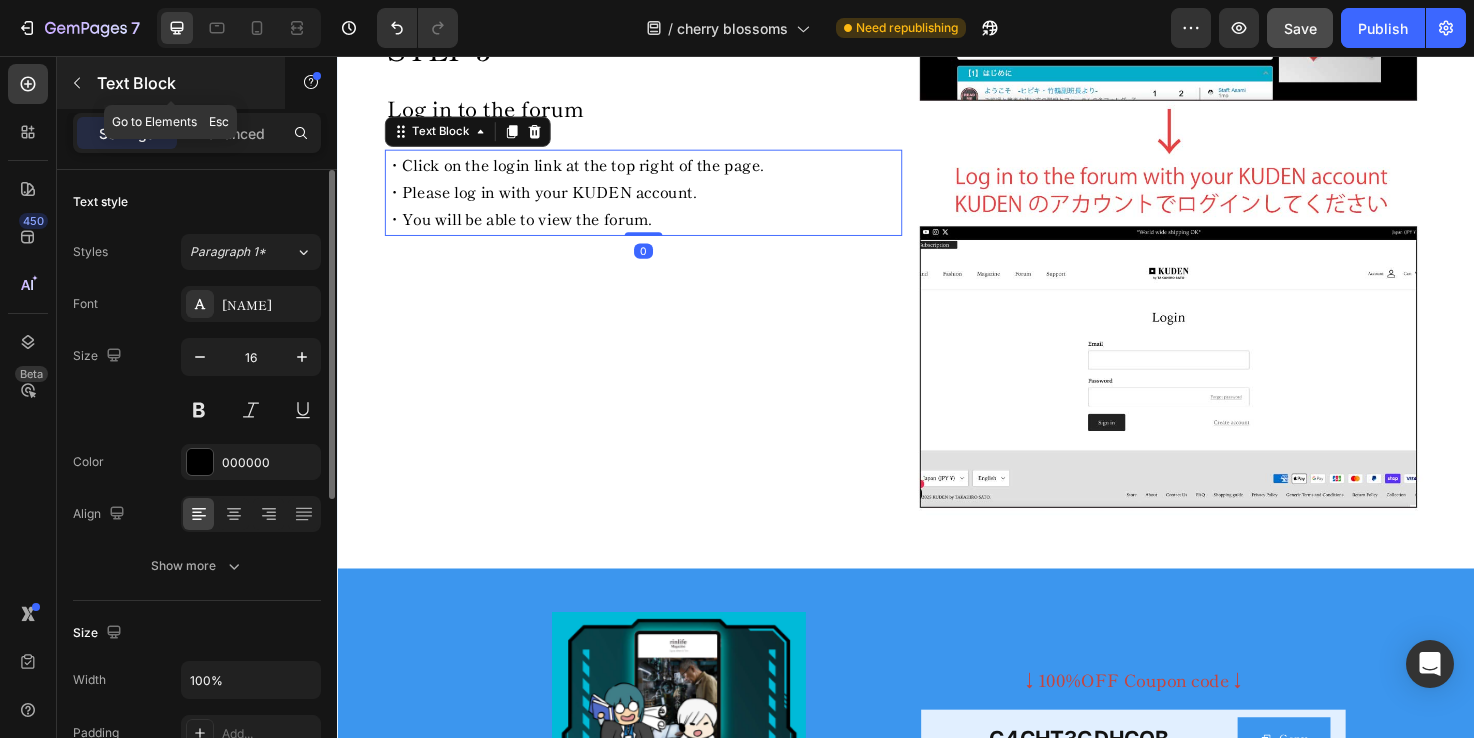 click at bounding box center [77, 83] 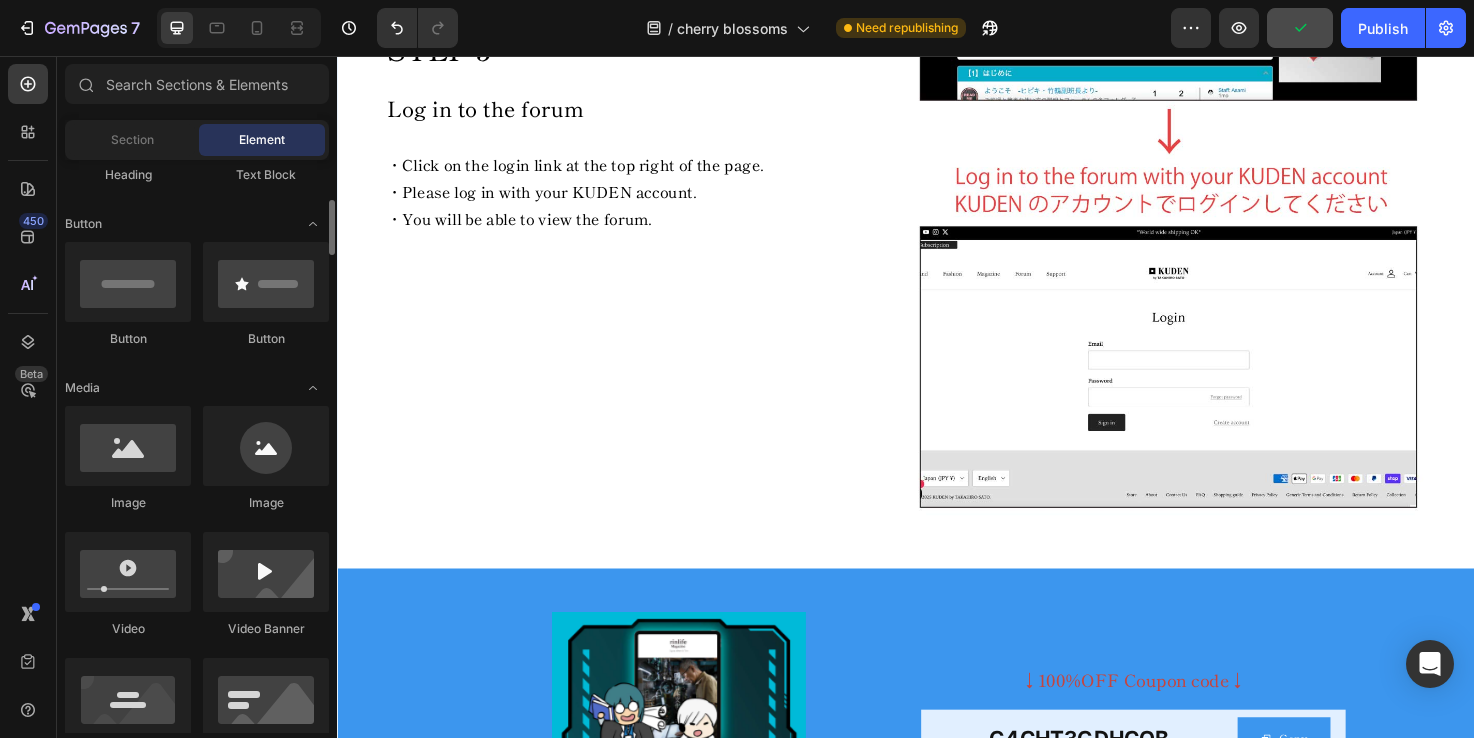 scroll, scrollTop: 417, scrollLeft: 0, axis: vertical 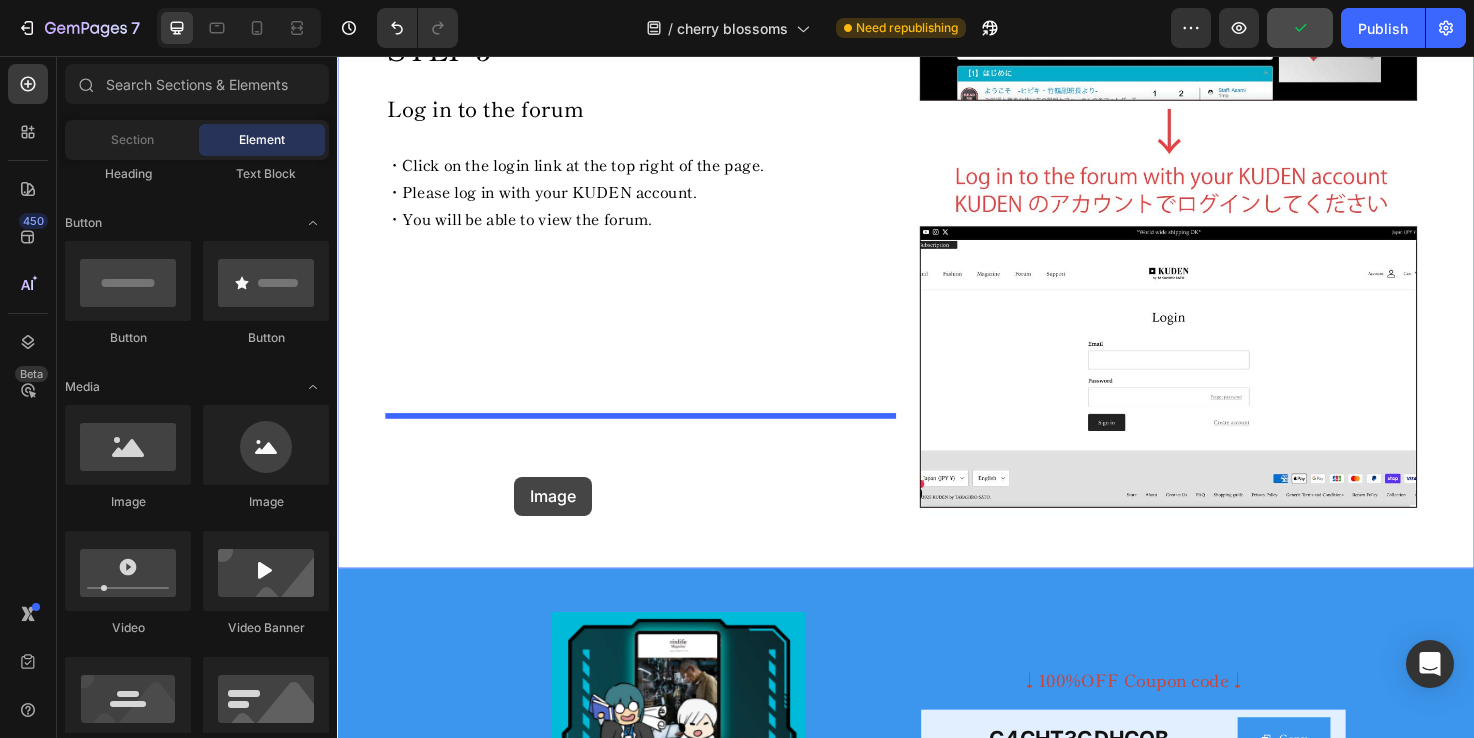 drag, startPoint x: 494, startPoint y: 506, endPoint x: 524, endPoint y: 500, distance: 30.594116 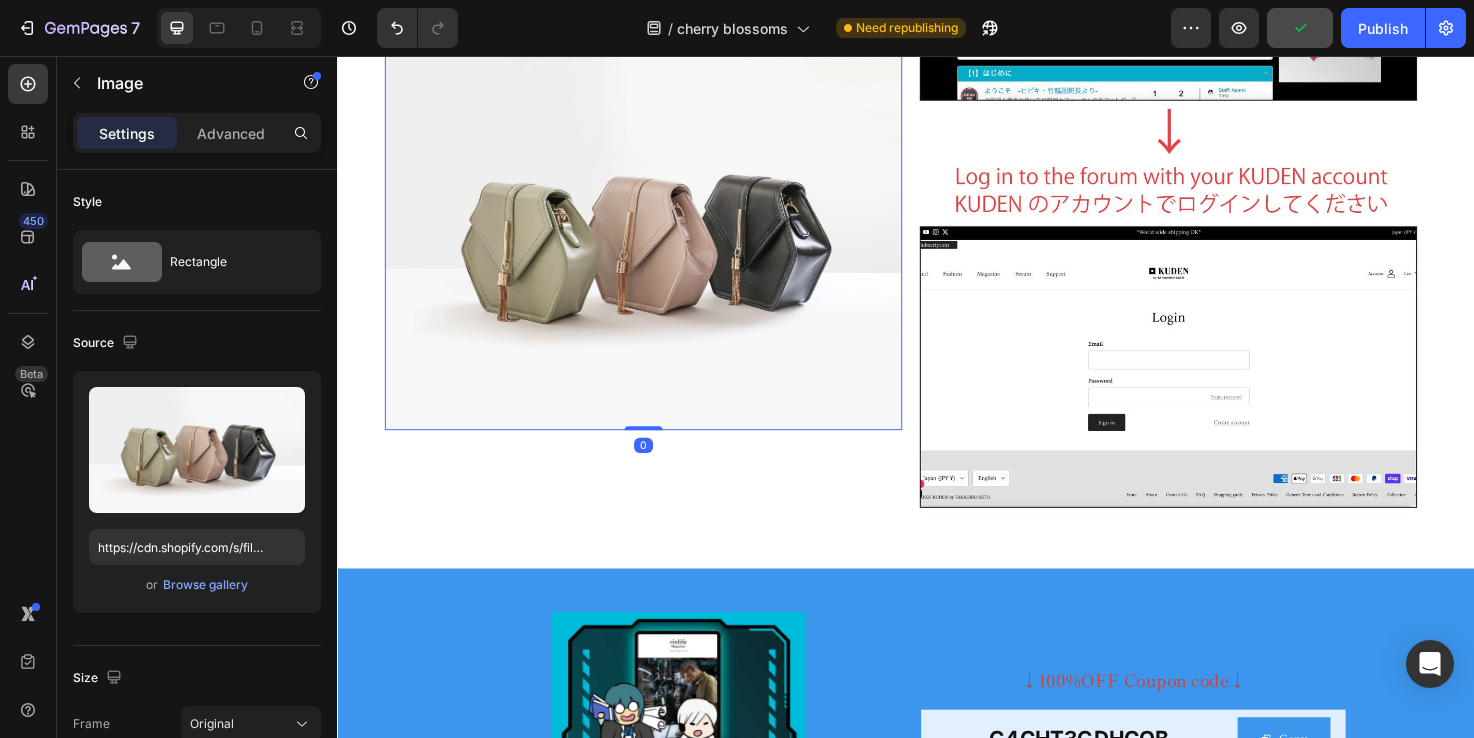 scroll, scrollTop: 1762, scrollLeft: 0, axis: vertical 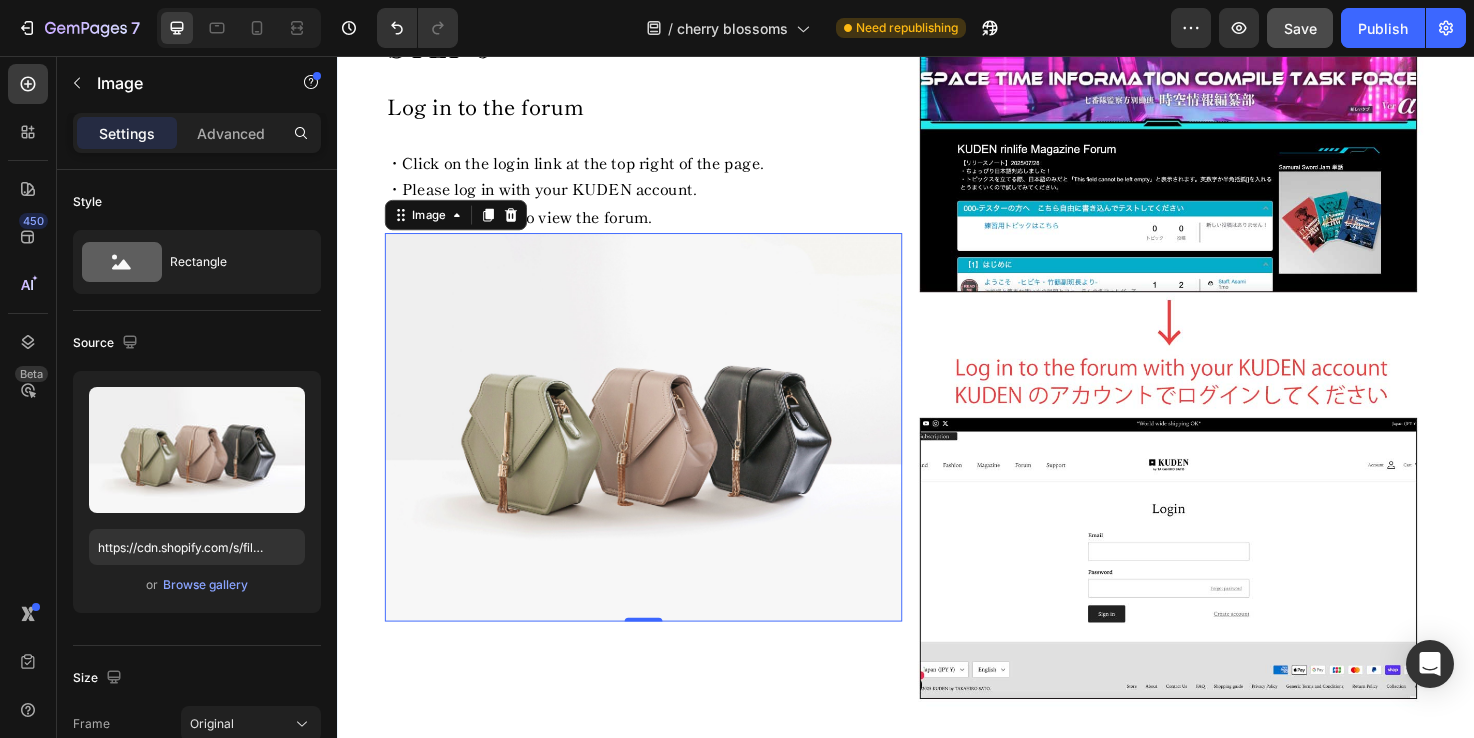 click at bounding box center (660, 448) 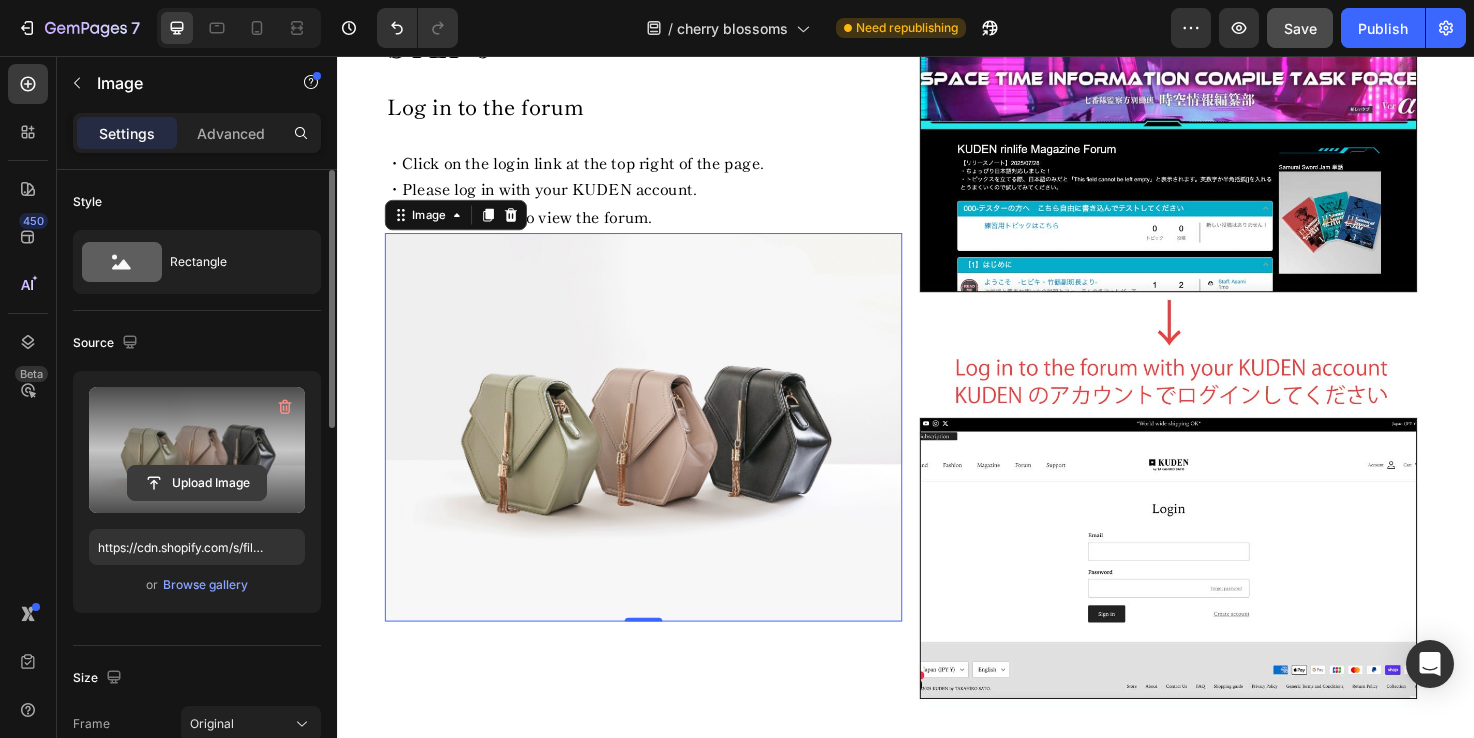 click 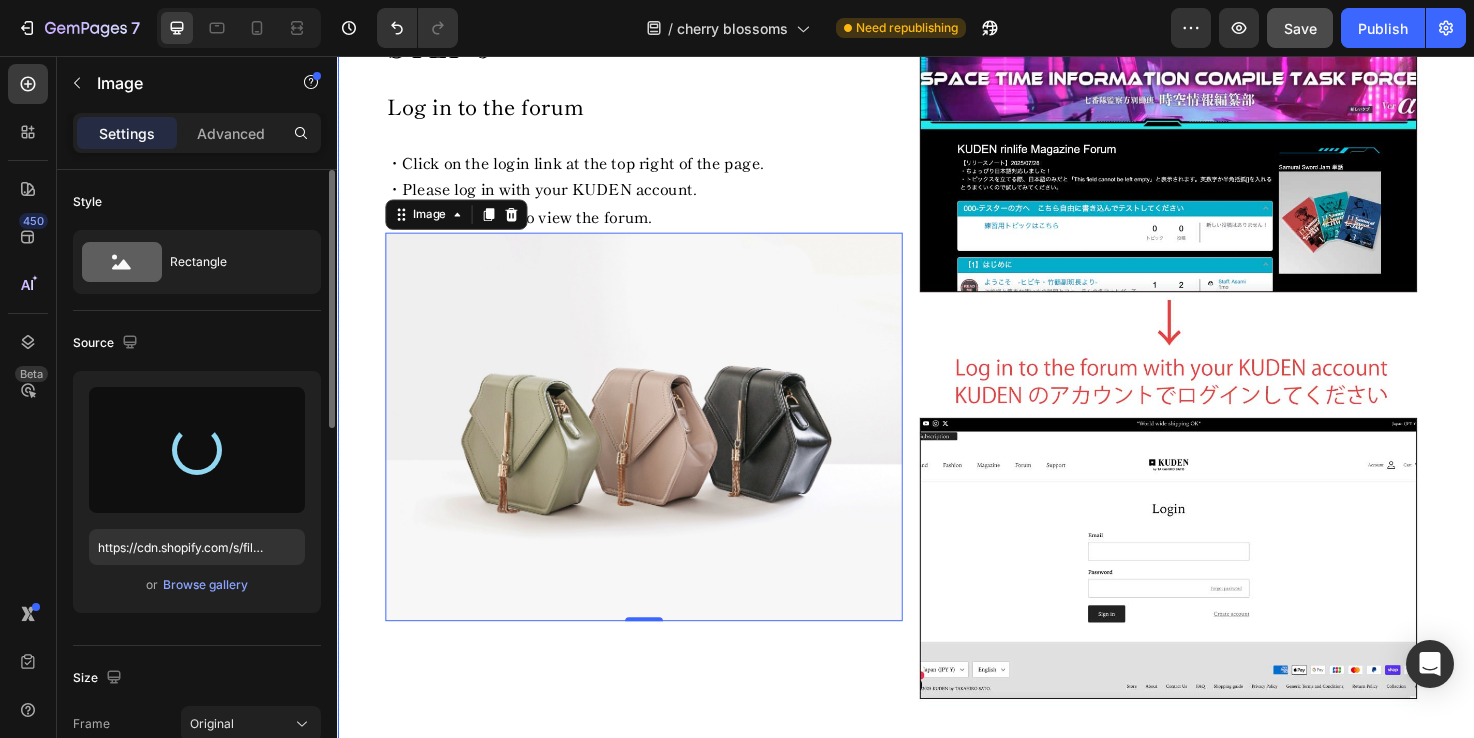 type on "https://cdn.shopify.com/s/files/1/2096/5593/files/gempages_492563543221077215-49bb02d3-fbf1-4fcc-99e8-bd3a8424a010.png" 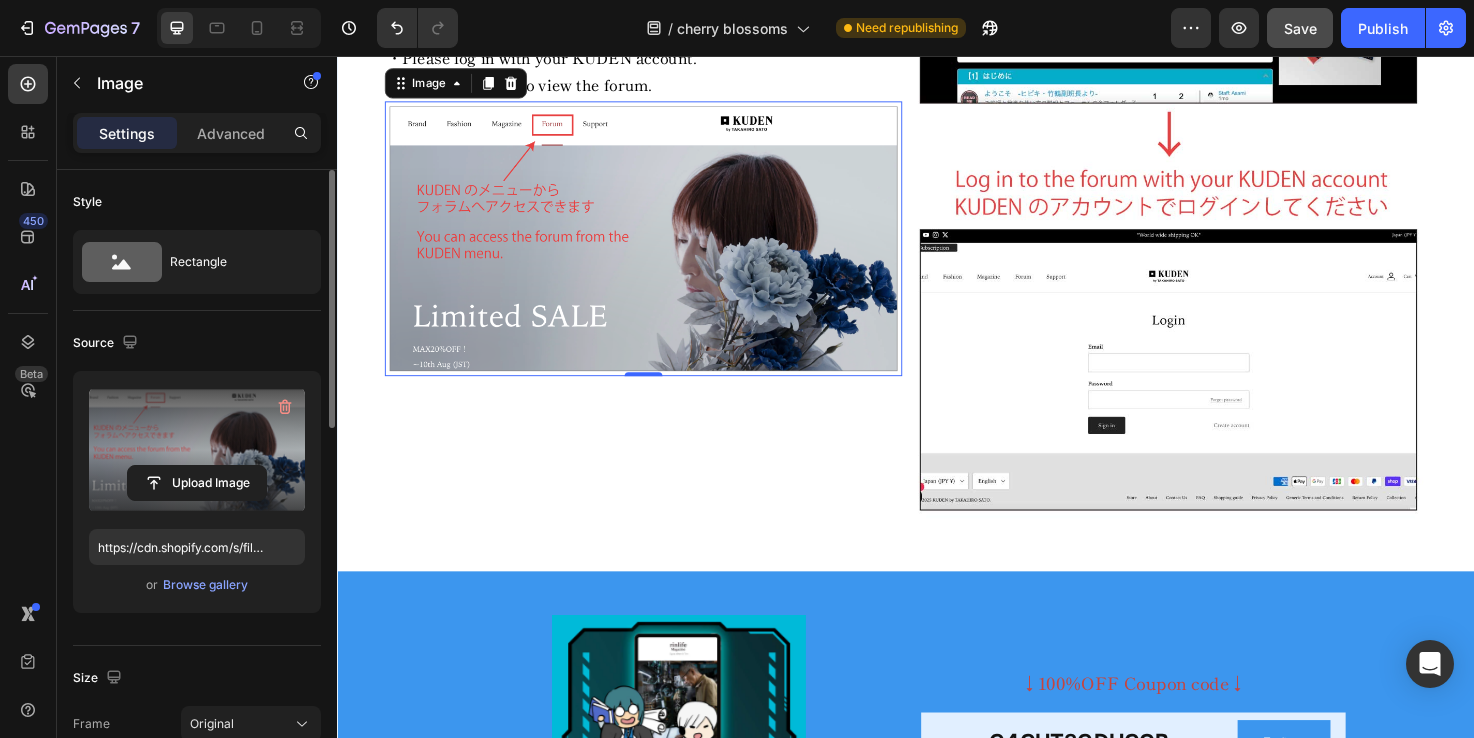 scroll, scrollTop: 1999, scrollLeft: 0, axis: vertical 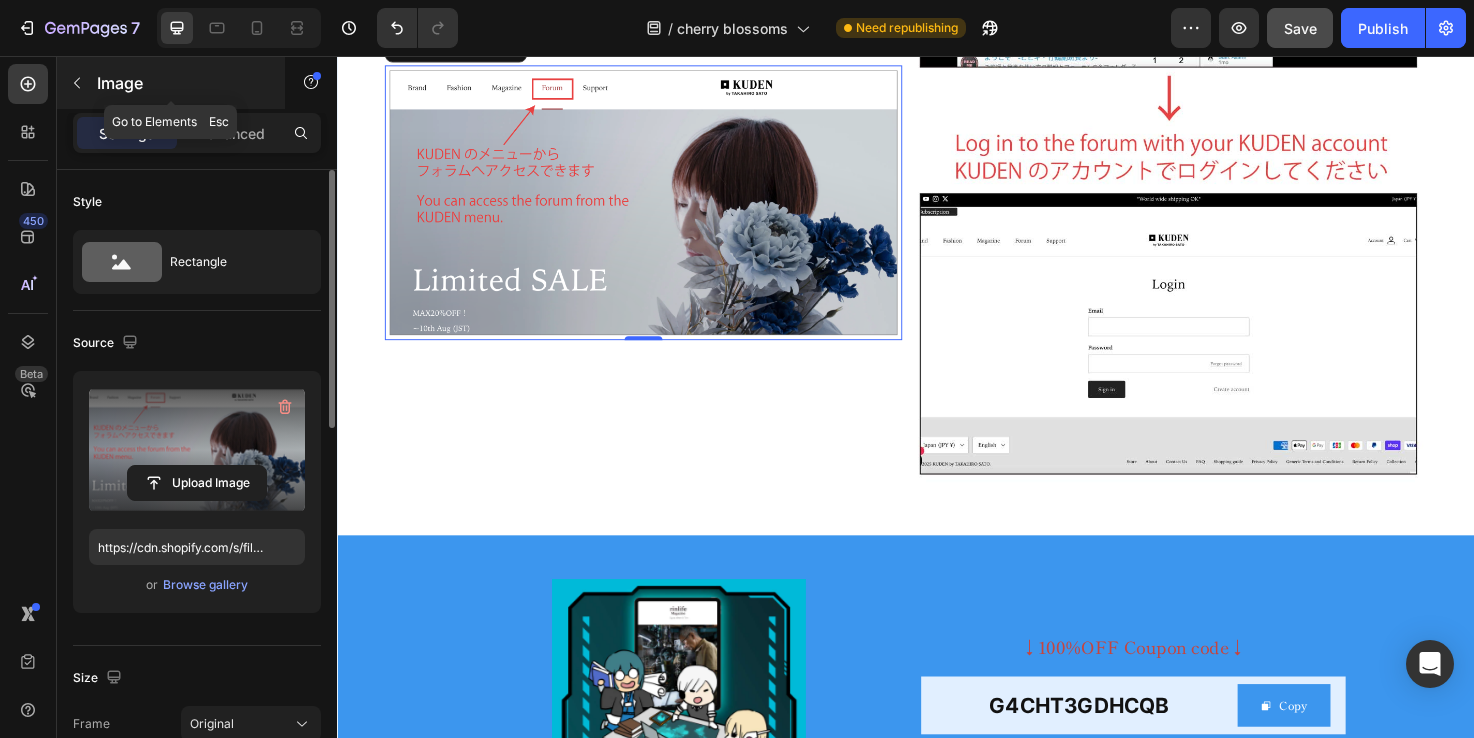 click 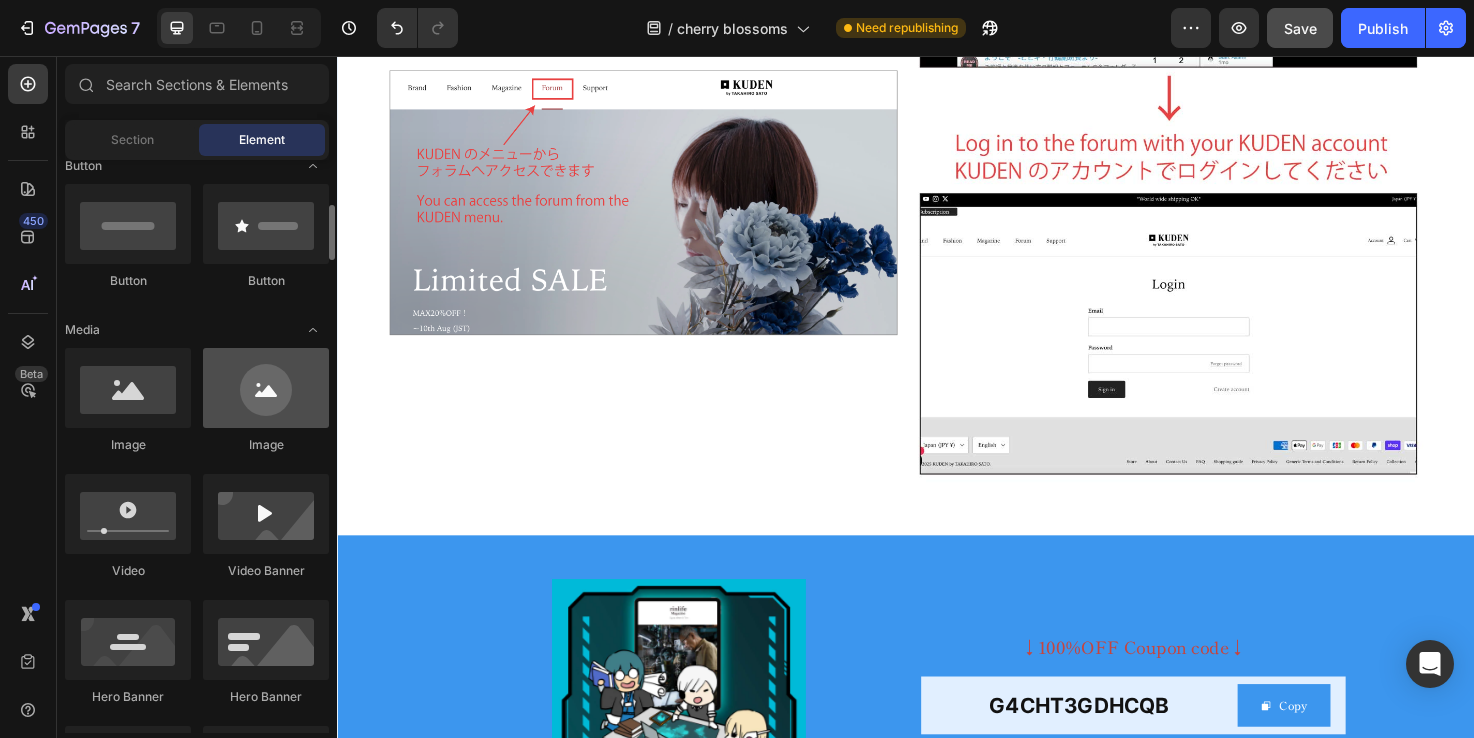 scroll, scrollTop: 442, scrollLeft: 0, axis: vertical 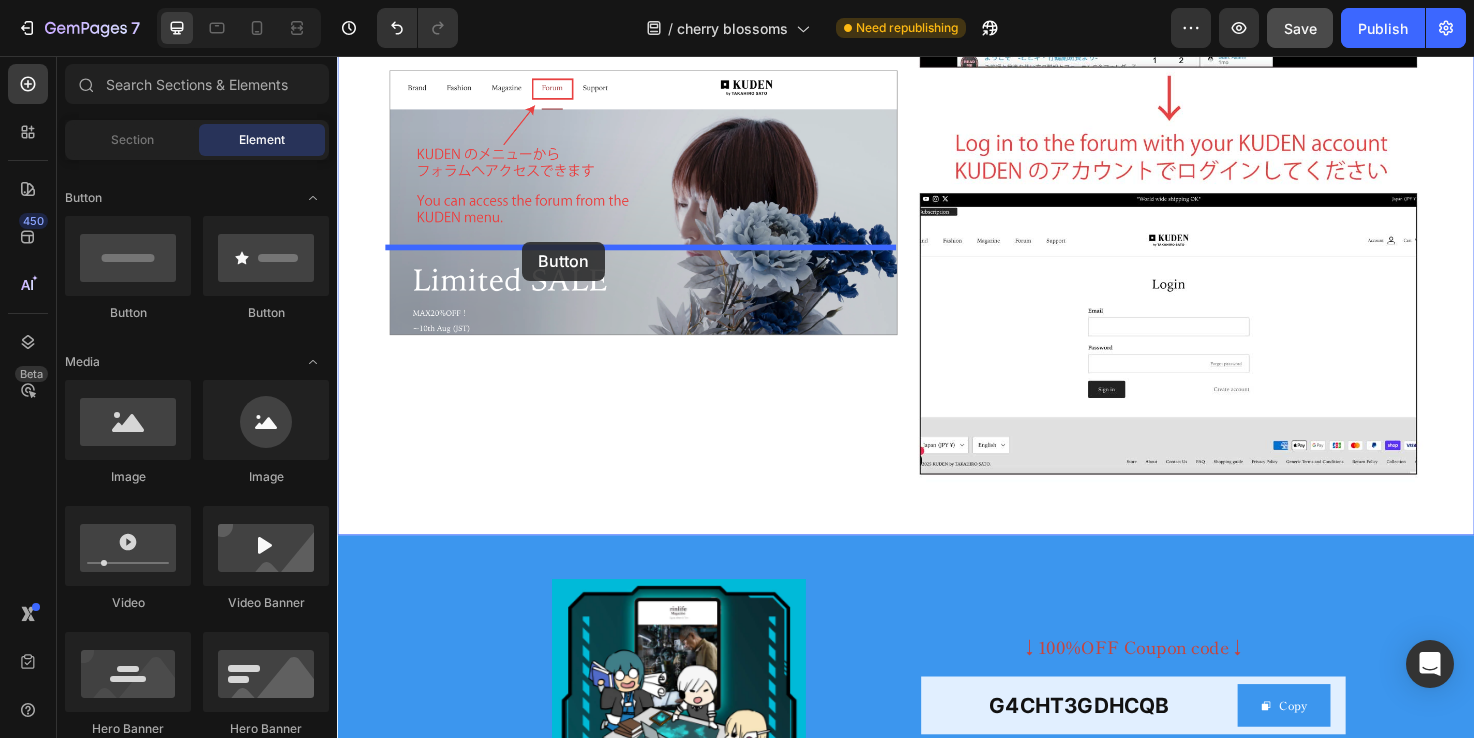 drag, startPoint x: 467, startPoint y: 337, endPoint x: 532, endPoint y: 252, distance: 107.00467 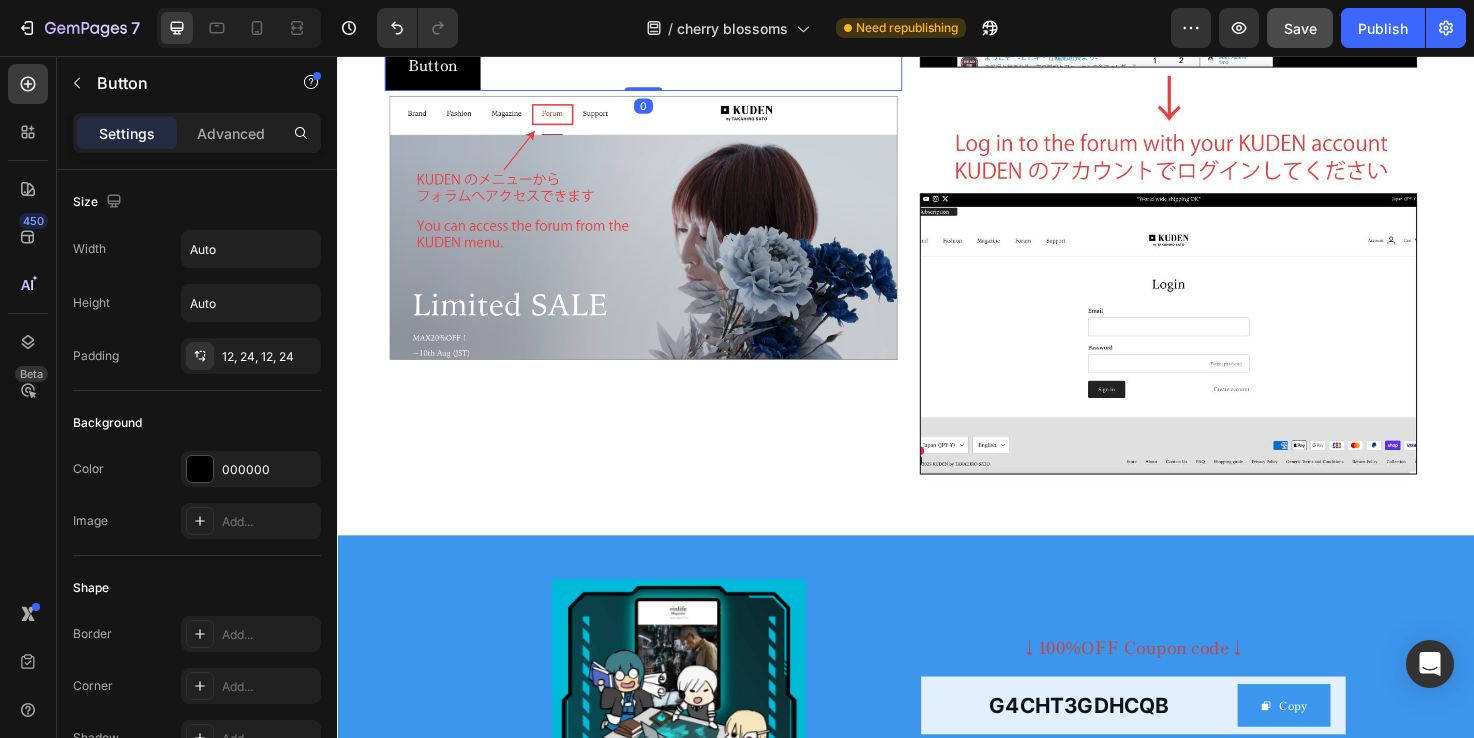 scroll, scrollTop: 1973, scrollLeft: 0, axis: vertical 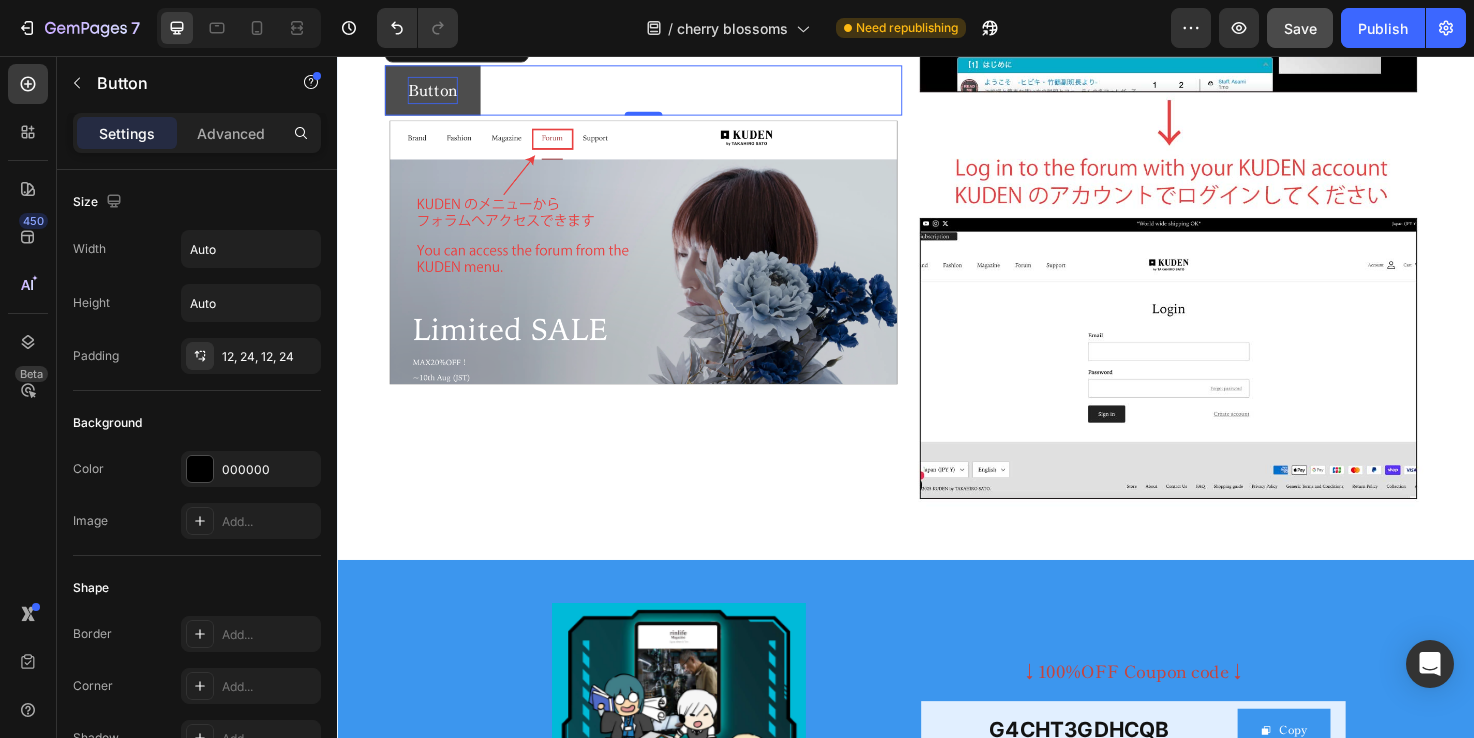 click on "Button" at bounding box center (437, 92) 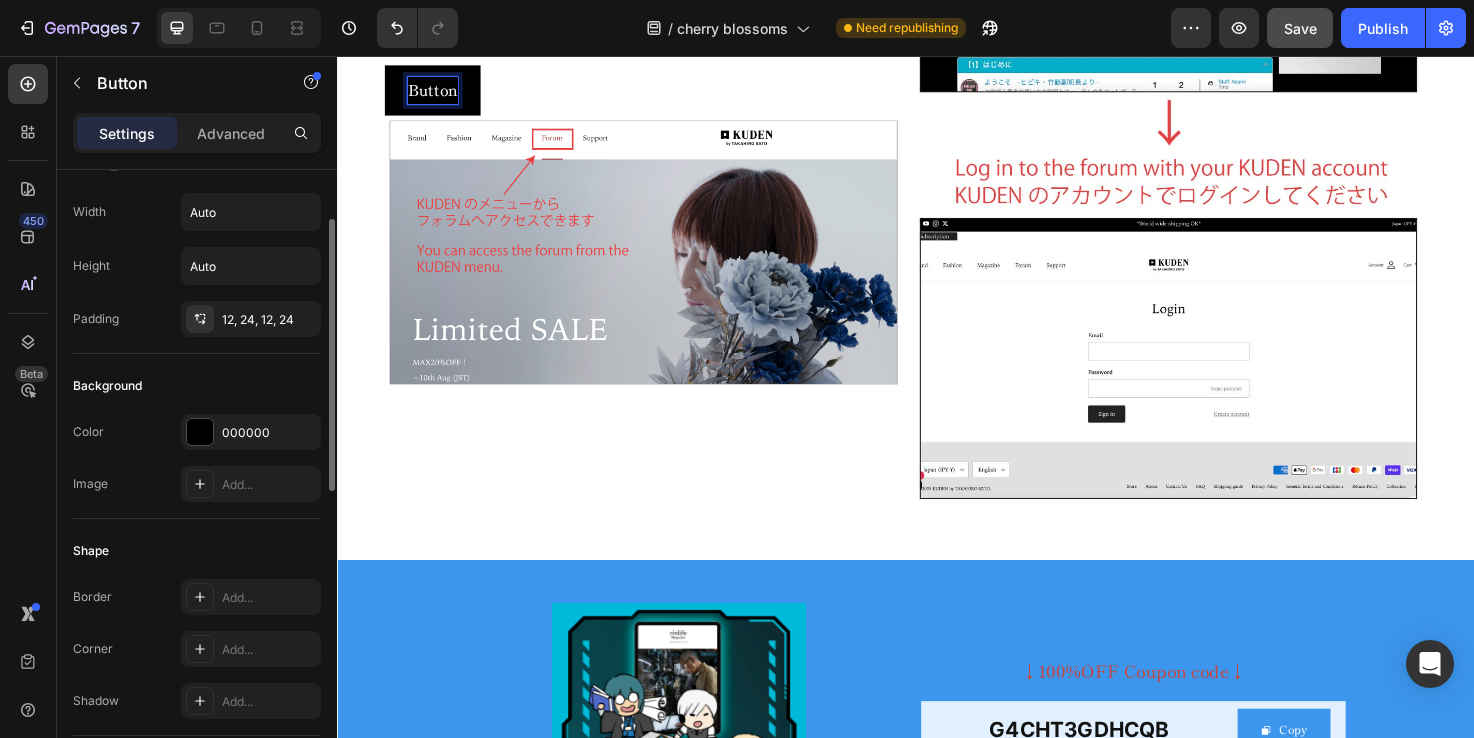 scroll, scrollTop: 0, scrollLeft: 0, axis: both 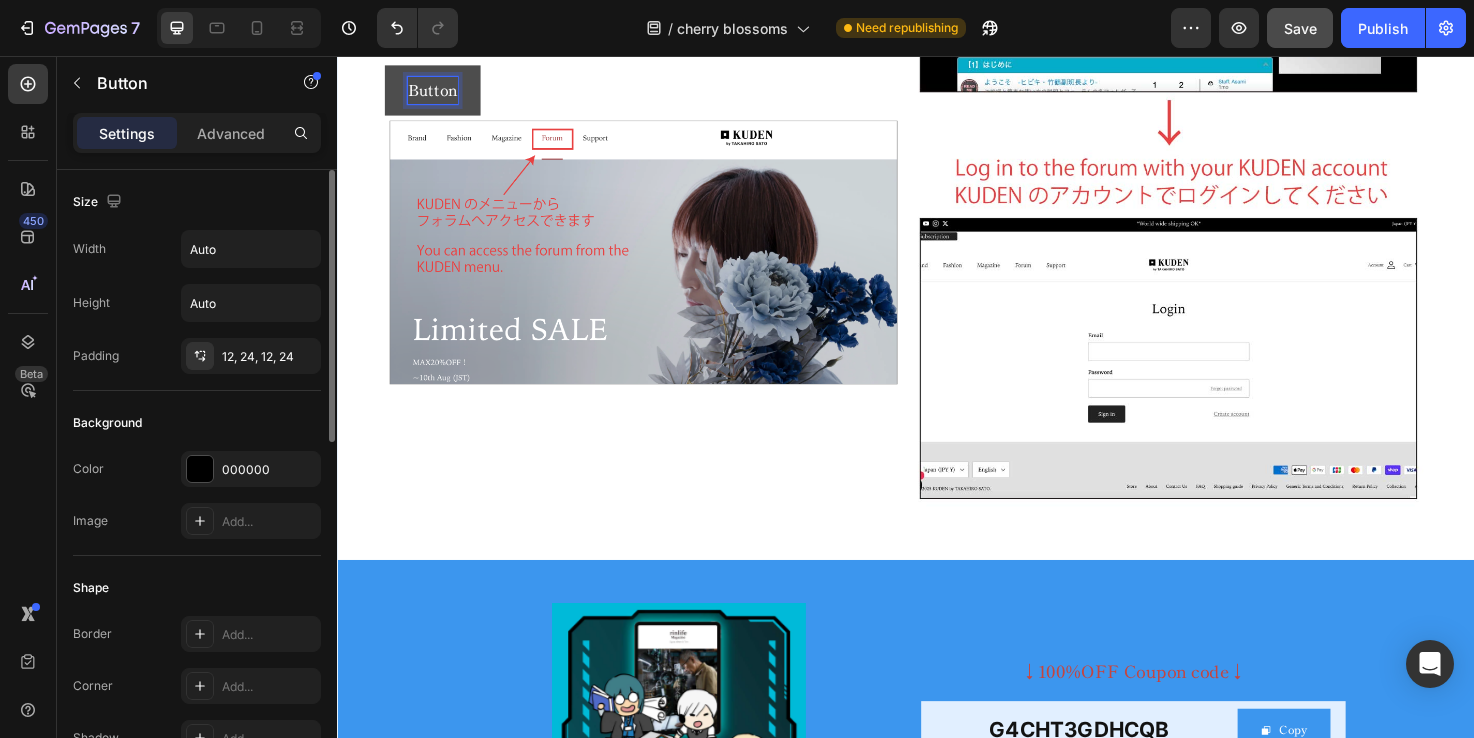 click on "Button" at bounding box center [437, 92] 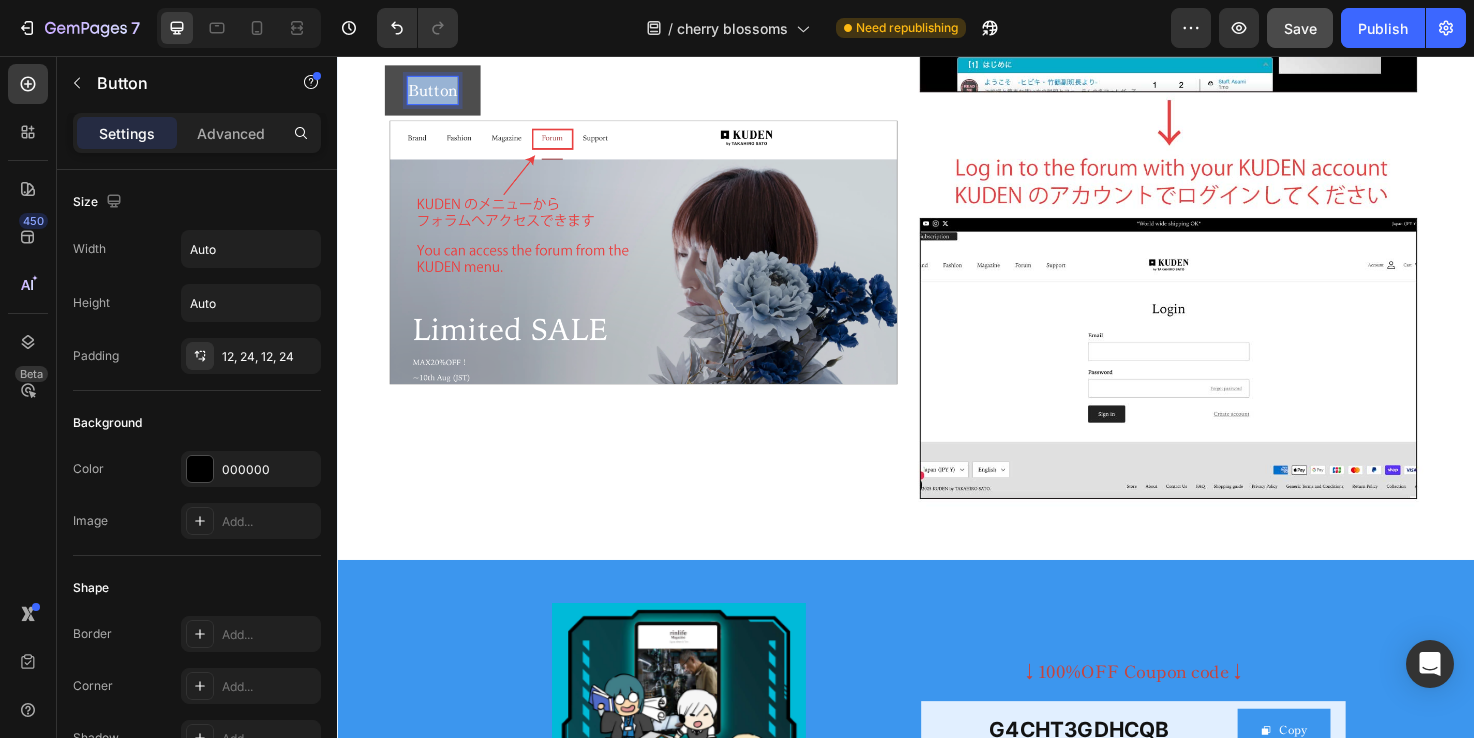 click on "Button" at bounding box center (437, 92) 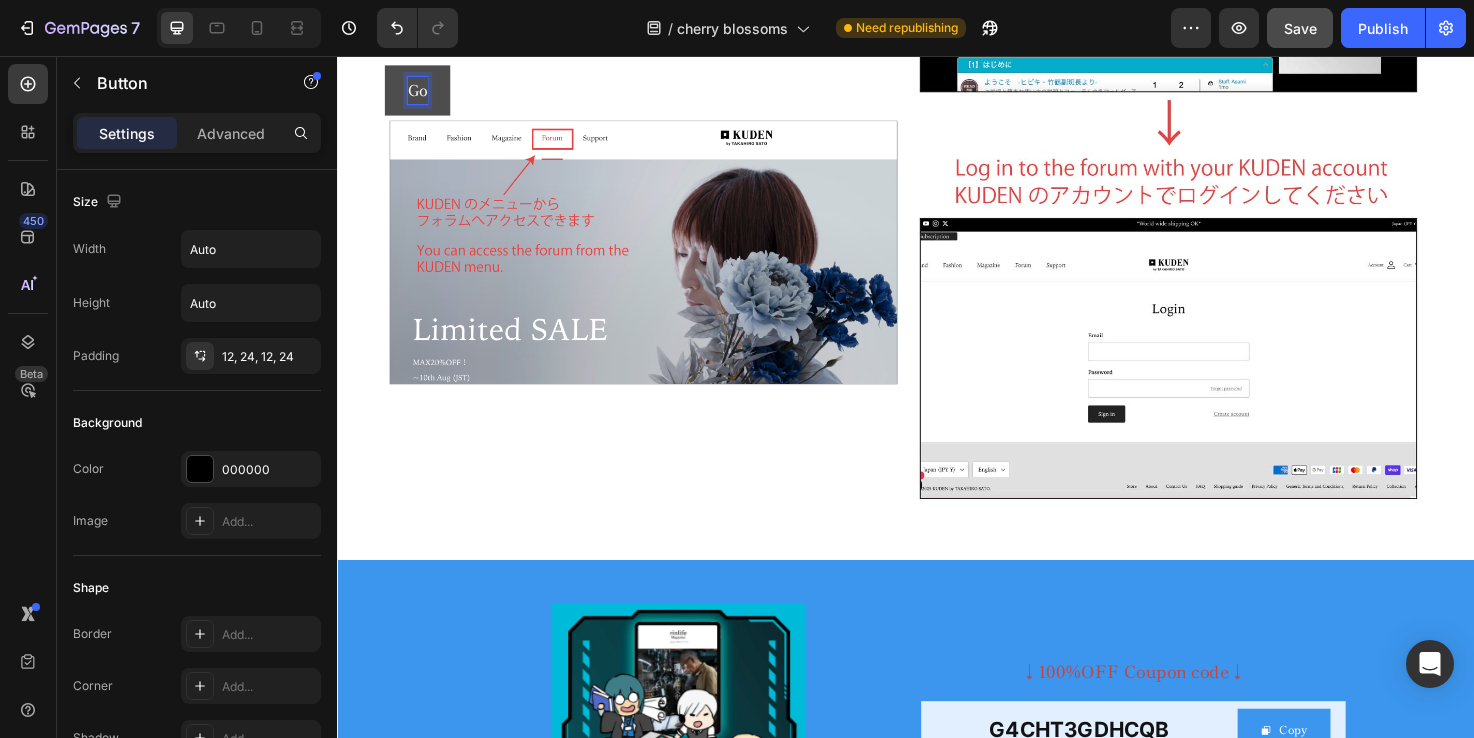click on "Go" at bounding box center [421, 92] 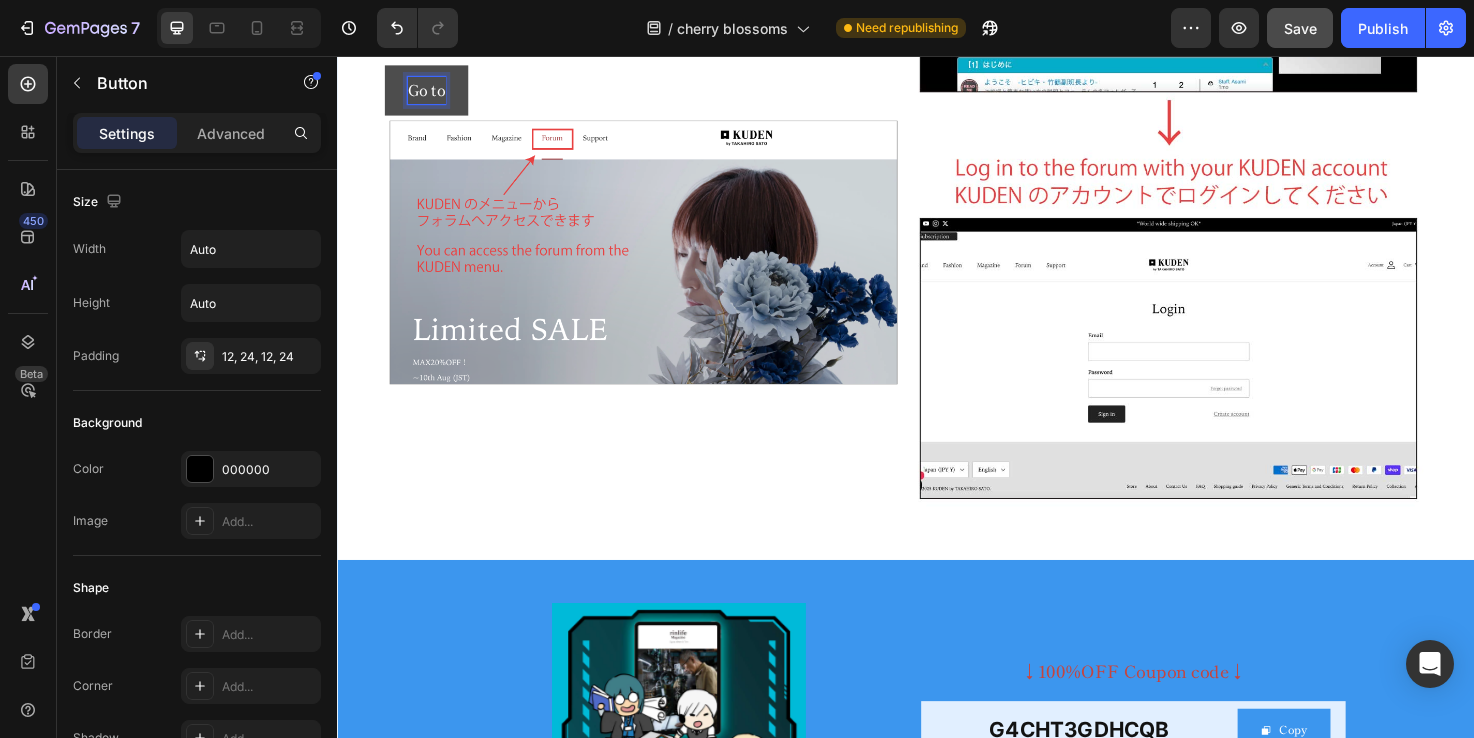 click on "Go to" at bounding box center [431, 92] 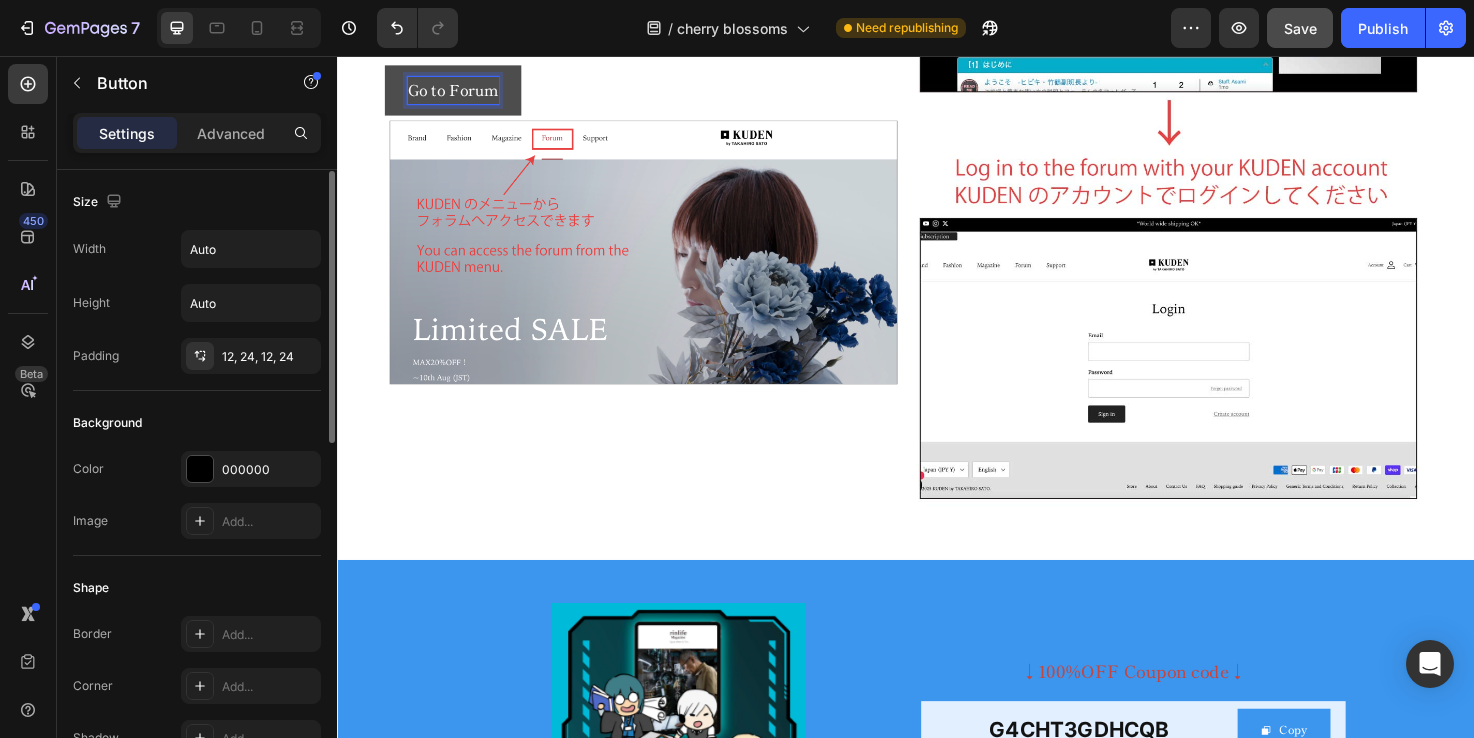 scroll, scrollTop: 3, scrollLeft: 0, axis: vertical 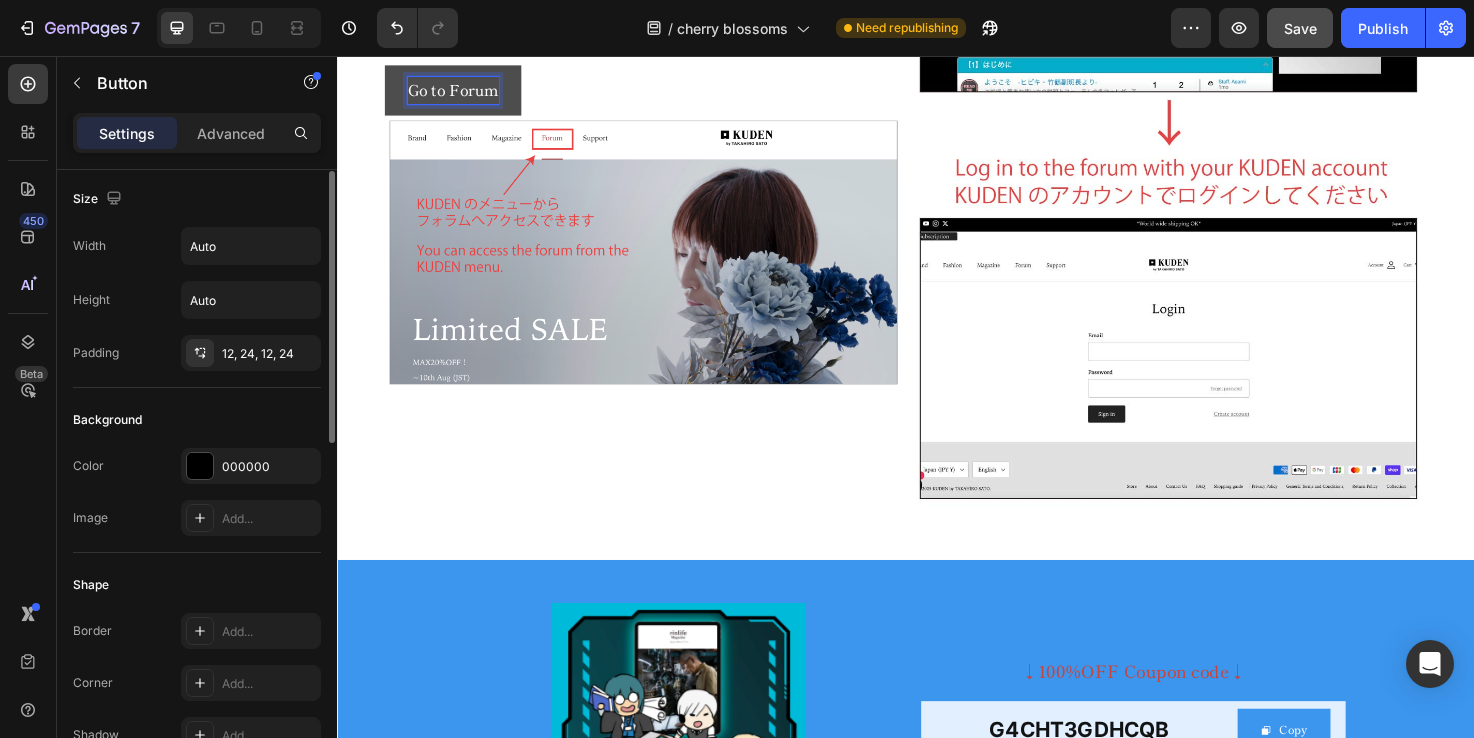click on "Go to Forum Button   0" at bounding box center (660, 92) 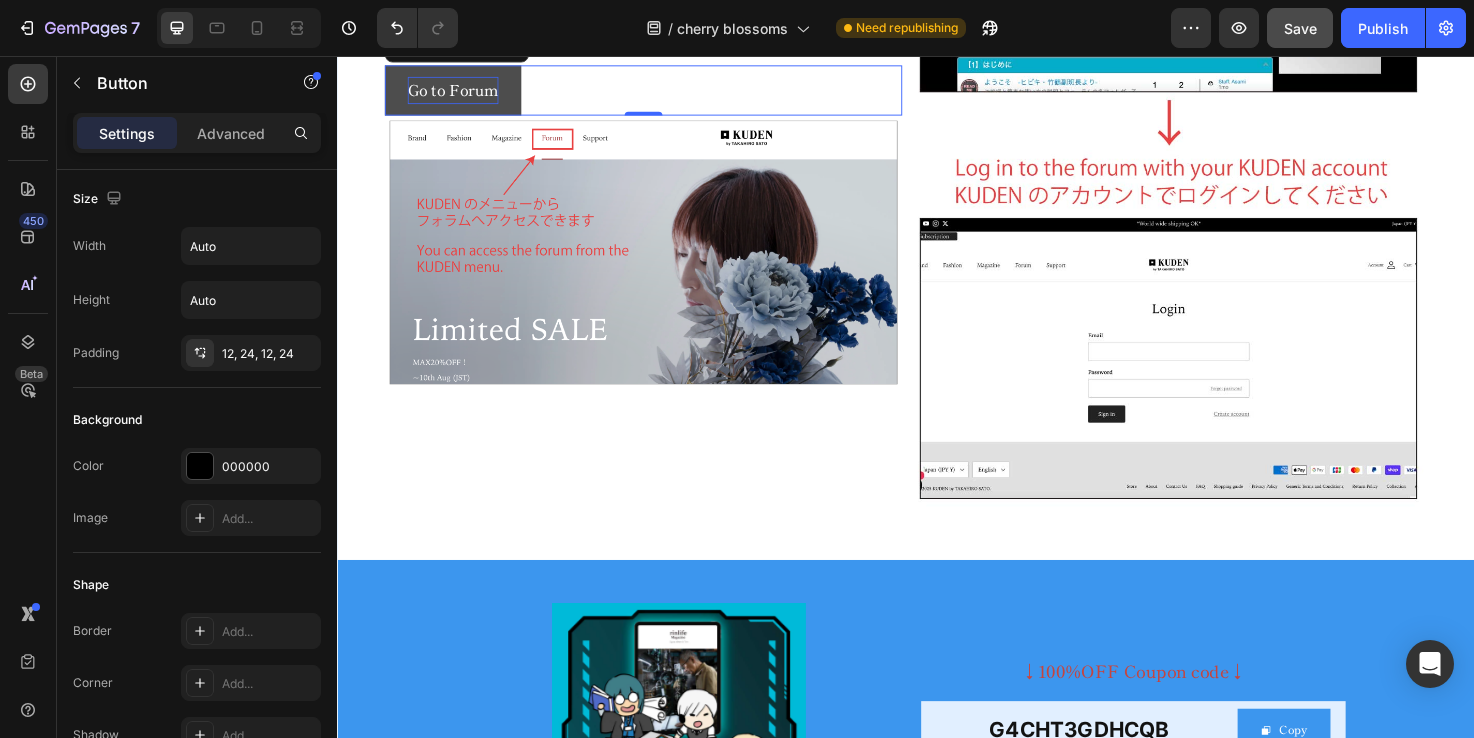 click on "Go to Forum Button   0" at bounding box center (660, 92) 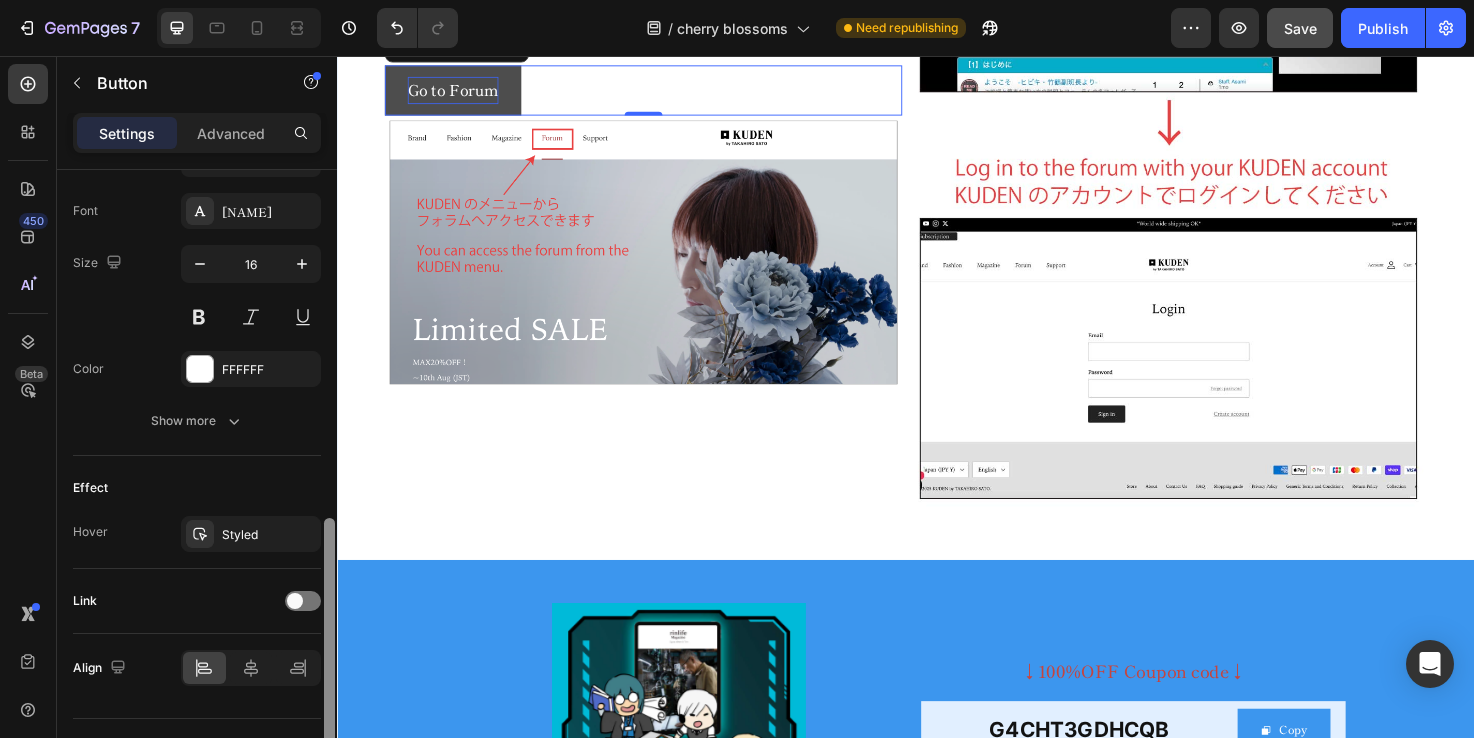 scroll, scrollTop: 778, scrollLeft: 0, axis: vertical 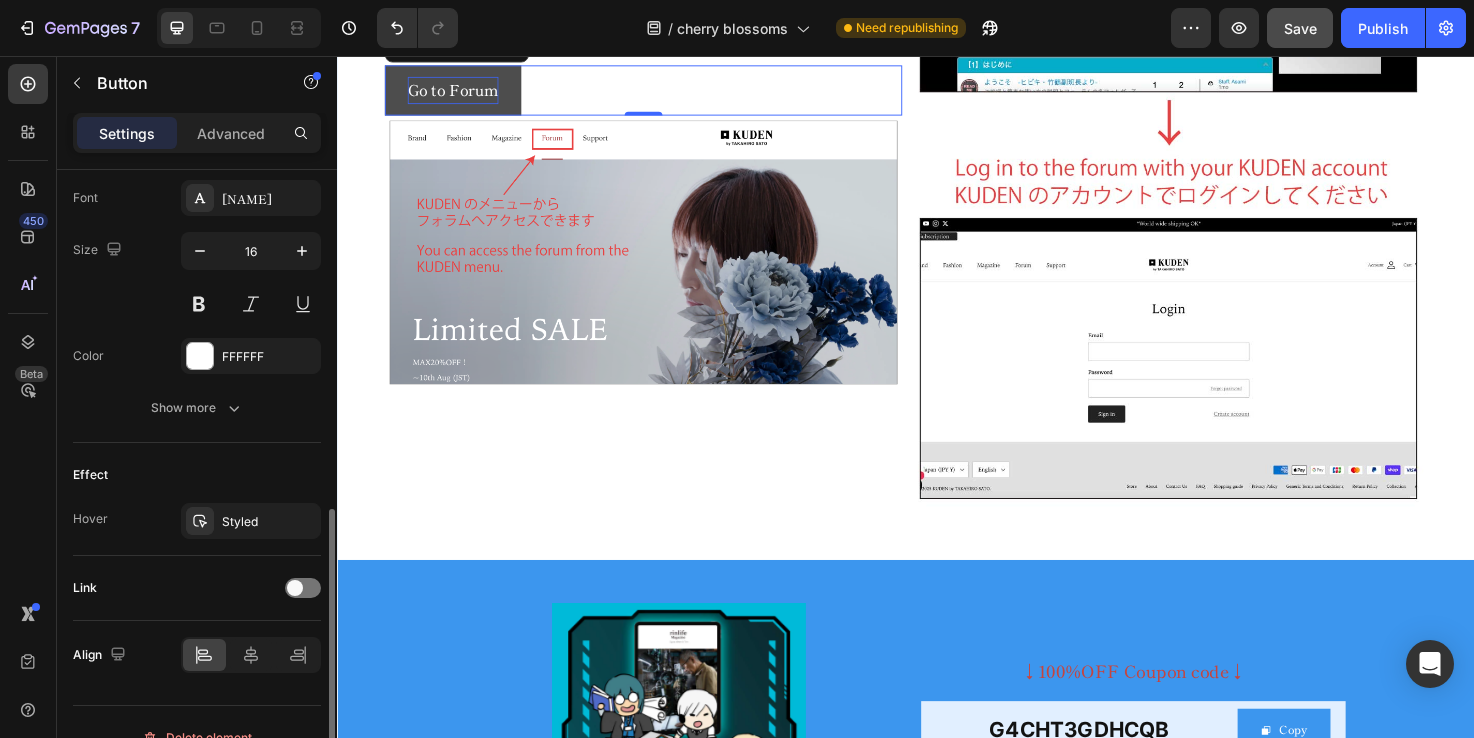 click on "Go to Forum Button   0" at bounding box center (660, 92) 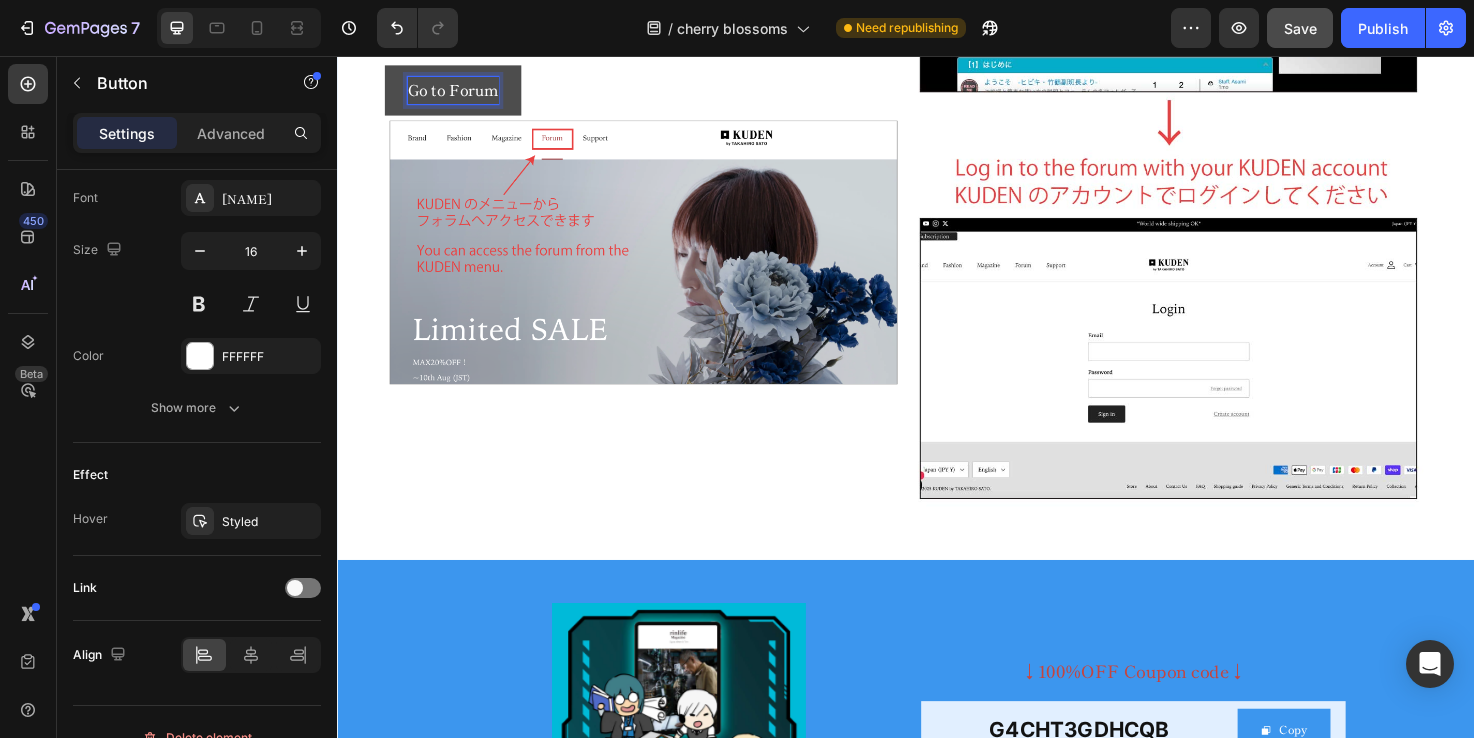click on "Go to Forum" at bounding box center [459, 92] 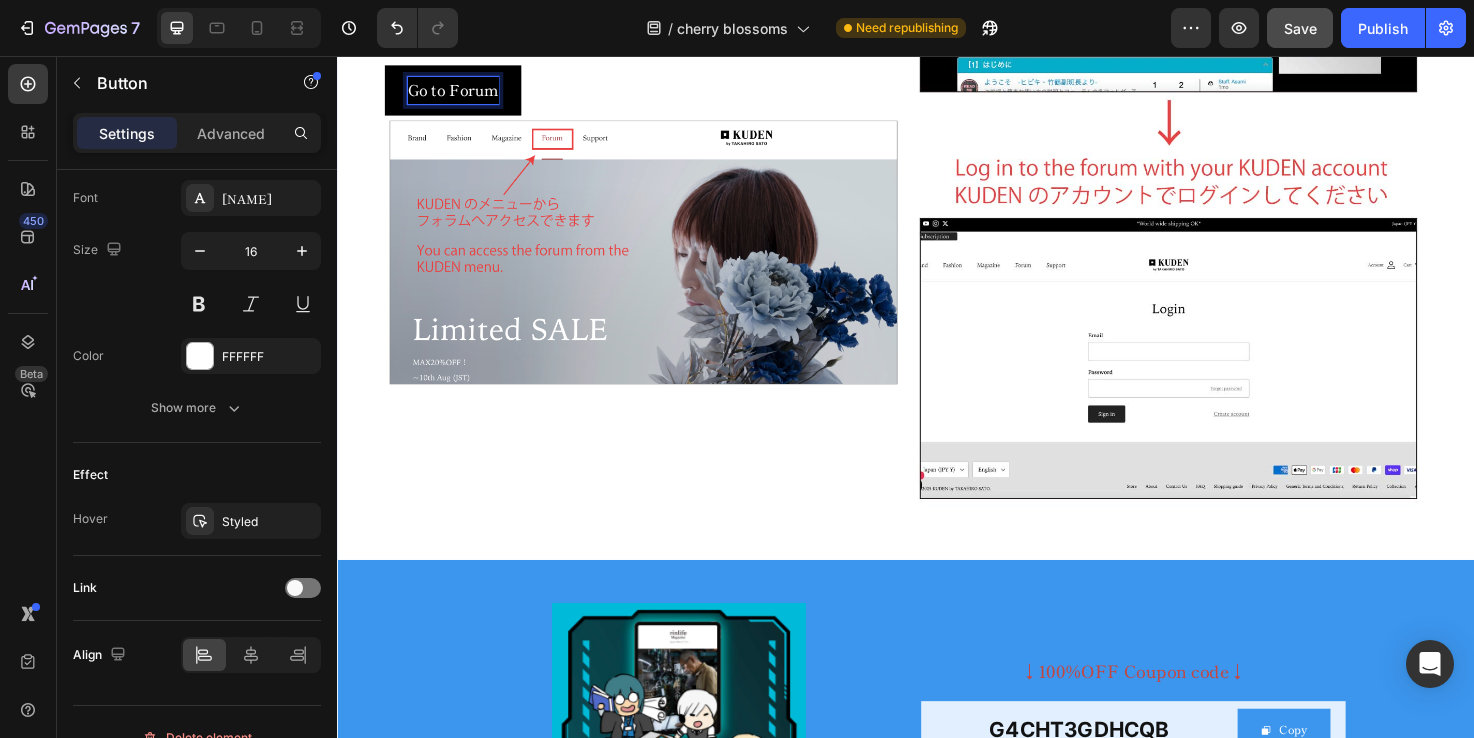 click on "Go to Forum Button   0" at bounding box center (660, 92) 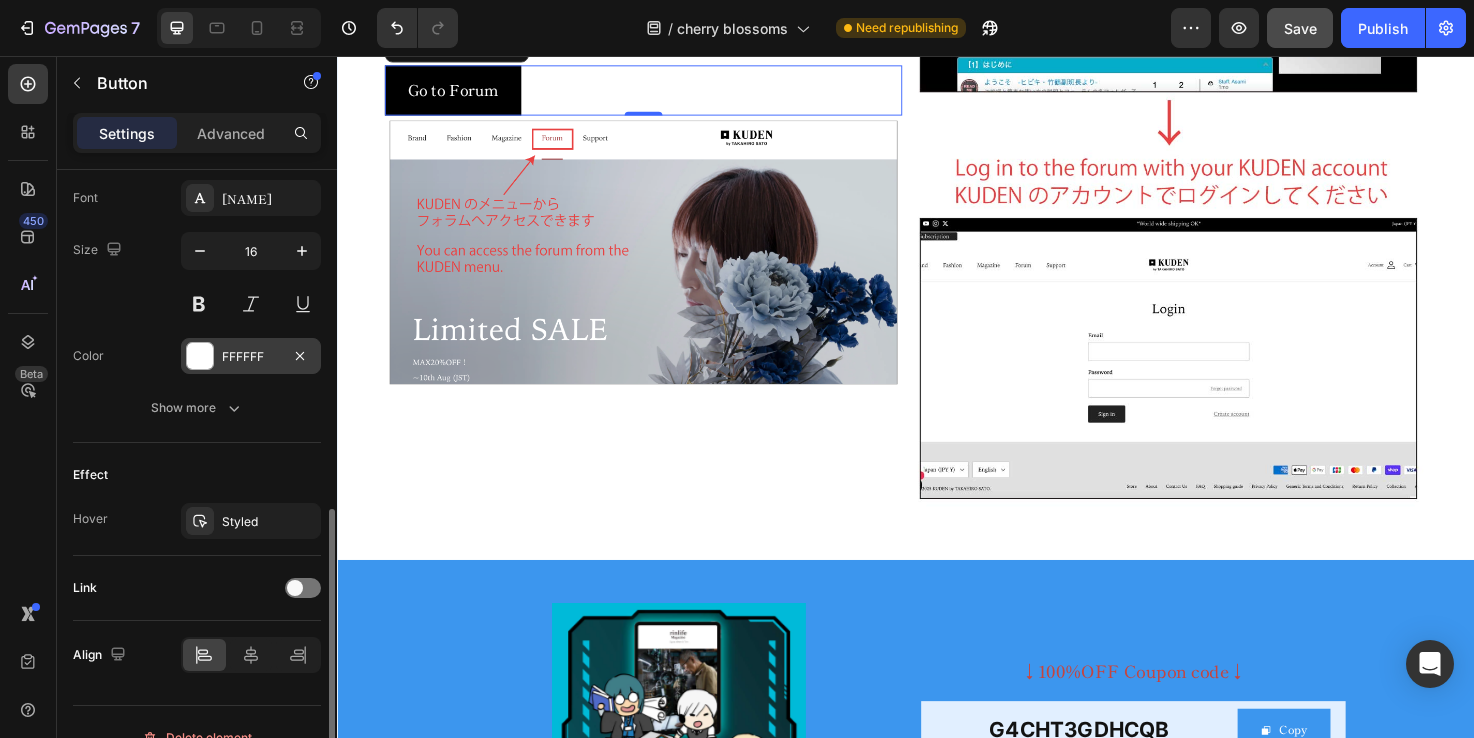 scroll, scrollTop: 809, scrollLeft: 0, axis: vertical 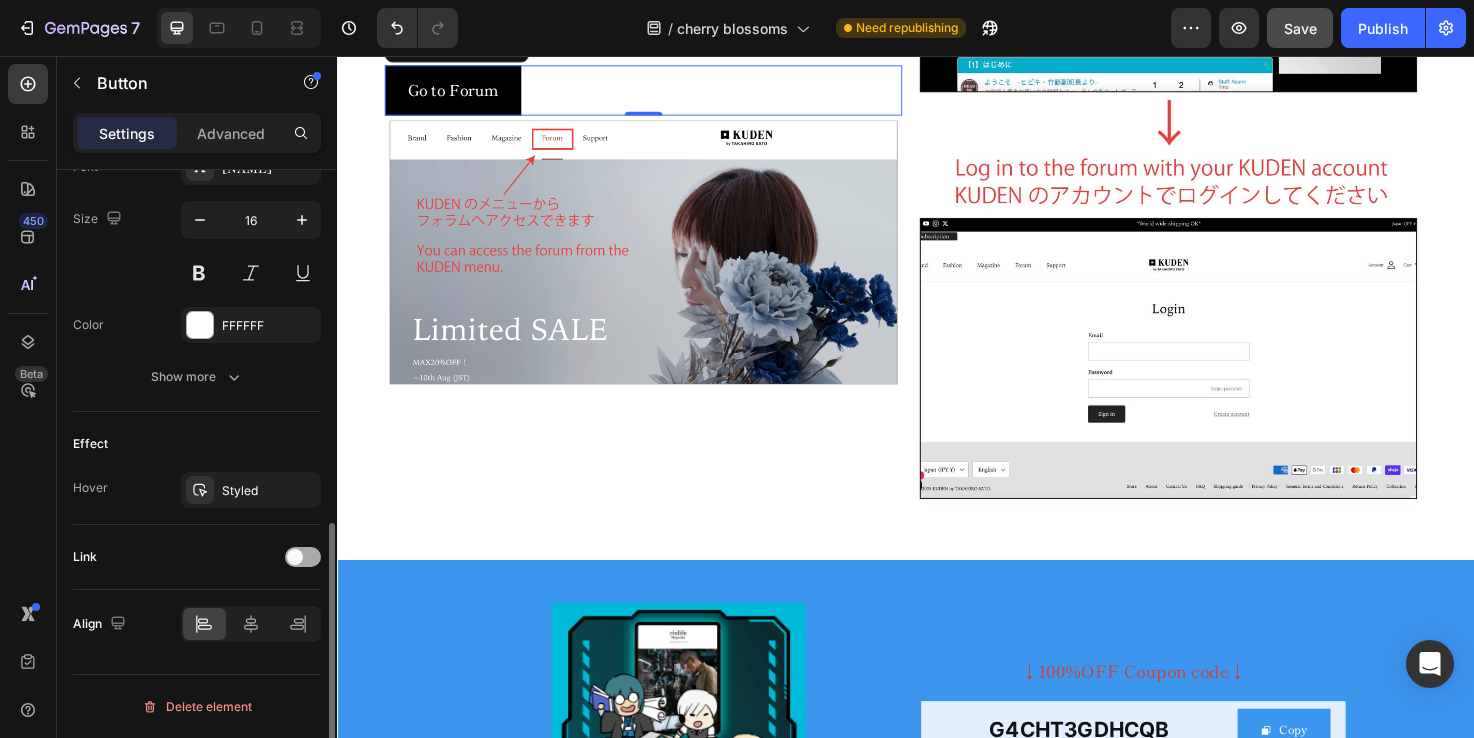 click at bounding box center [303, 557] 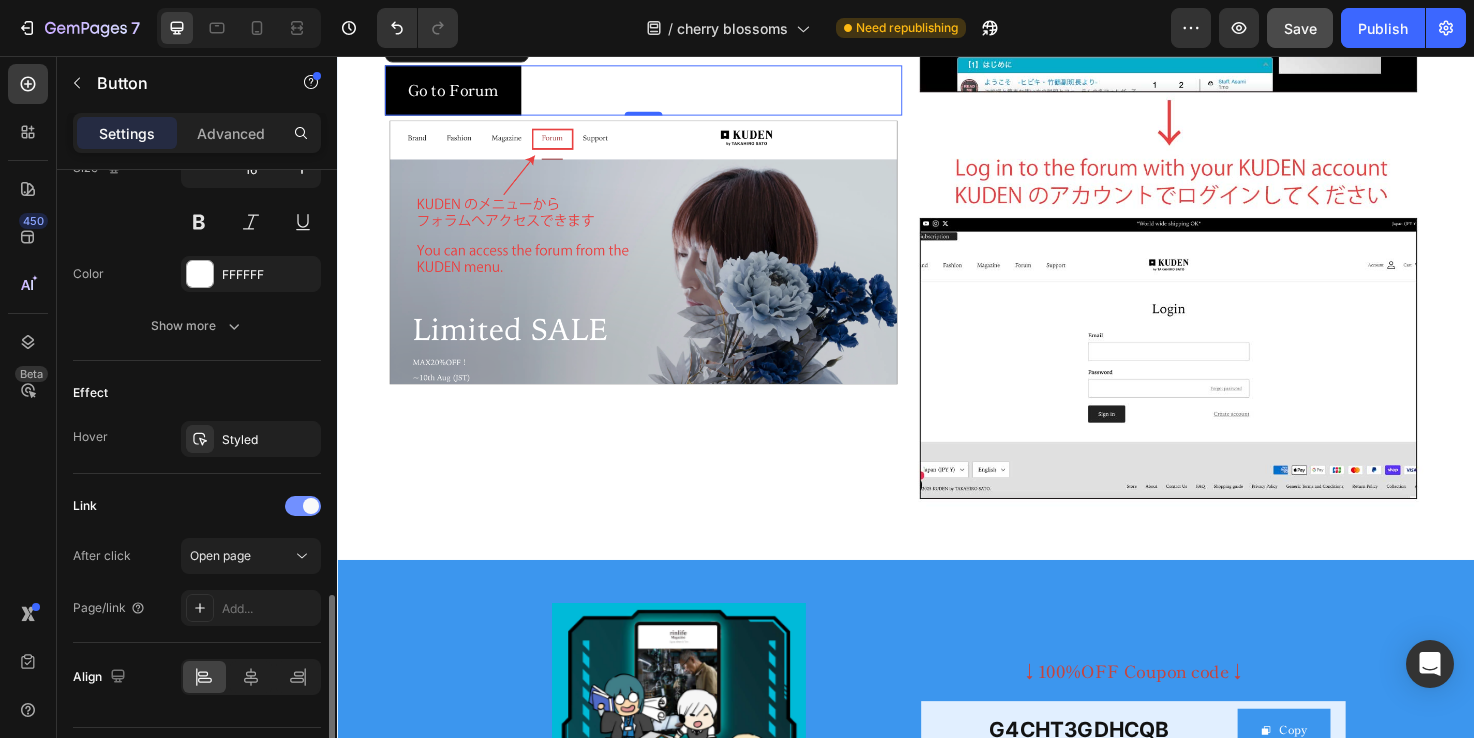 scroll, scrollTop: 913, scrollLeft: 0, axis: vertical 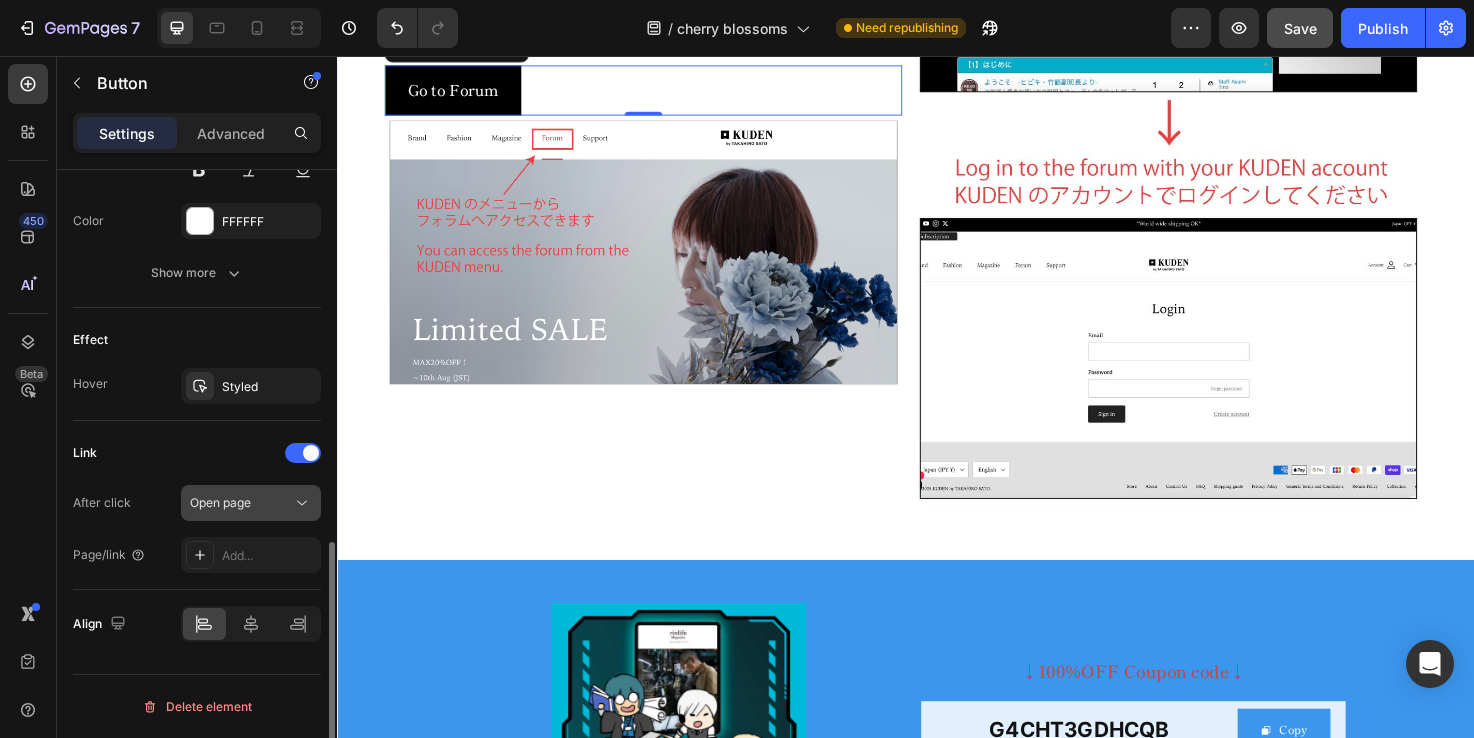 click on "Open page" at bounding box center [241, 503] 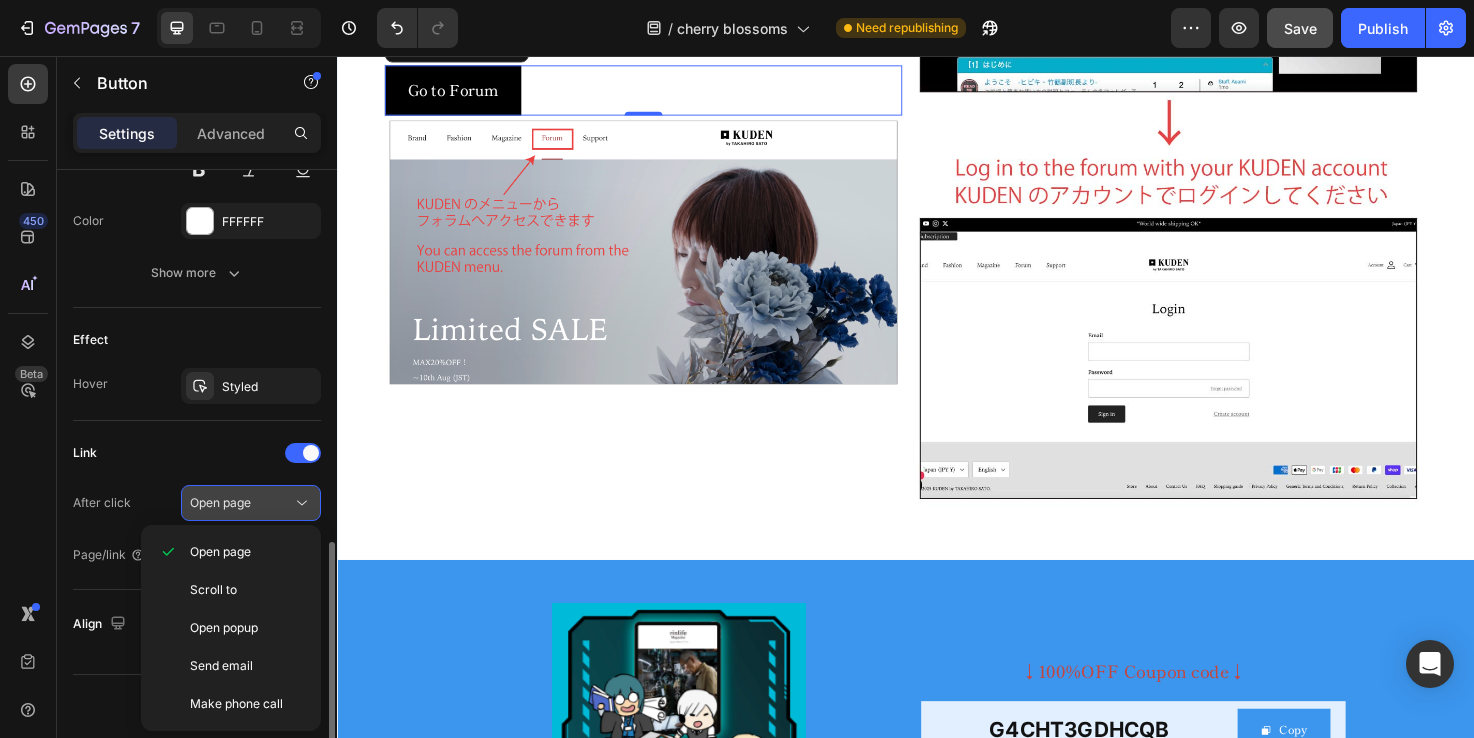 click on "Open page" at bounding box center (241, 503) 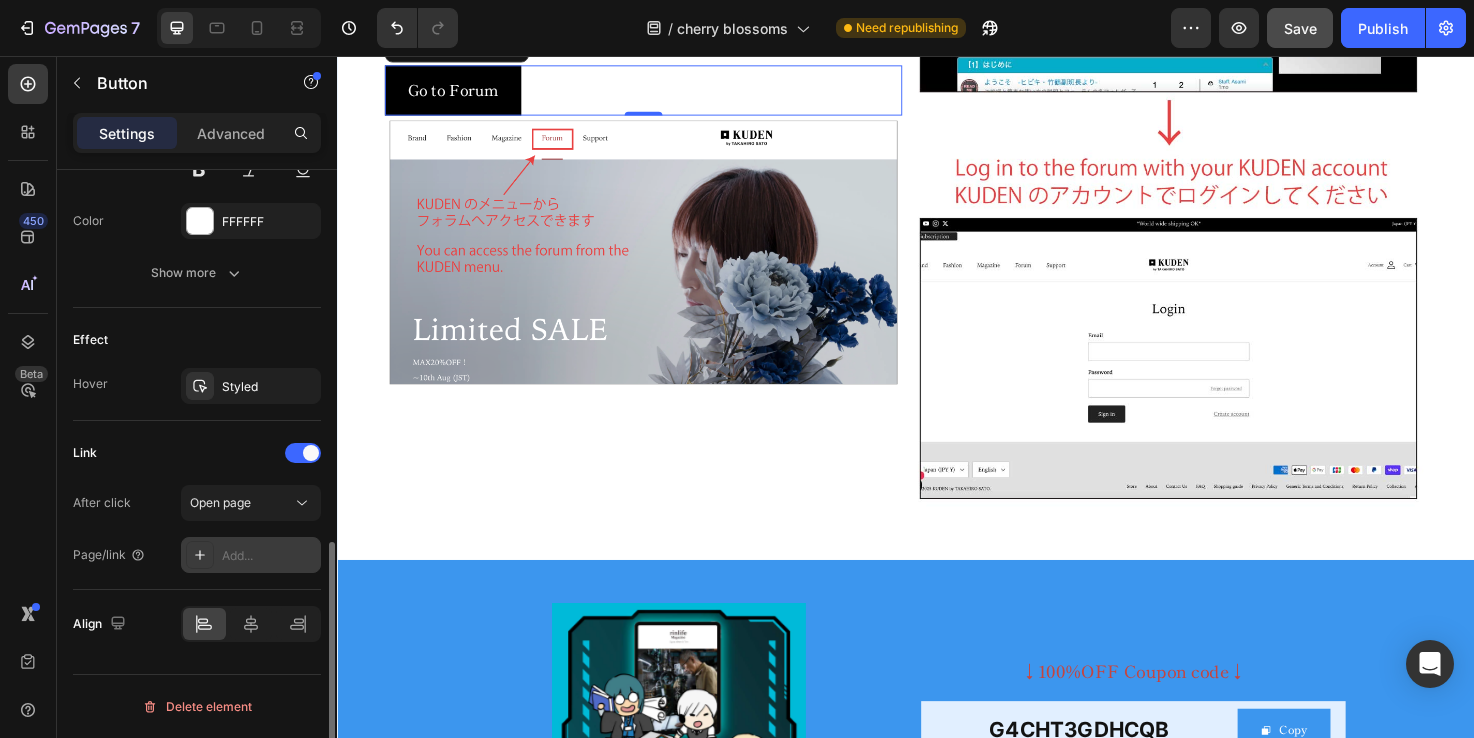 click on "Add..." at bounding box center [269, 556] 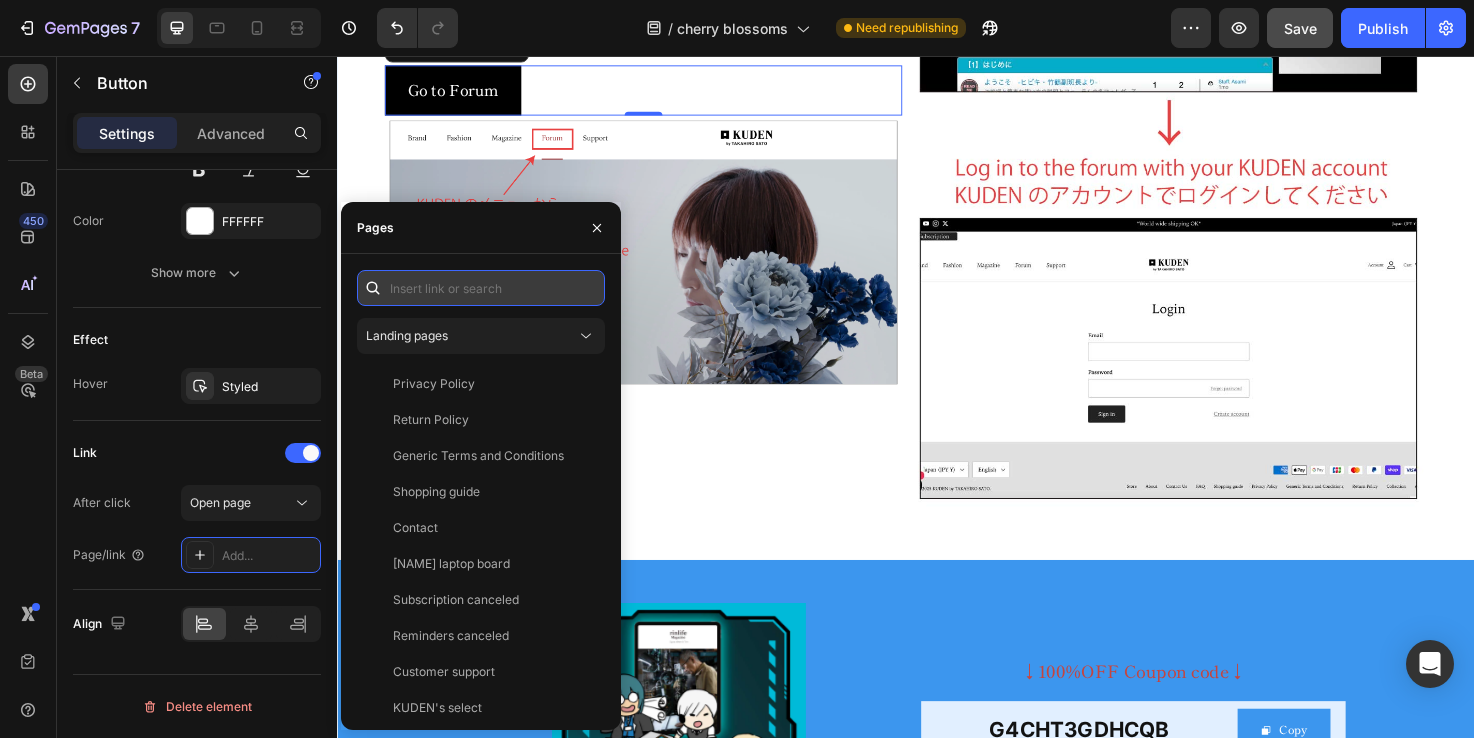 click at bounding box center [481, 288] 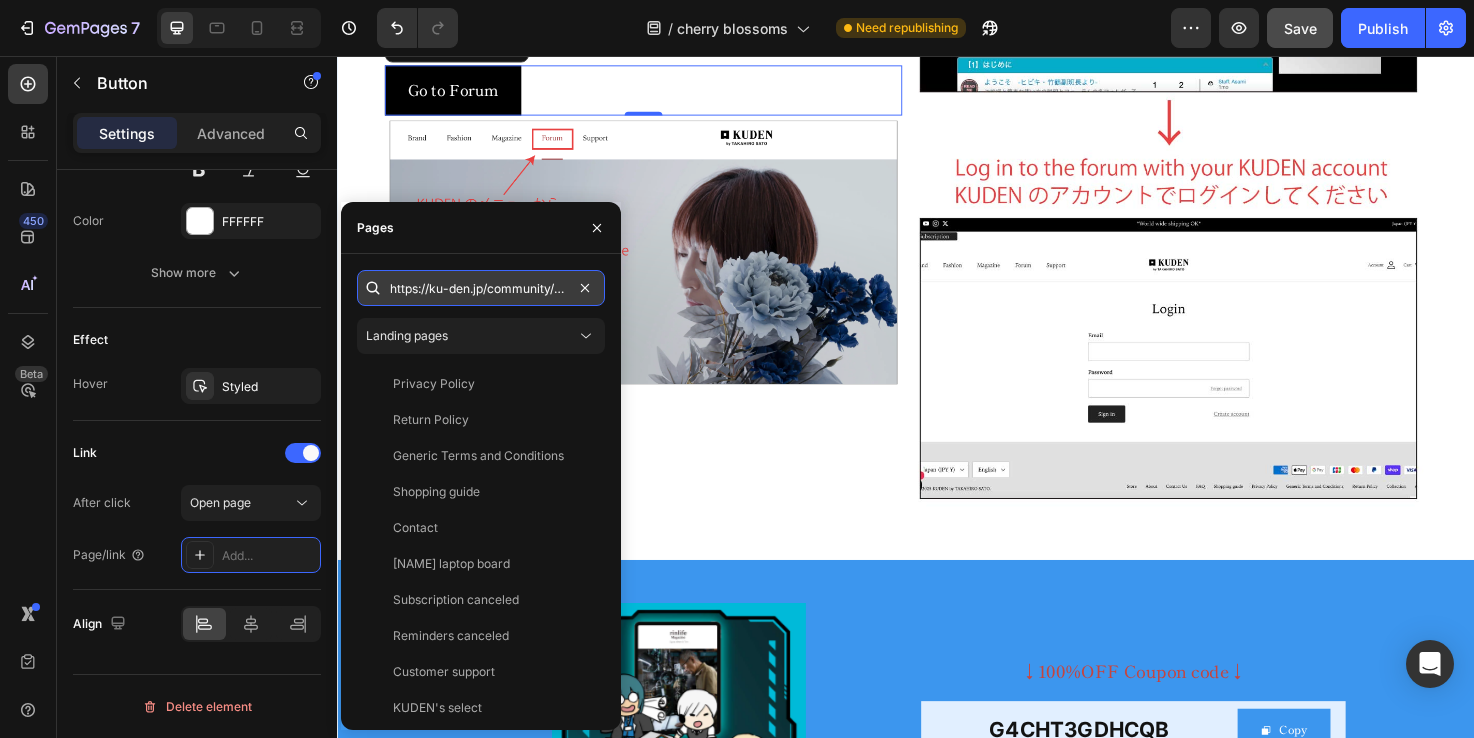 scroll, scrollTop: 0, scrollLeft: 45, axis: horizontal 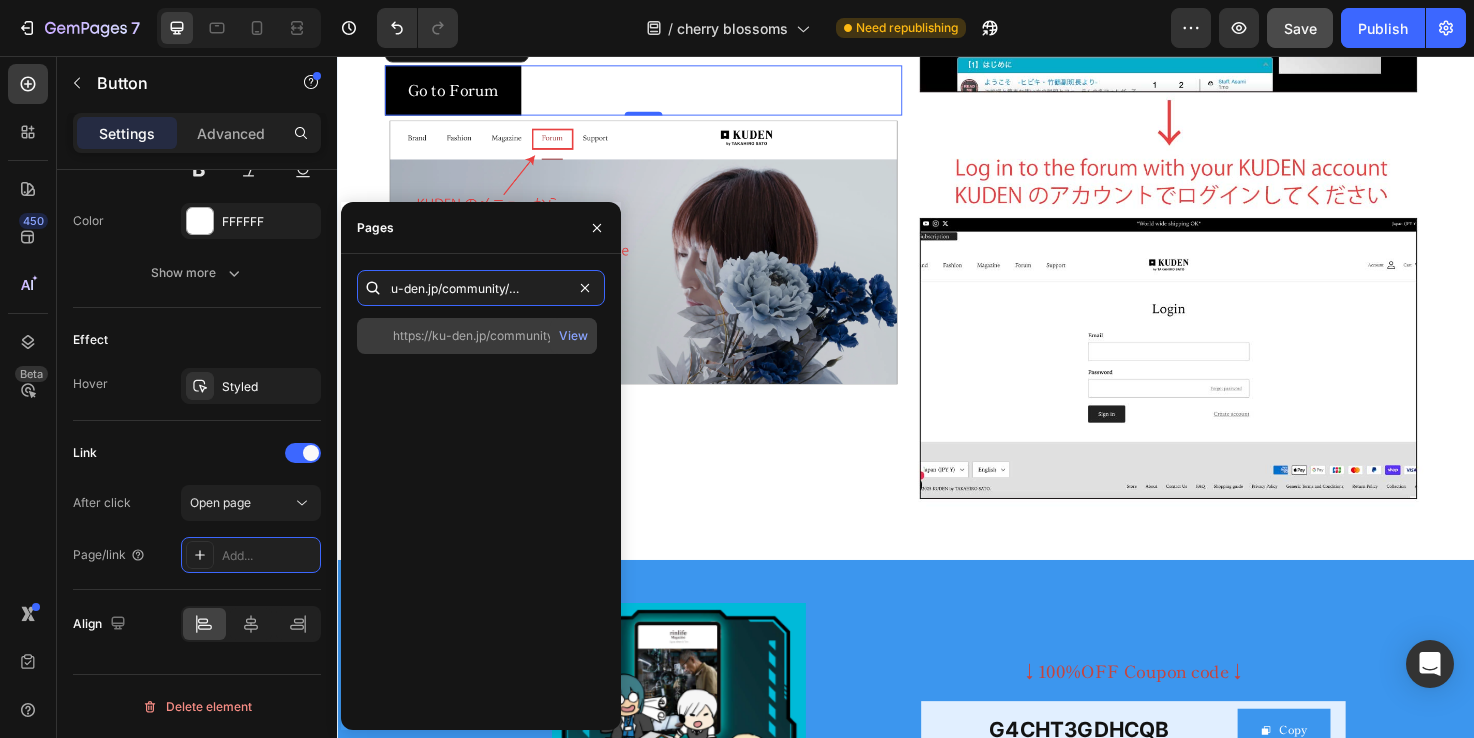 type on "https://ku-den.jp/community/xenforum" 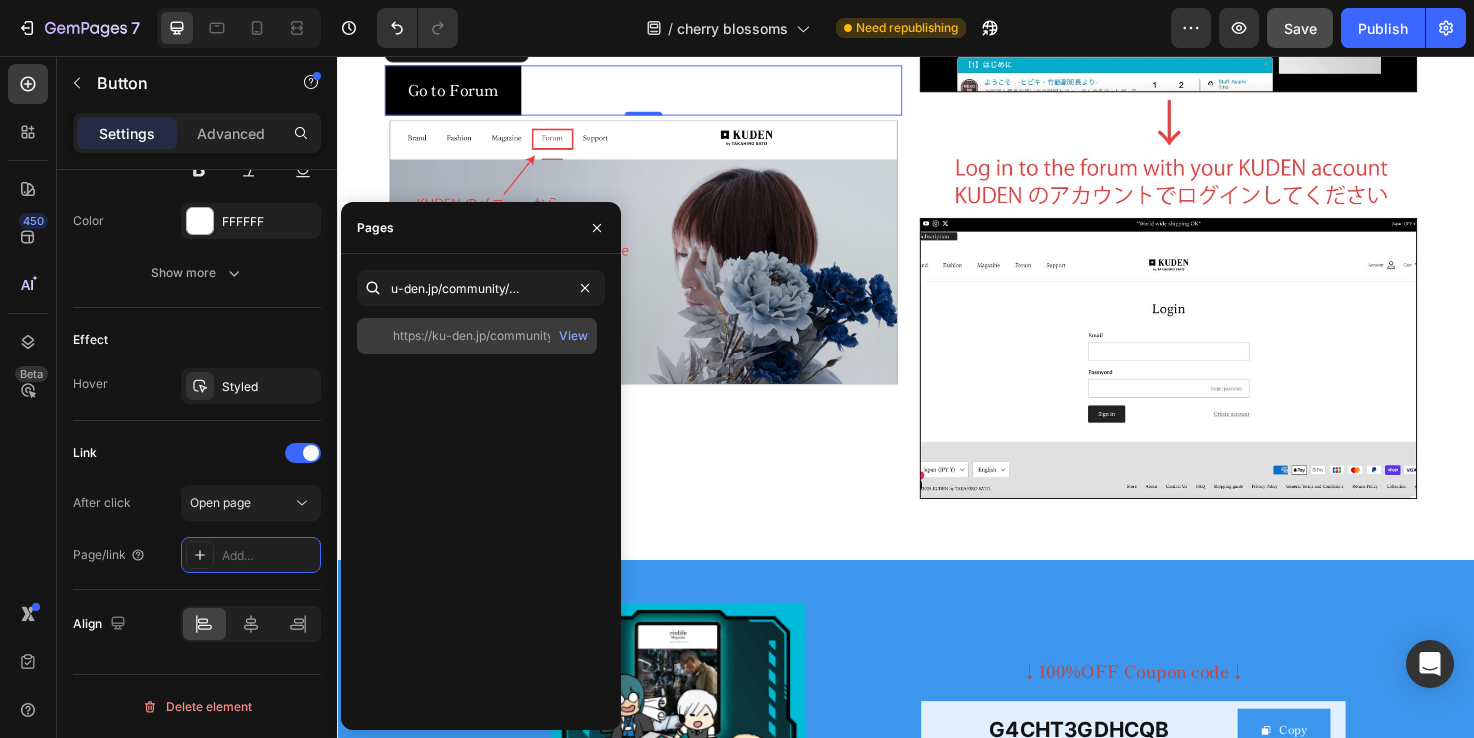 scroll, scrollTop: 0, scrollLeft: 0, axis: both 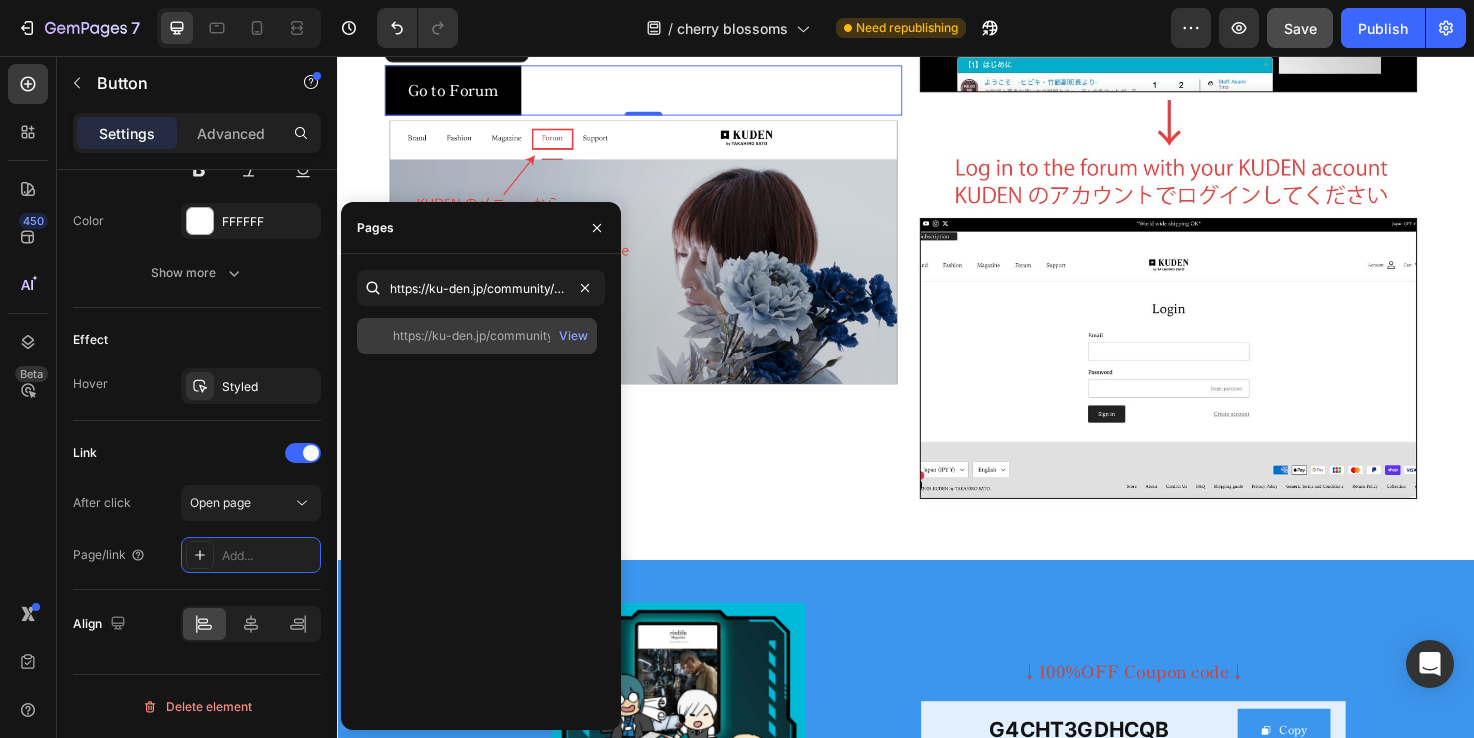 click on "https://ku-den.jp/community/xenforum" 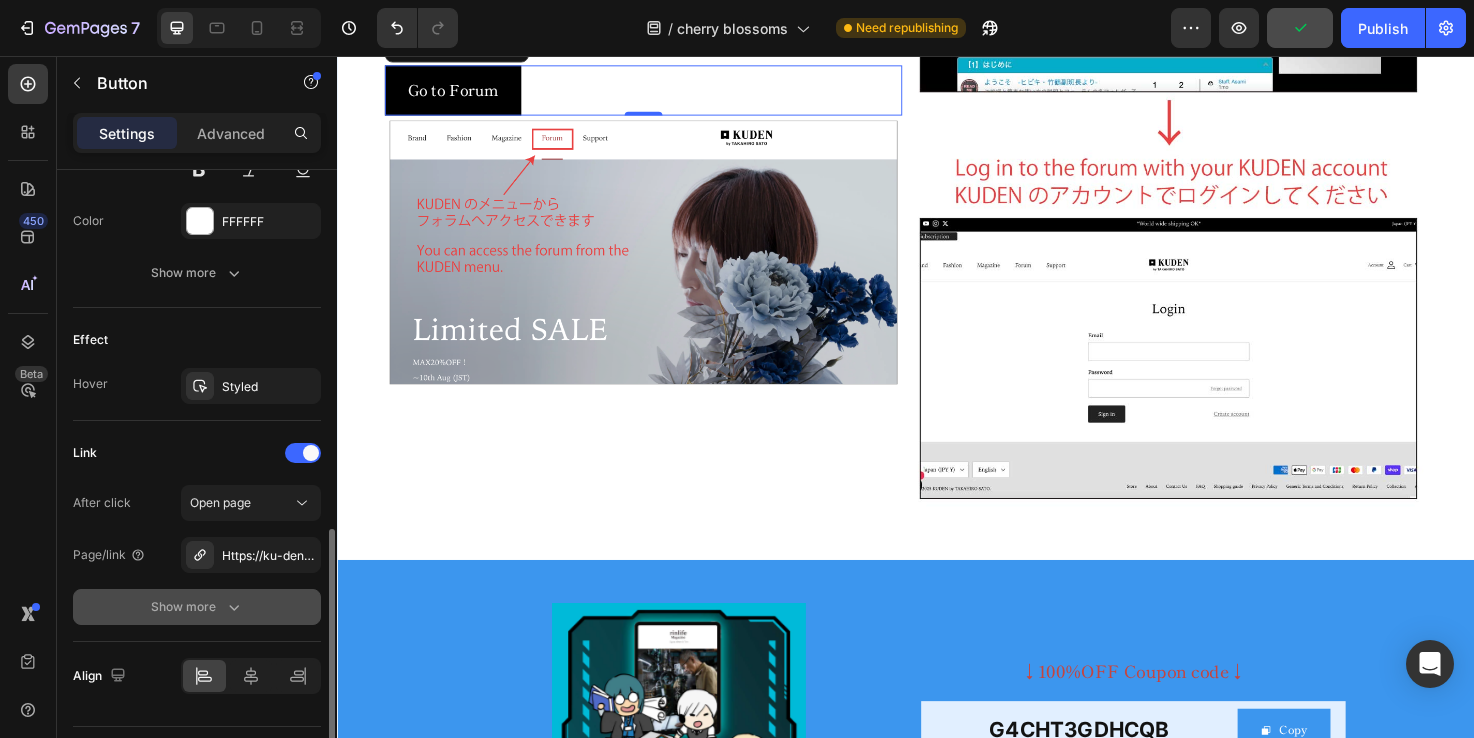 click on "Show more" 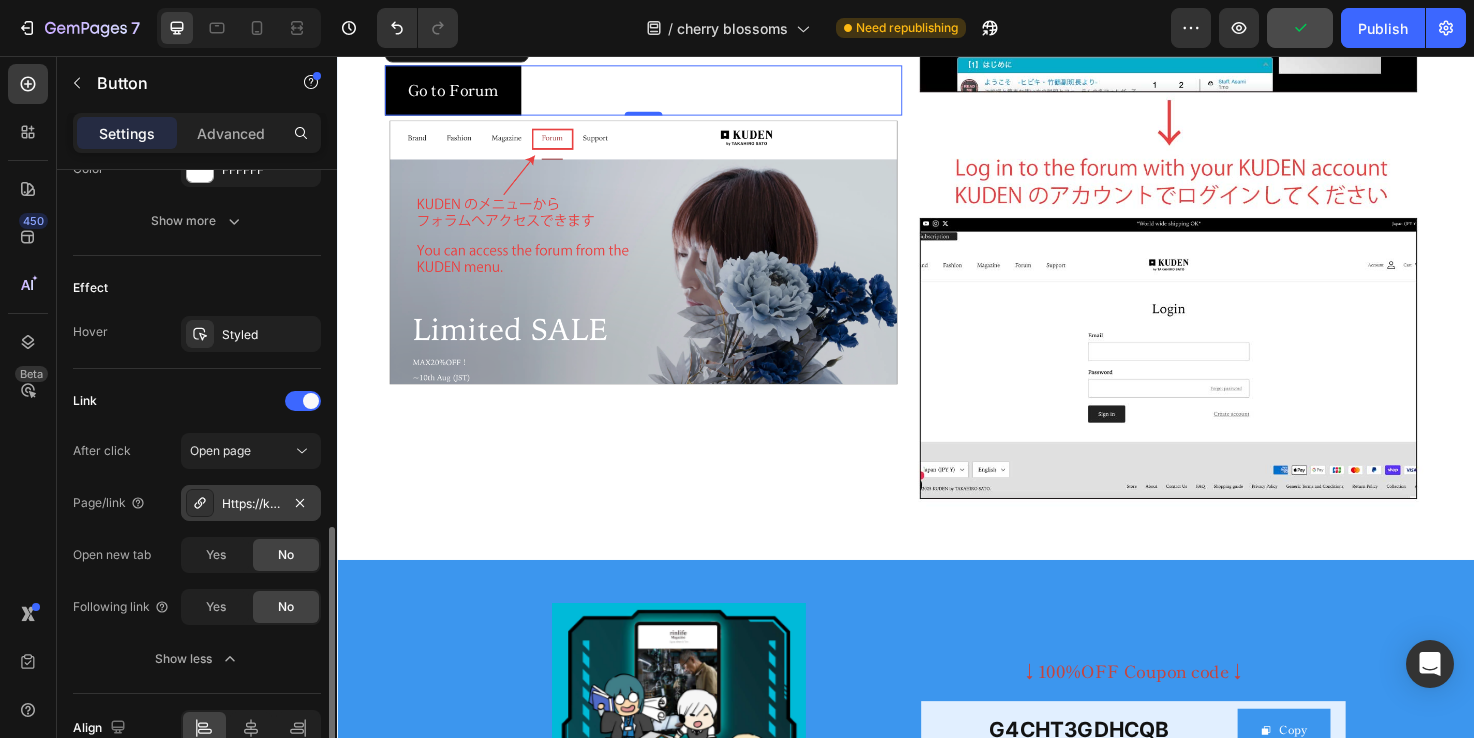 scroll, scrollTop: 969, scrollLeft: 0, axis: vertical 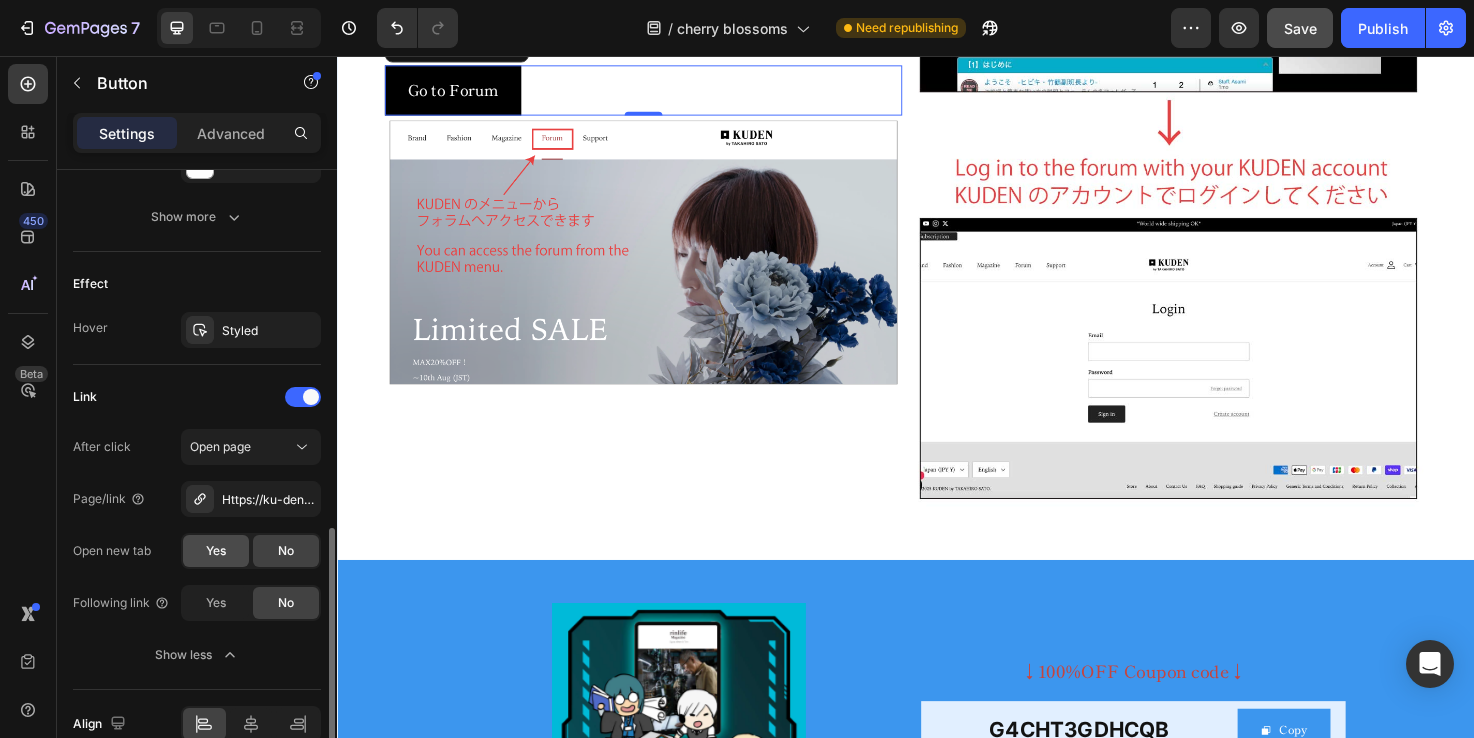 click on "Yes" 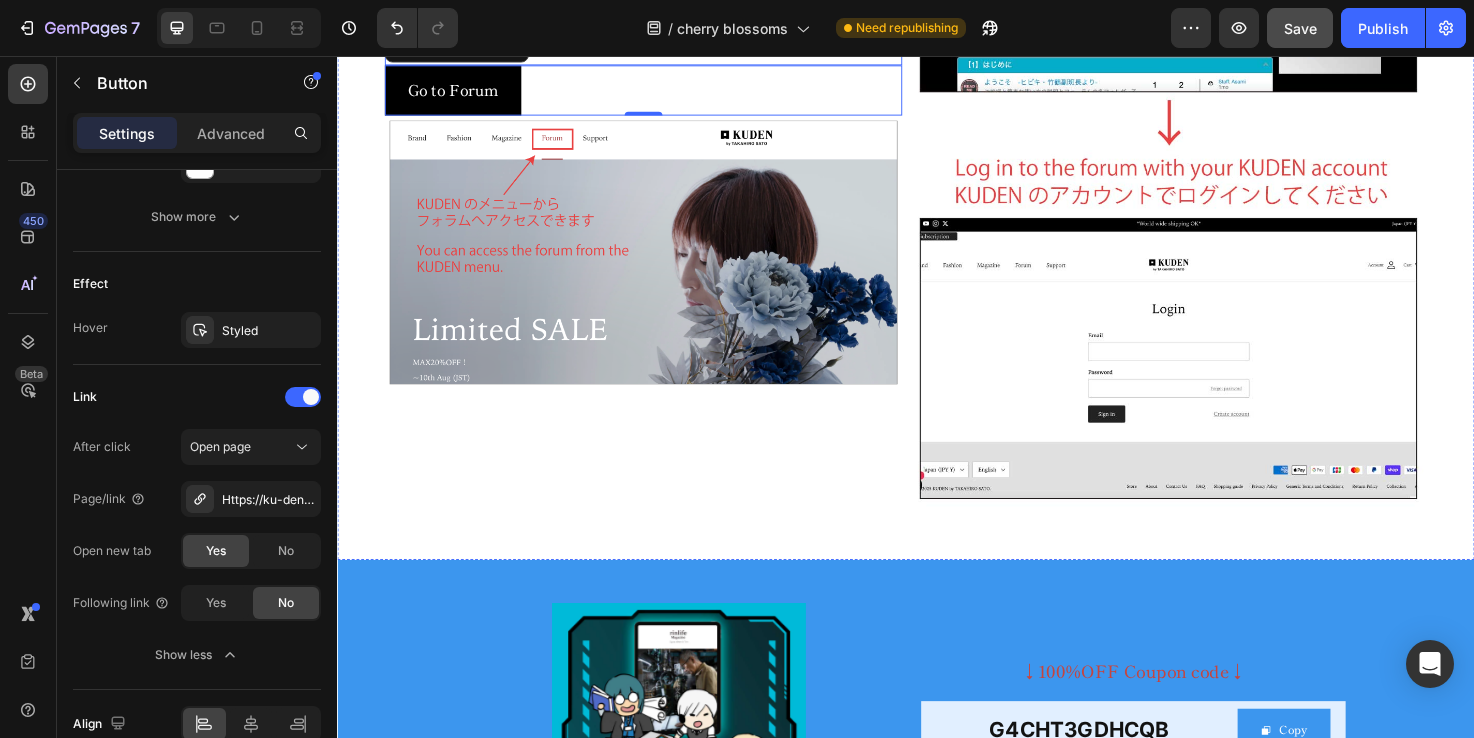 click on "・Click on the login link at the top right of the page. ・Please log in with your KUDEN account. ・You will be able to view the forum." at bounding box center (660, 20) 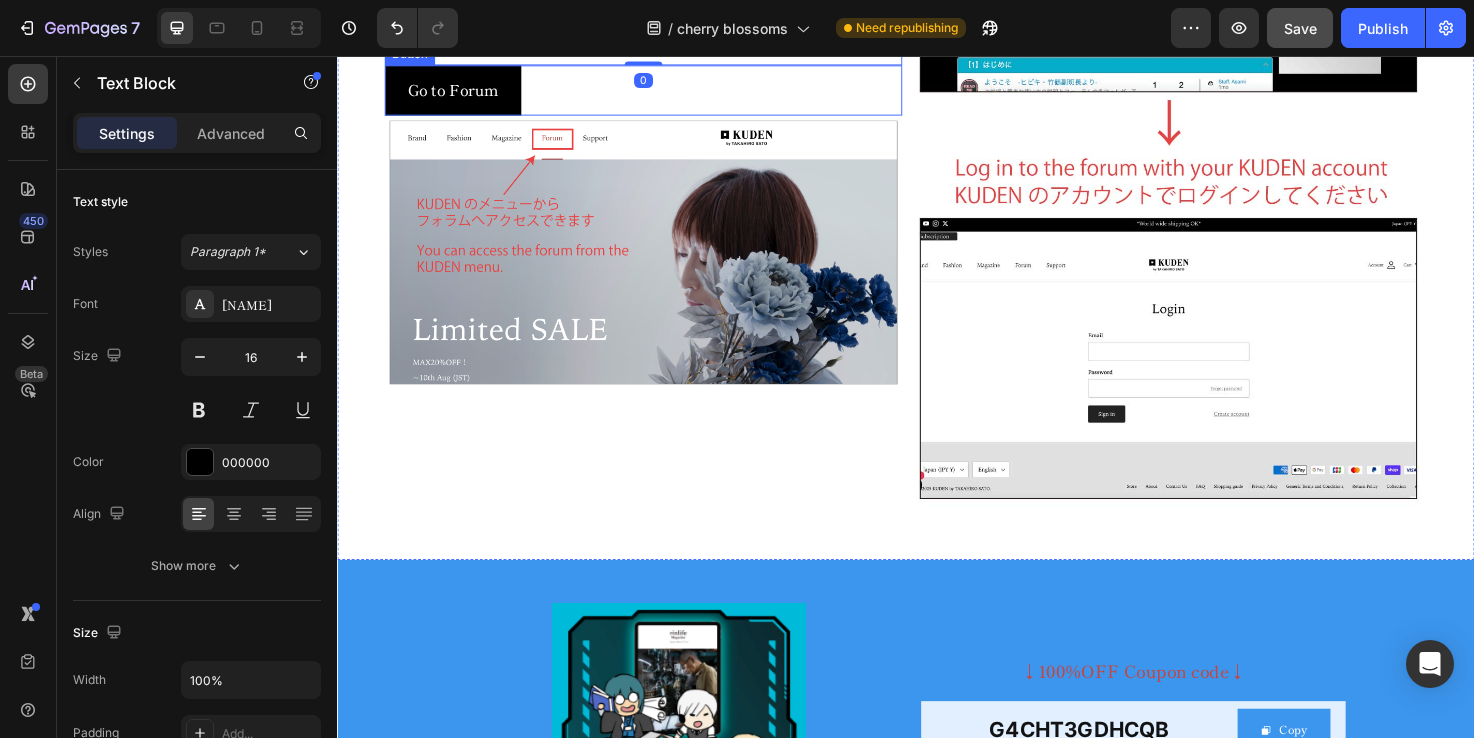 click on "Go to Forum Button" at bounding box center (660, 92) 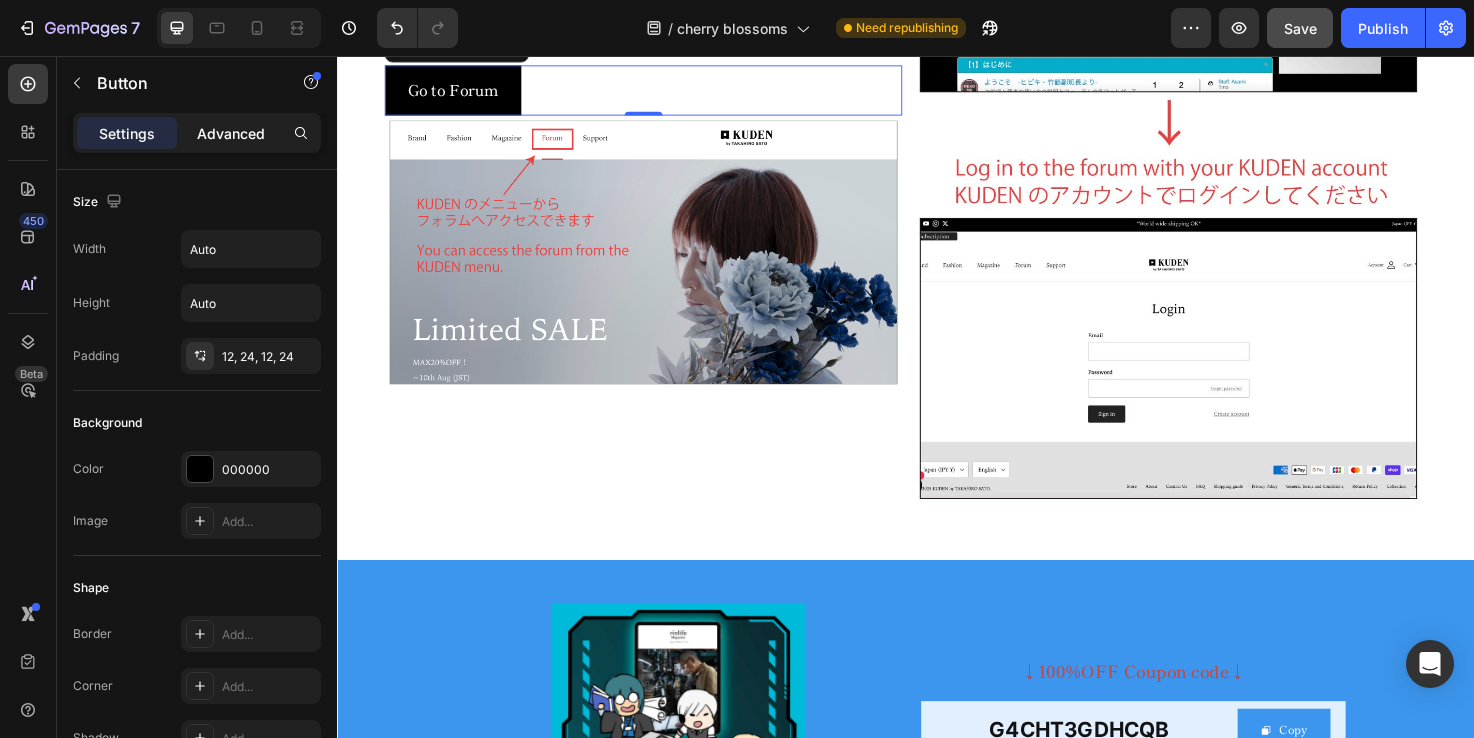 click on "Advanced" at bounding box center (231, 133) 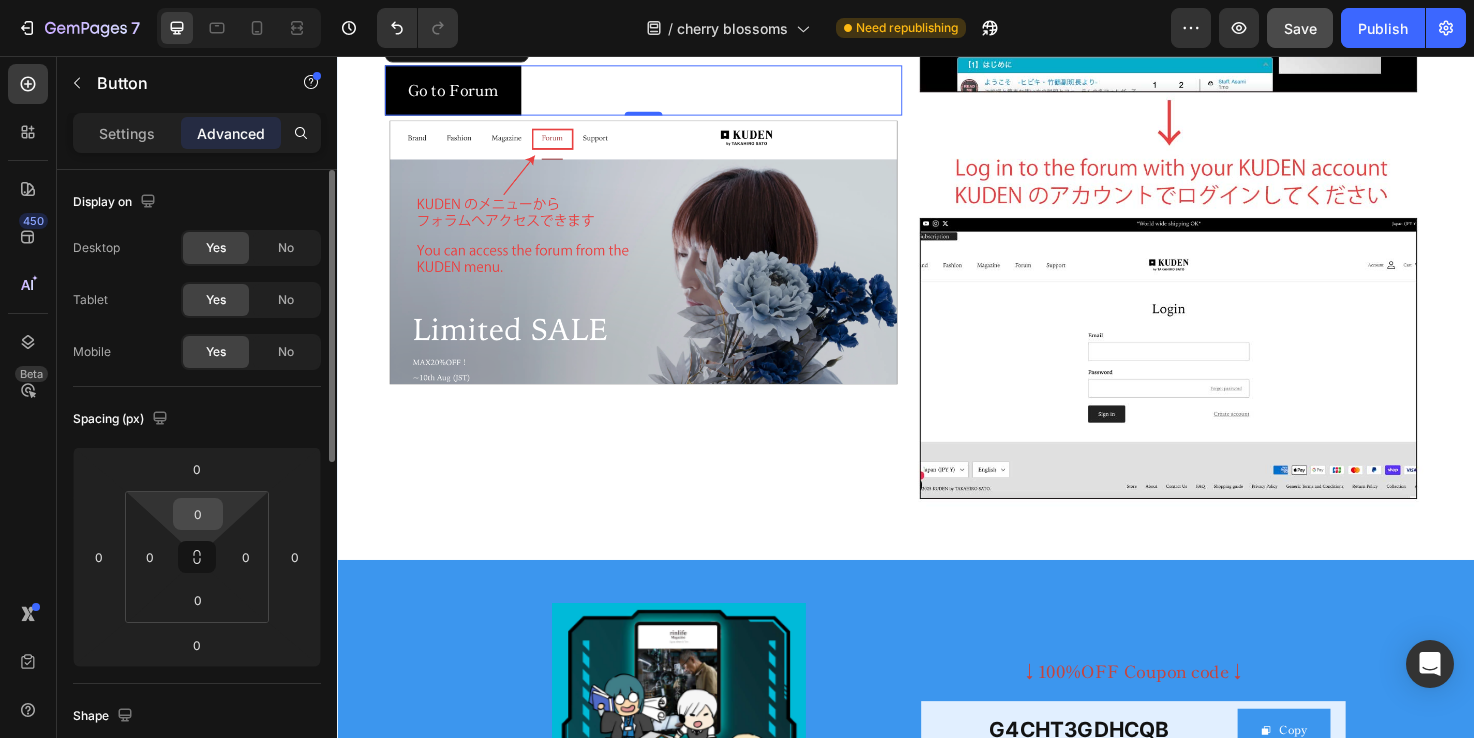 click on "0" at bounding box center (198, 514) 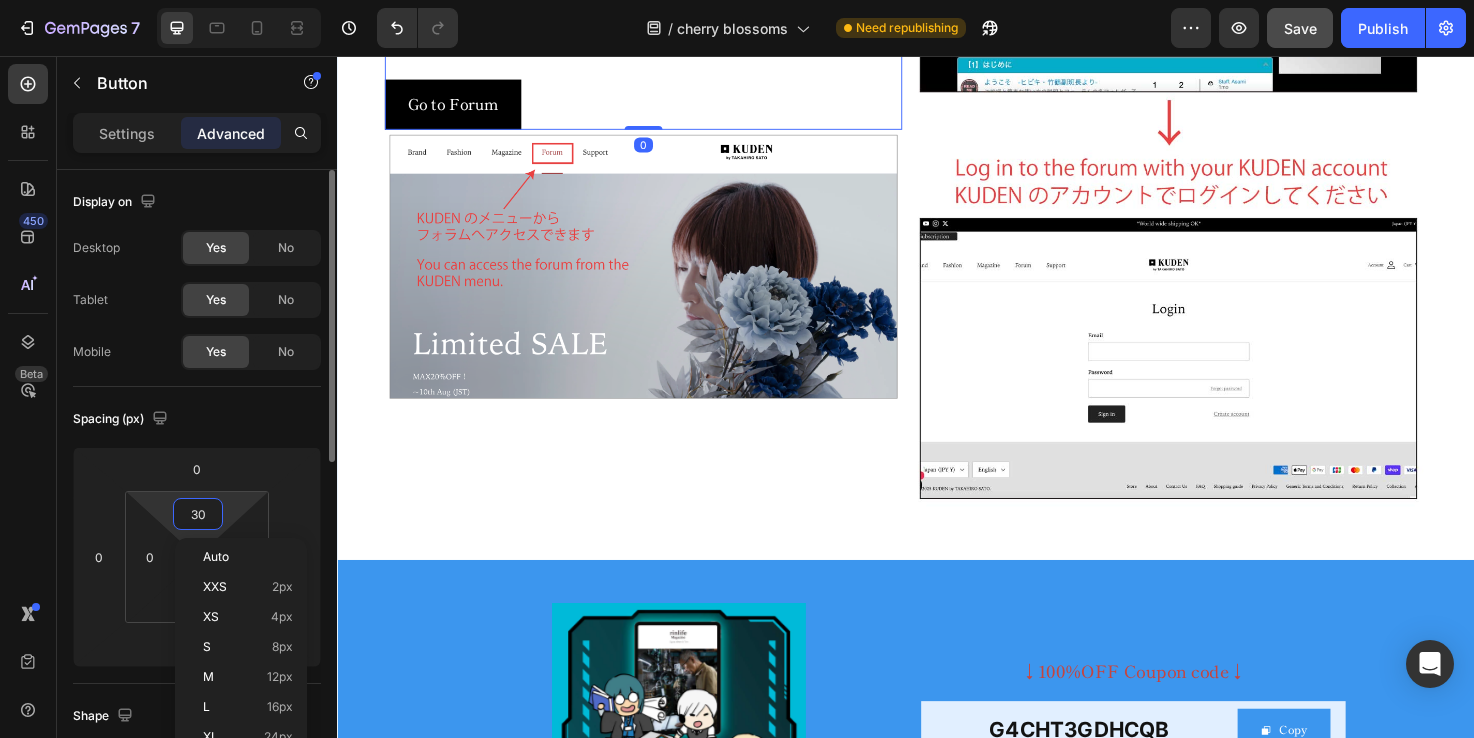 scroll, scrollTop: 1958, scrollLeft: 0, axis: vertical 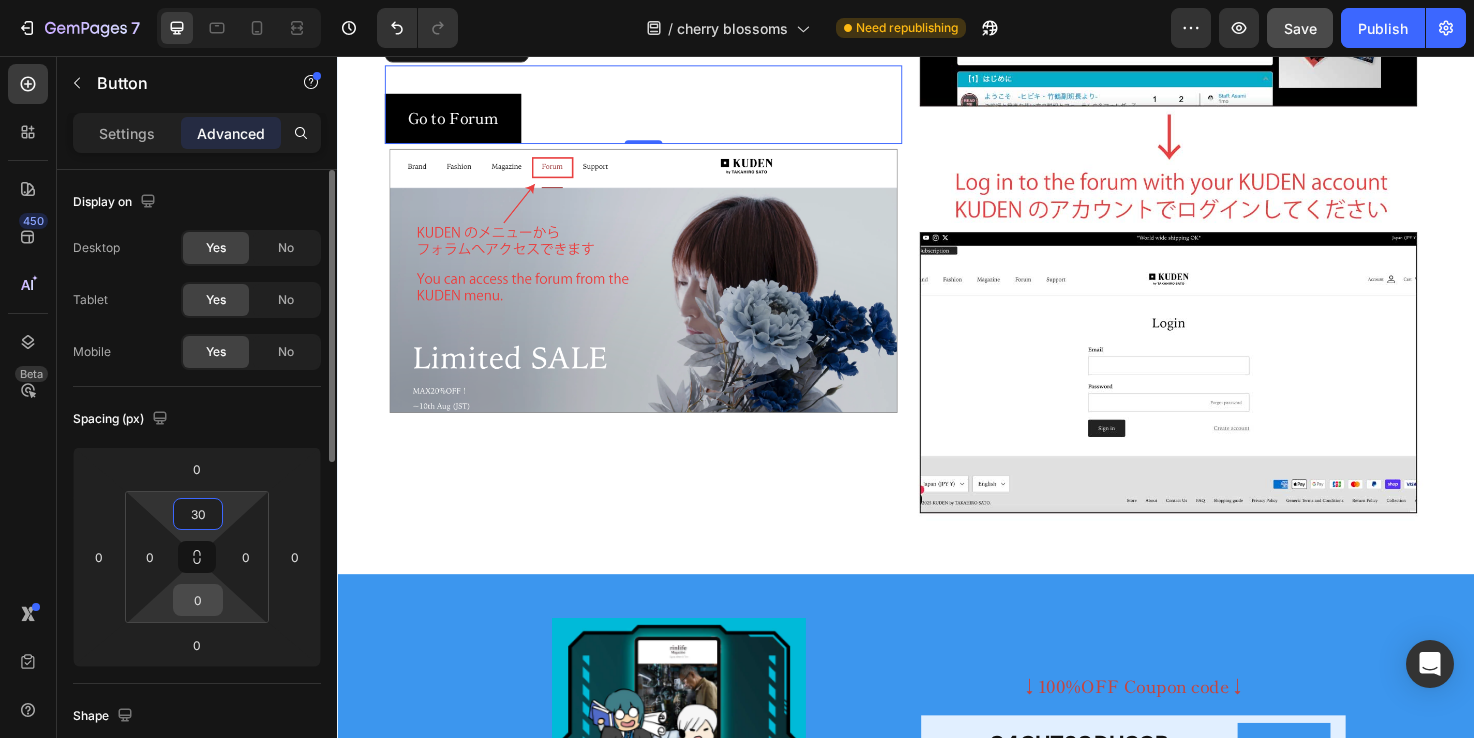 type on "30" 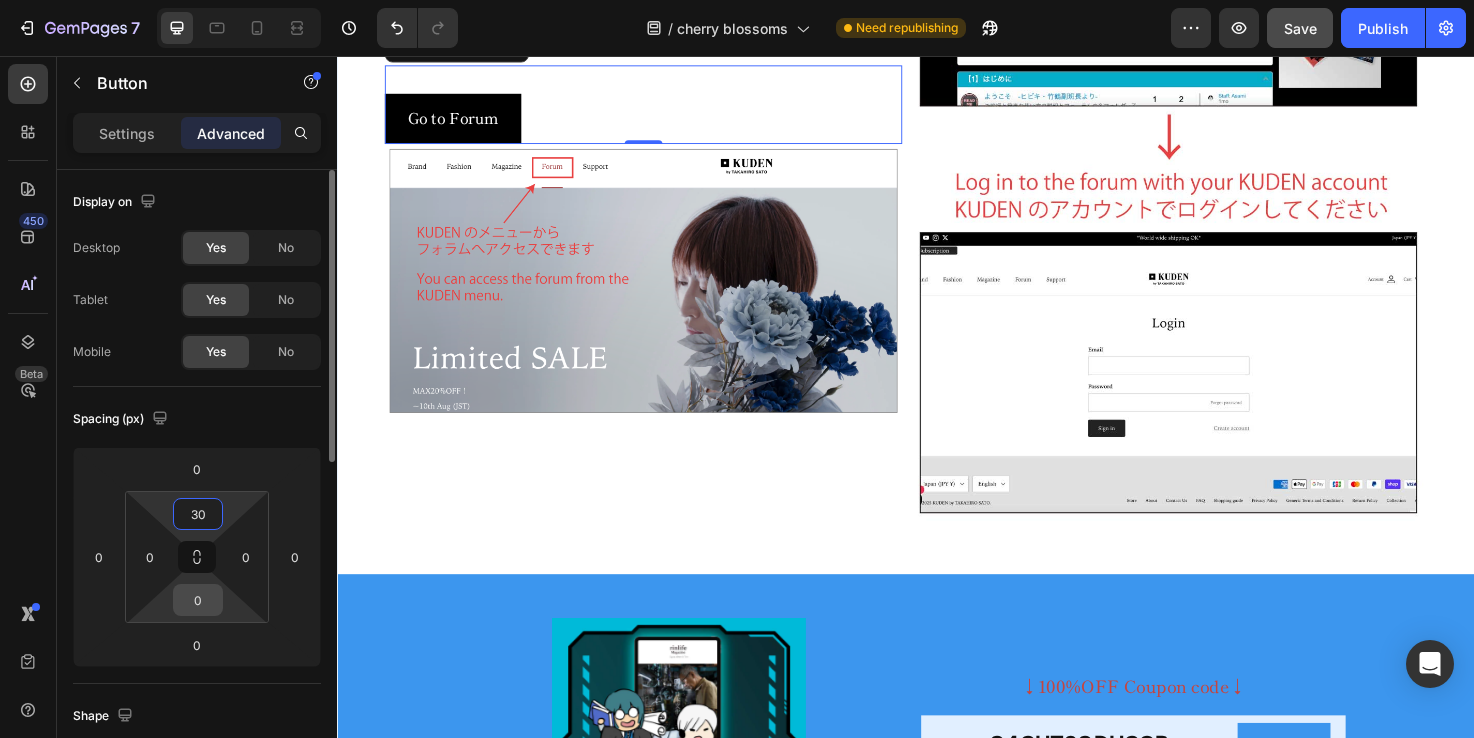 click on "0" at bounding box center [198, 600] 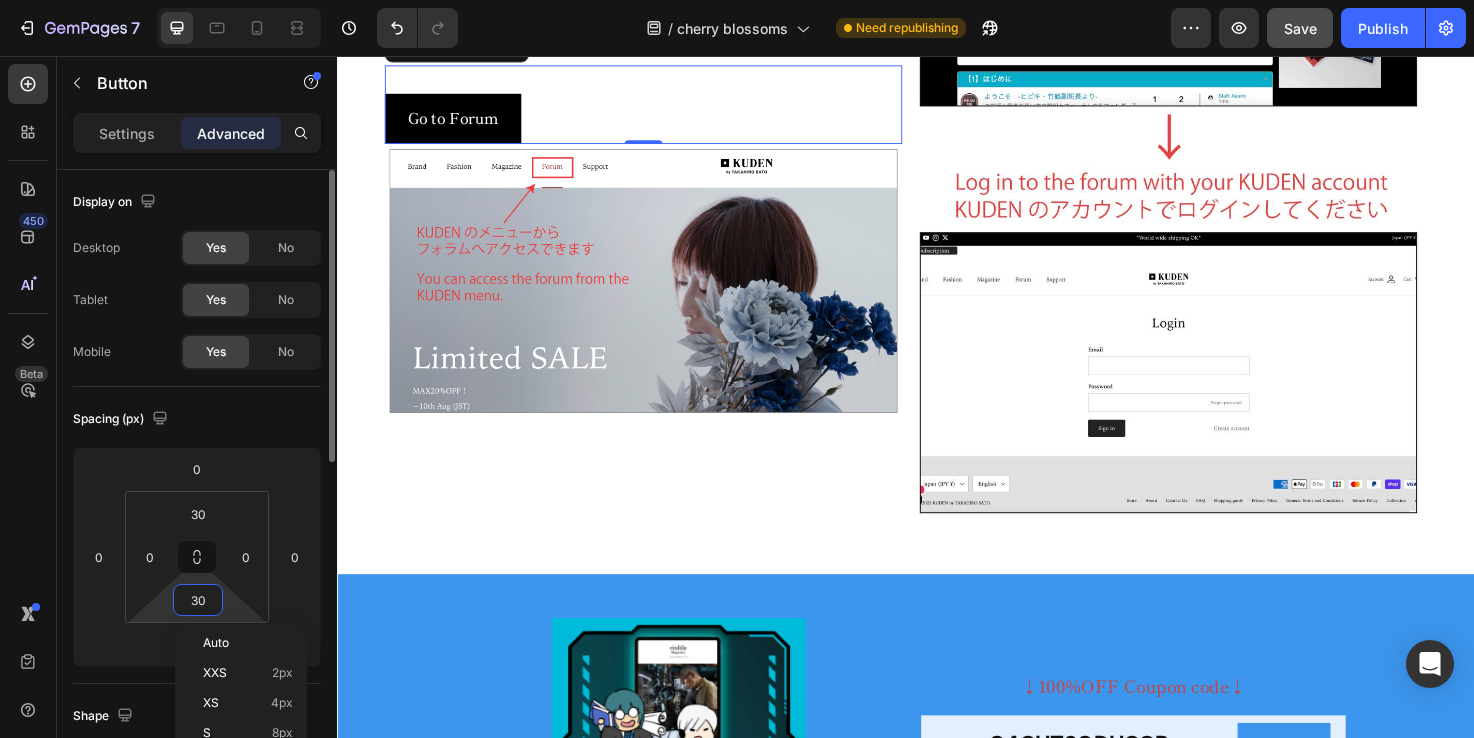 scroll, scrollTop: 1943, scrollLeft: 0, axis: vertical 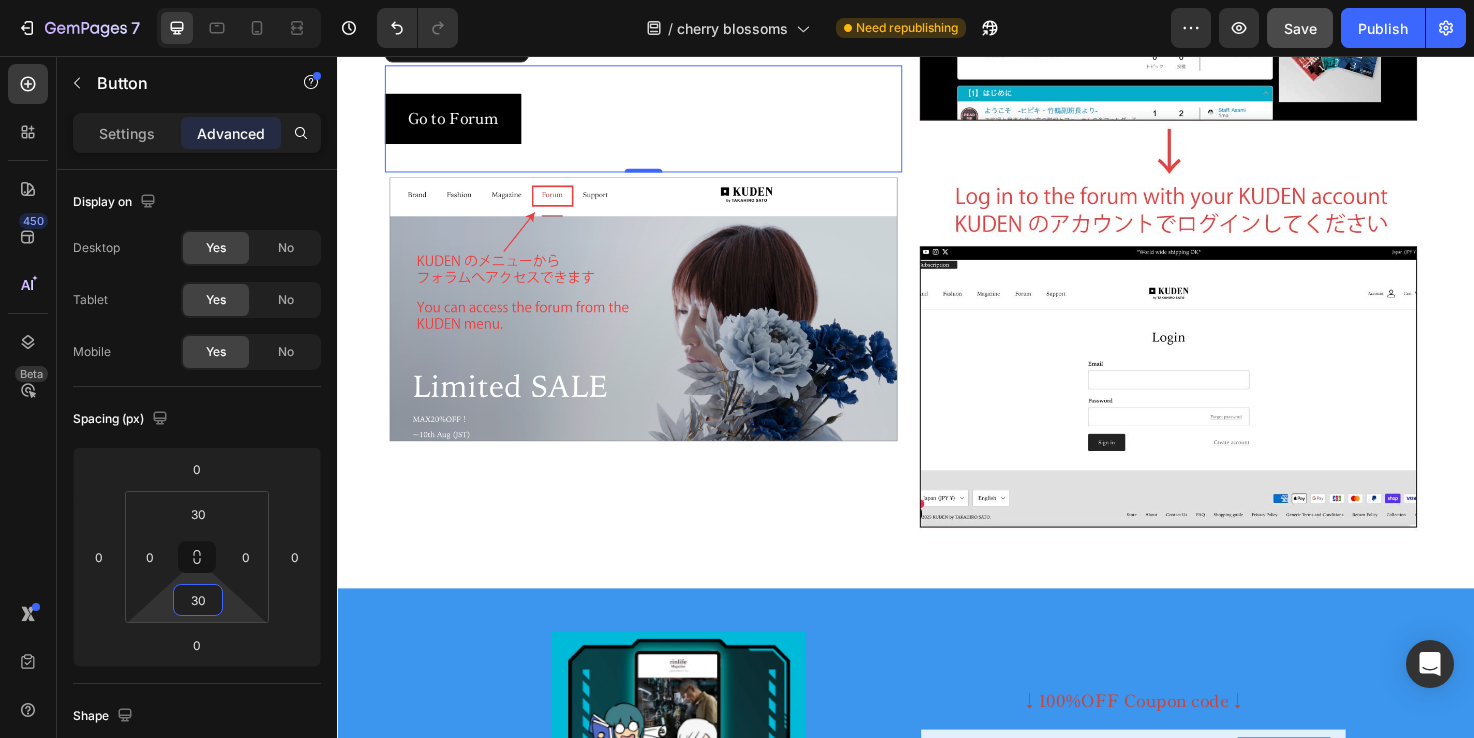 type on "30" 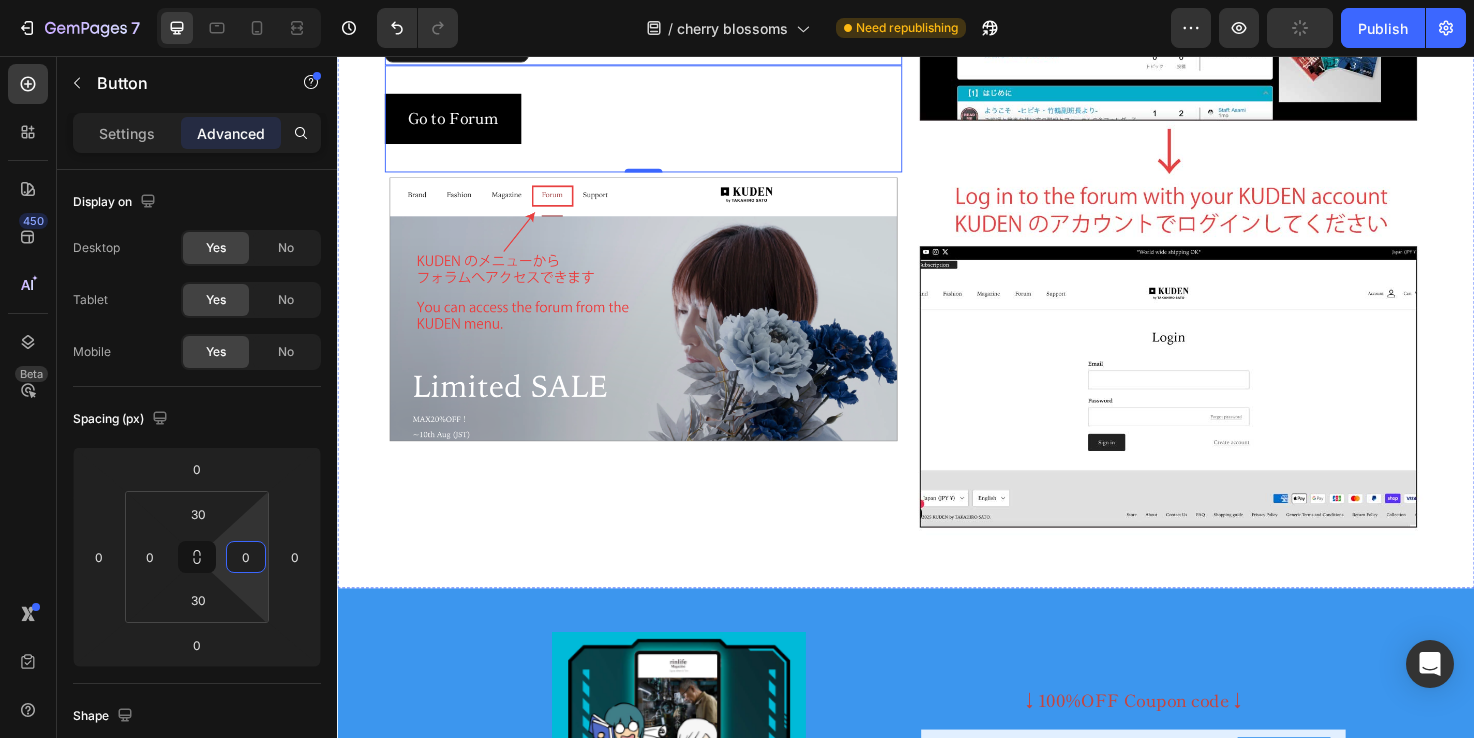 click on "Log in to the forum Text Block" at bounding box center [660, -56] 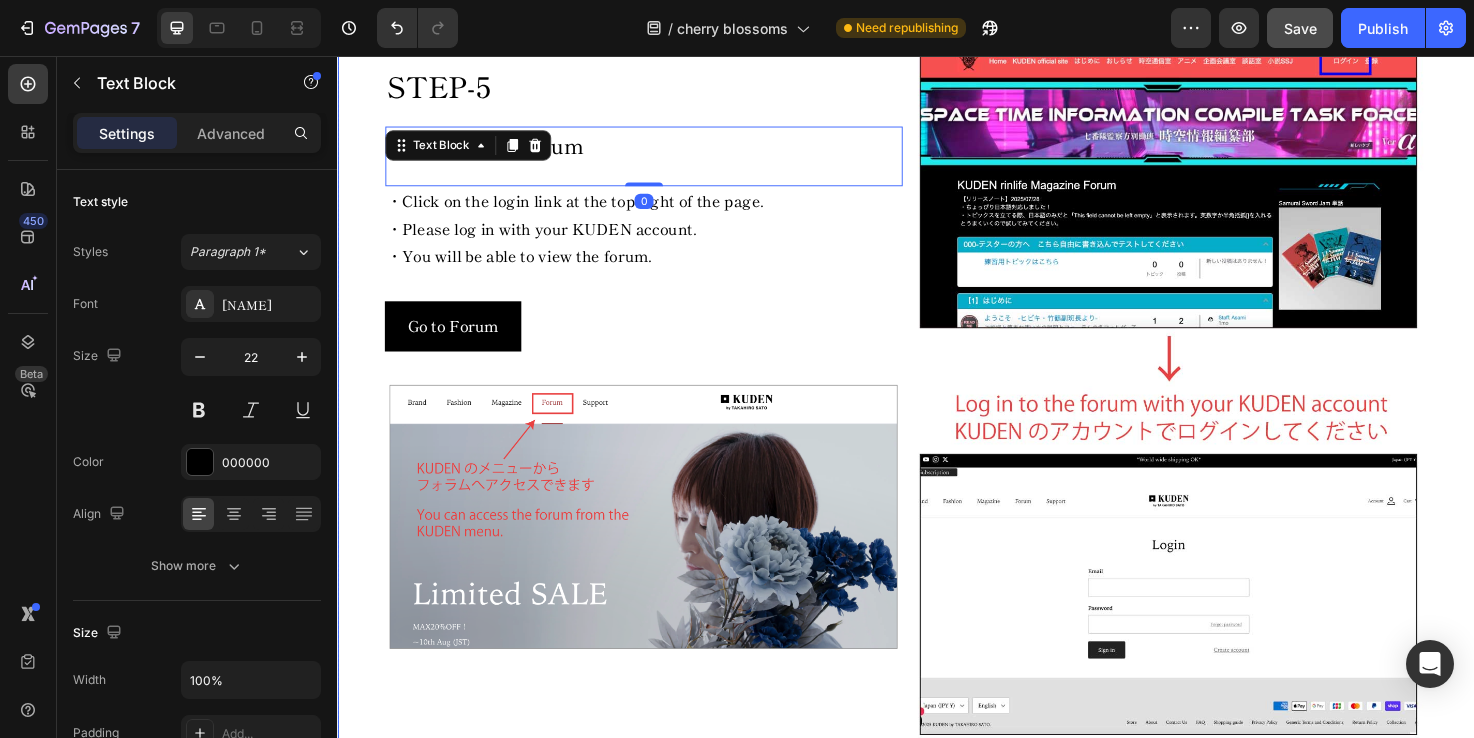 scroll, scrollTop: 1692, scrollLeft: 0, axis: vertical 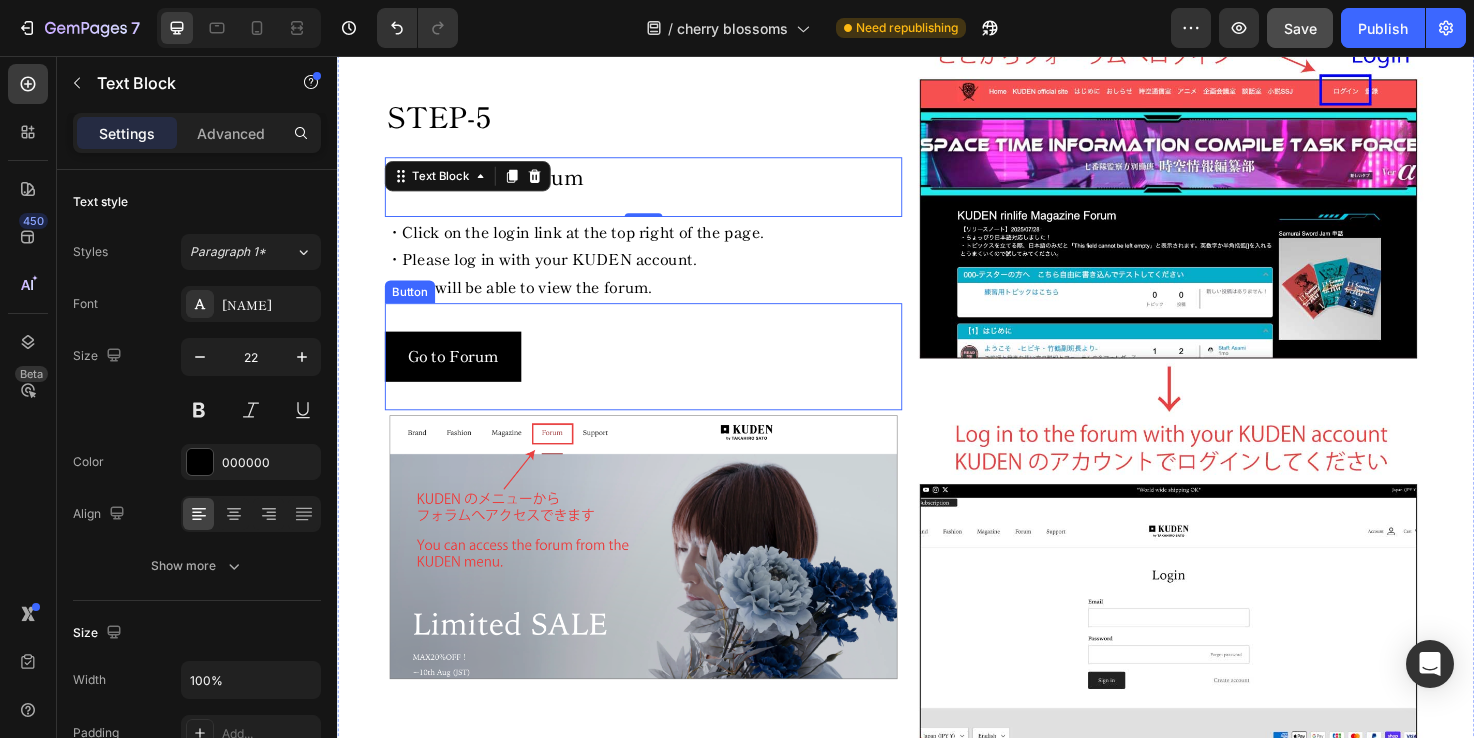 click on "Go to Forum Button" at bounding box center (660, 373) 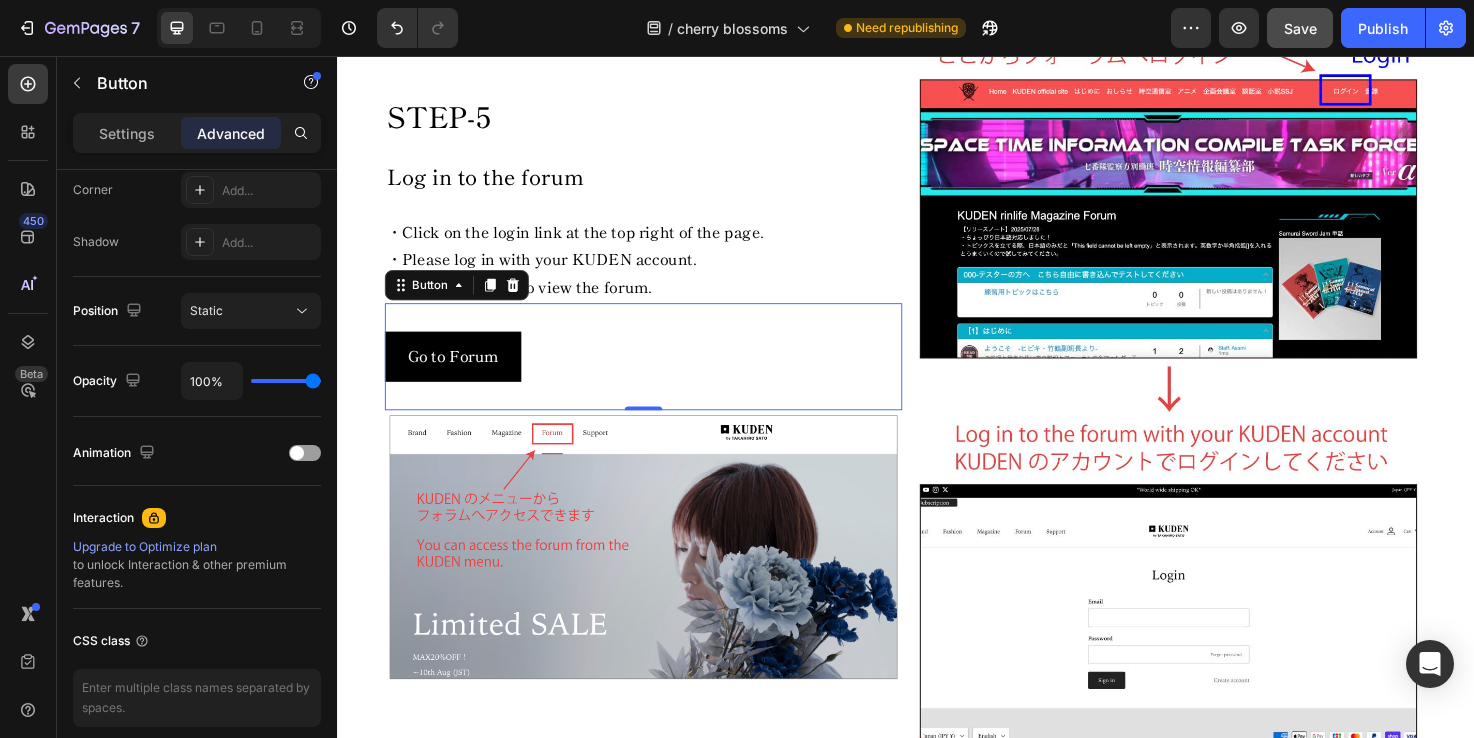 scroll, scrollTop: 709, scrollLeft: 0, axis: vertical 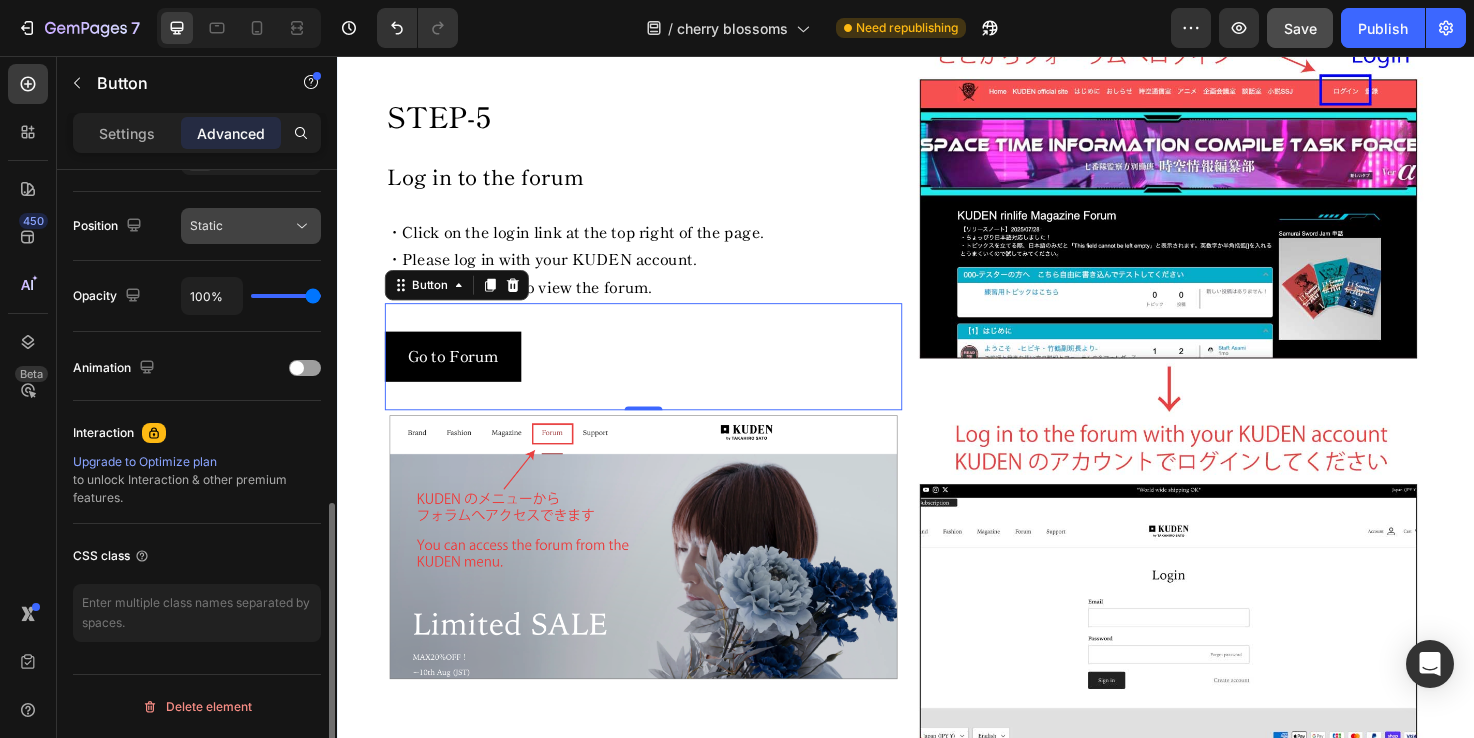 click on "Static" at bounding box center [241, 226] 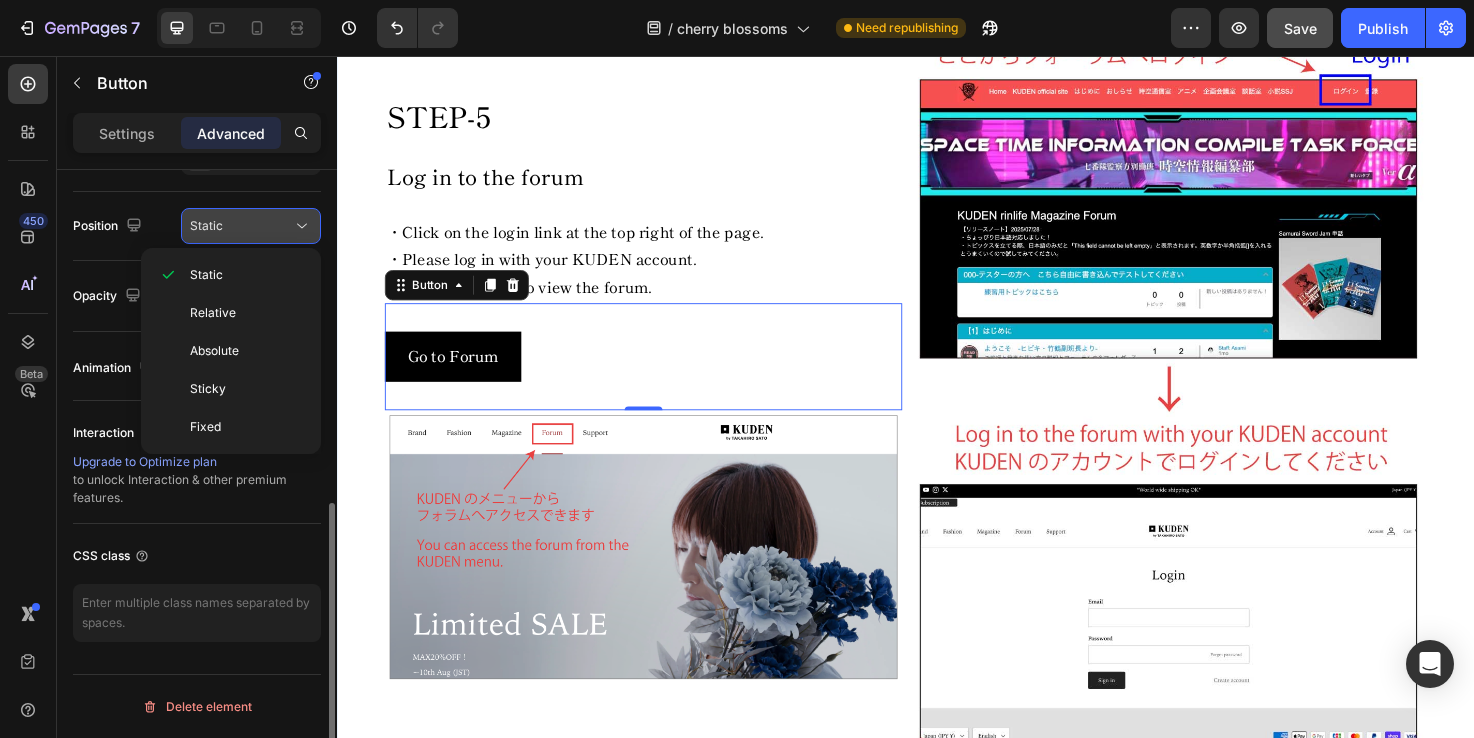 click on "Static" at bounding box center (241, 226) 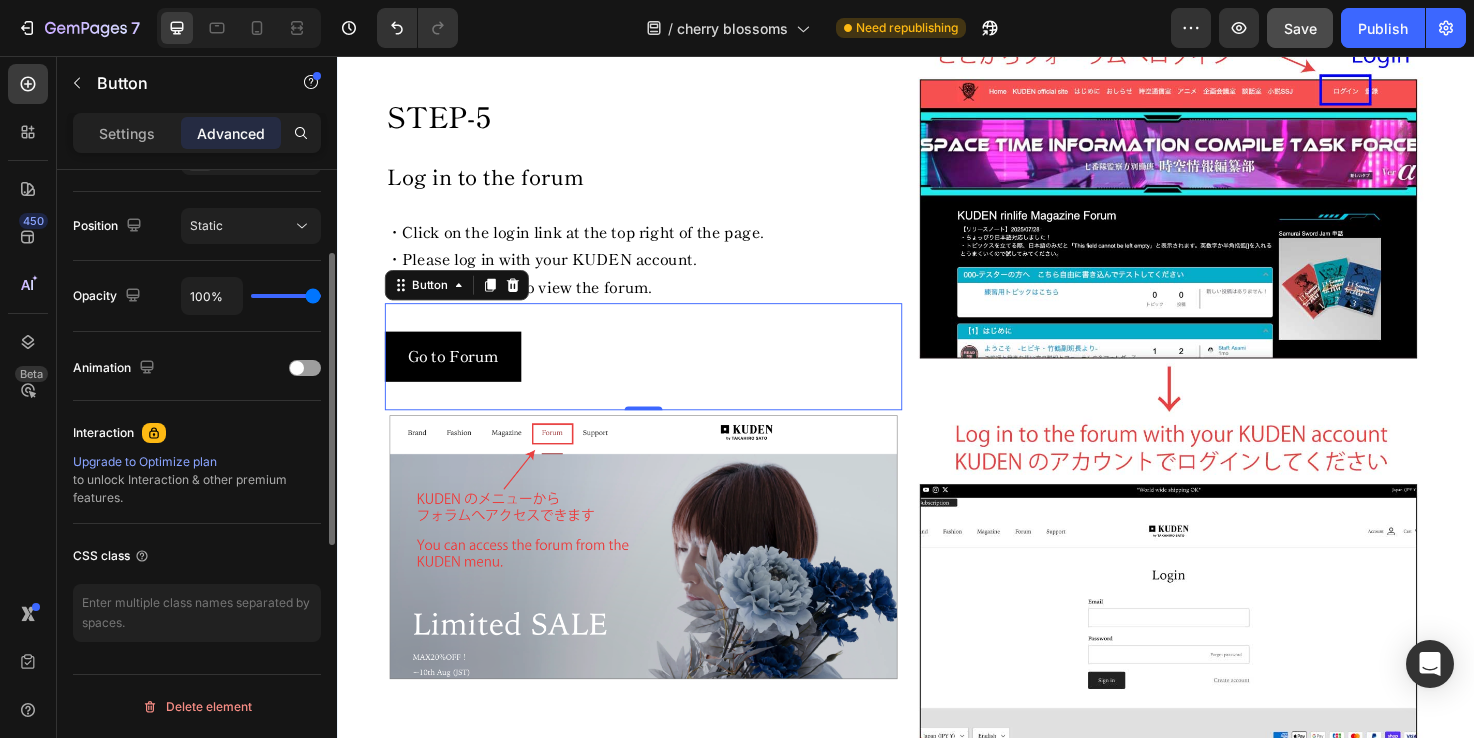 scroll, scrollTop: 0, scrollLeft: 0, axis: both 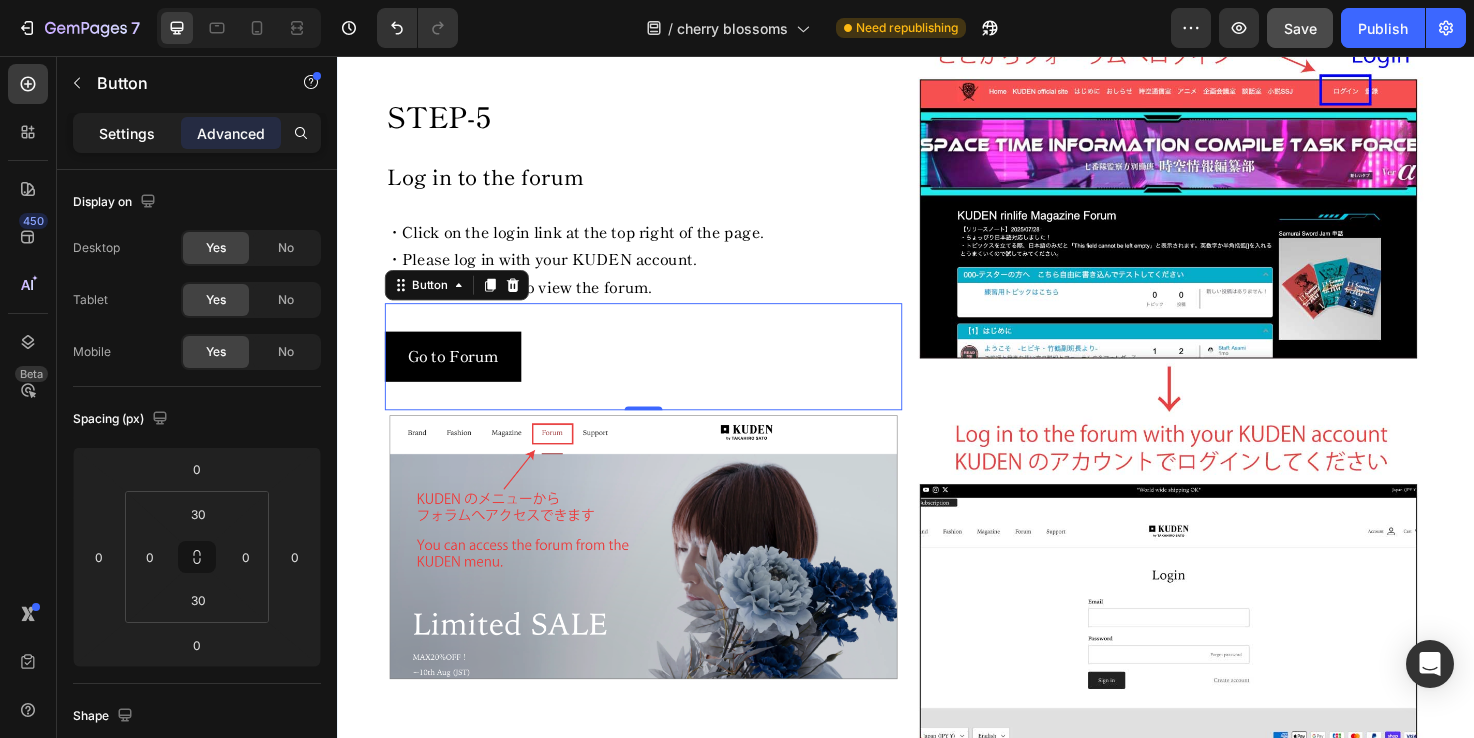 click on "Settings" at bounding box center (127, 133) 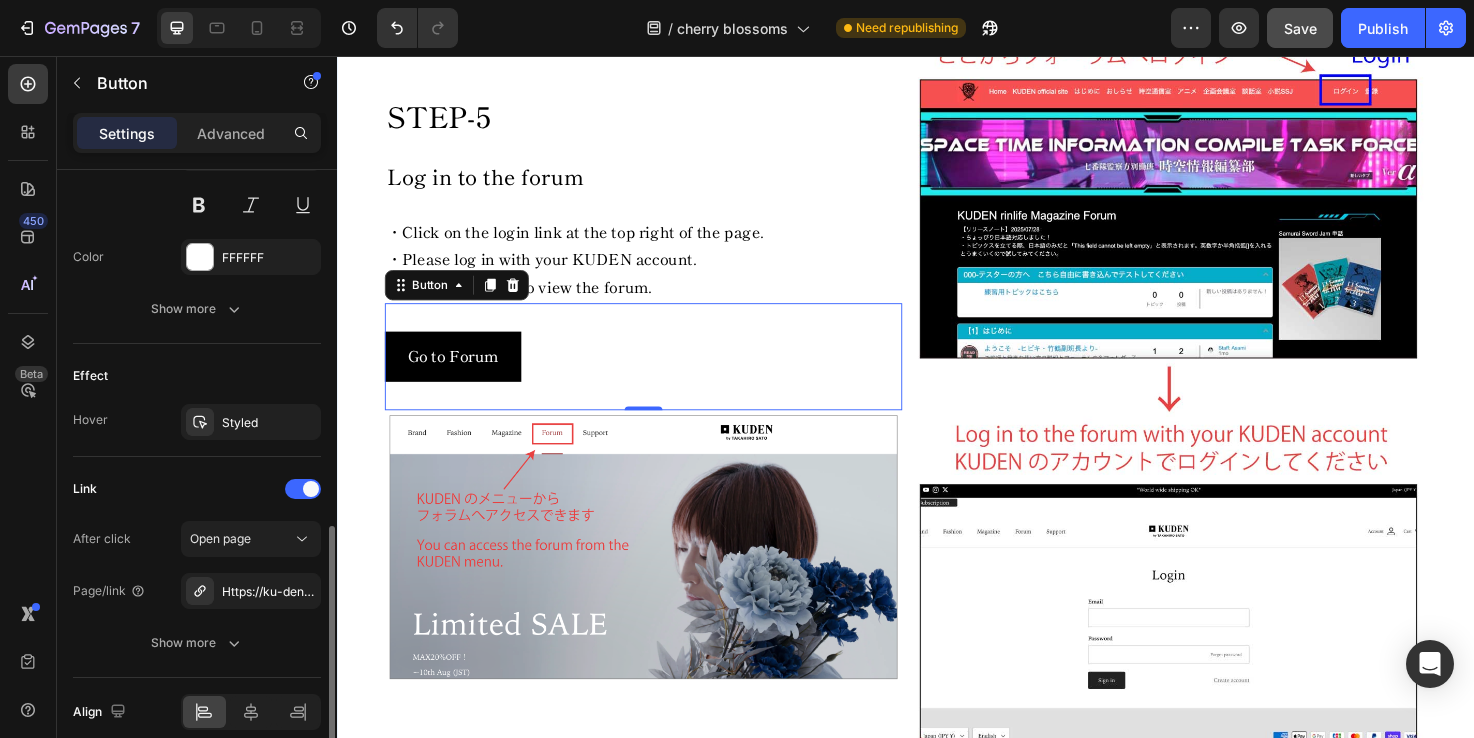 scroll, scrollTop: 965, scrollLeft: 0, axis: vertical 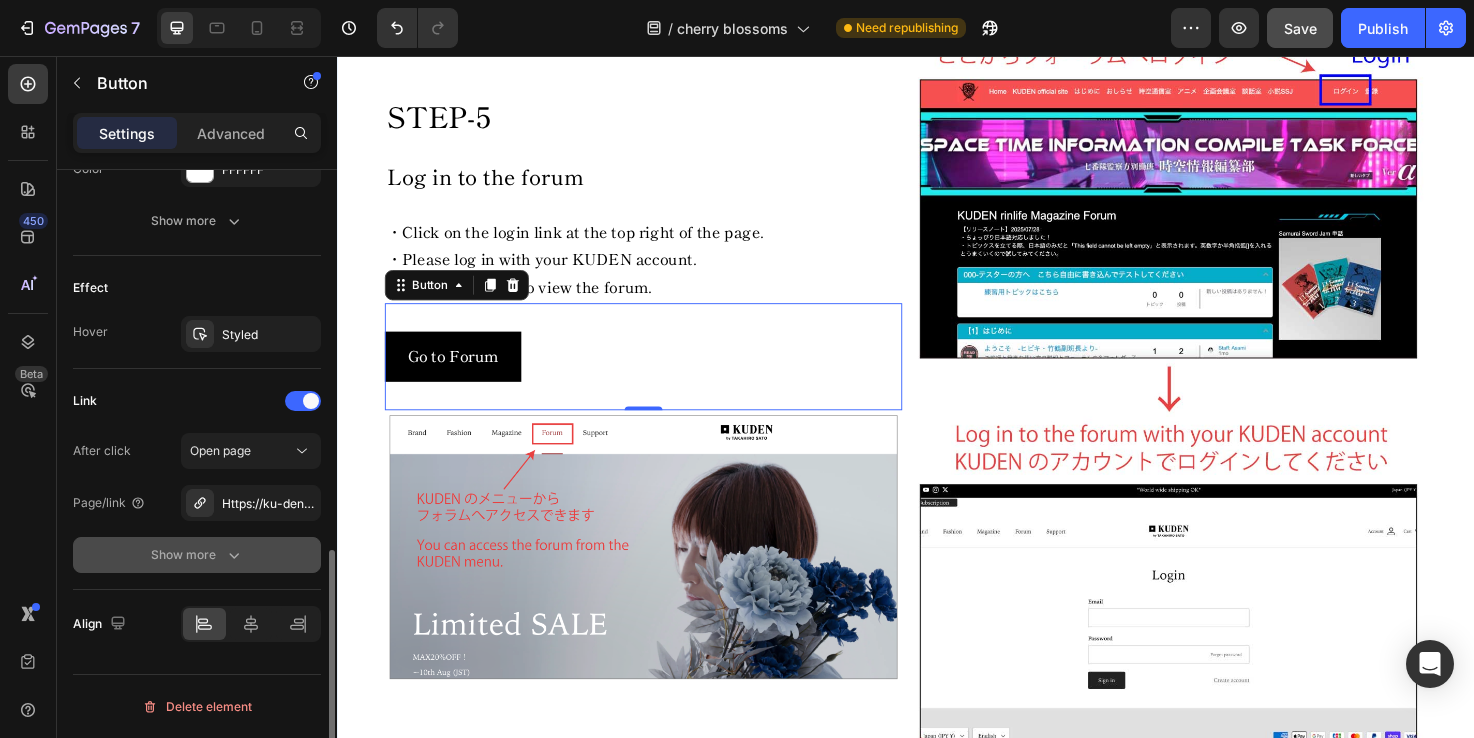 click on "Show more" at bounding box center [197, 555] 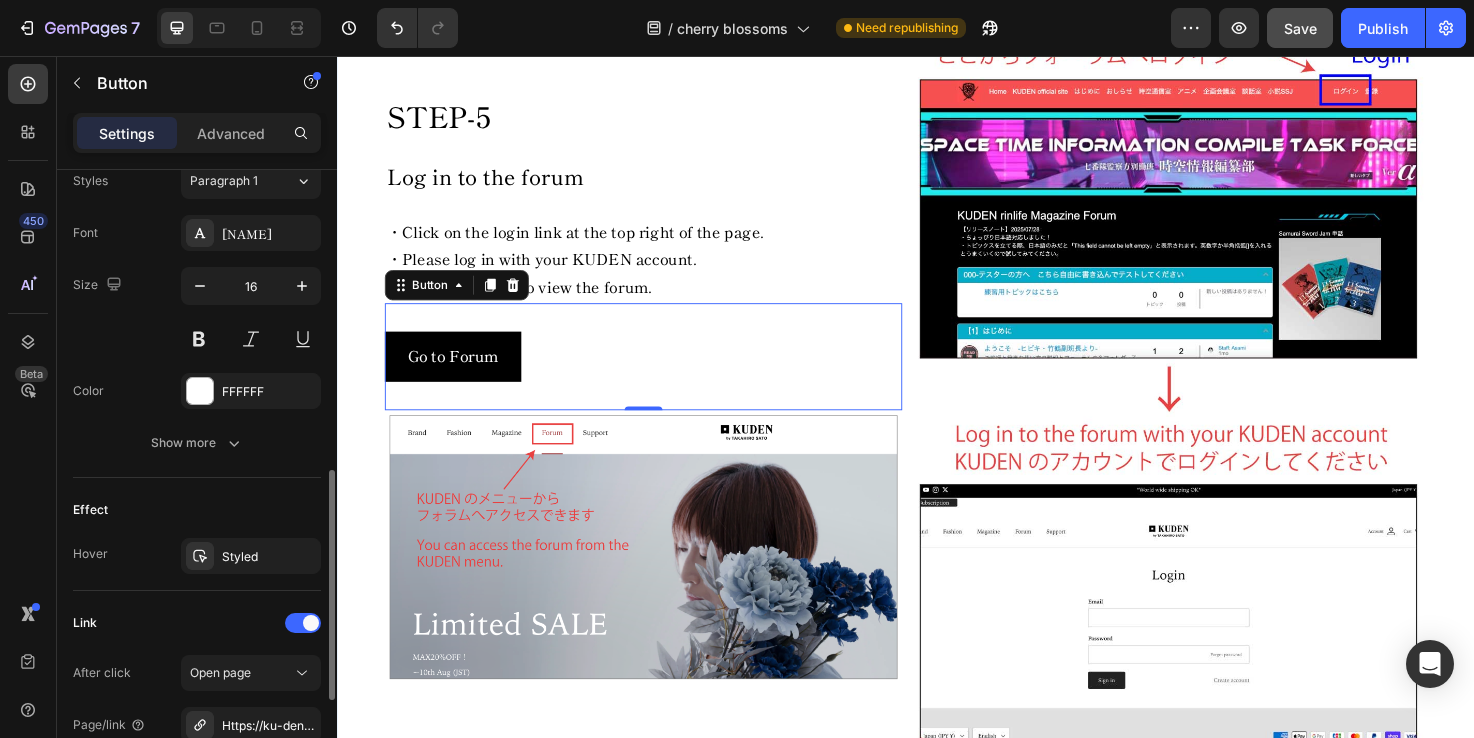 scroll, scrollTop: 732, scrollLeft: 0, axis: vertical 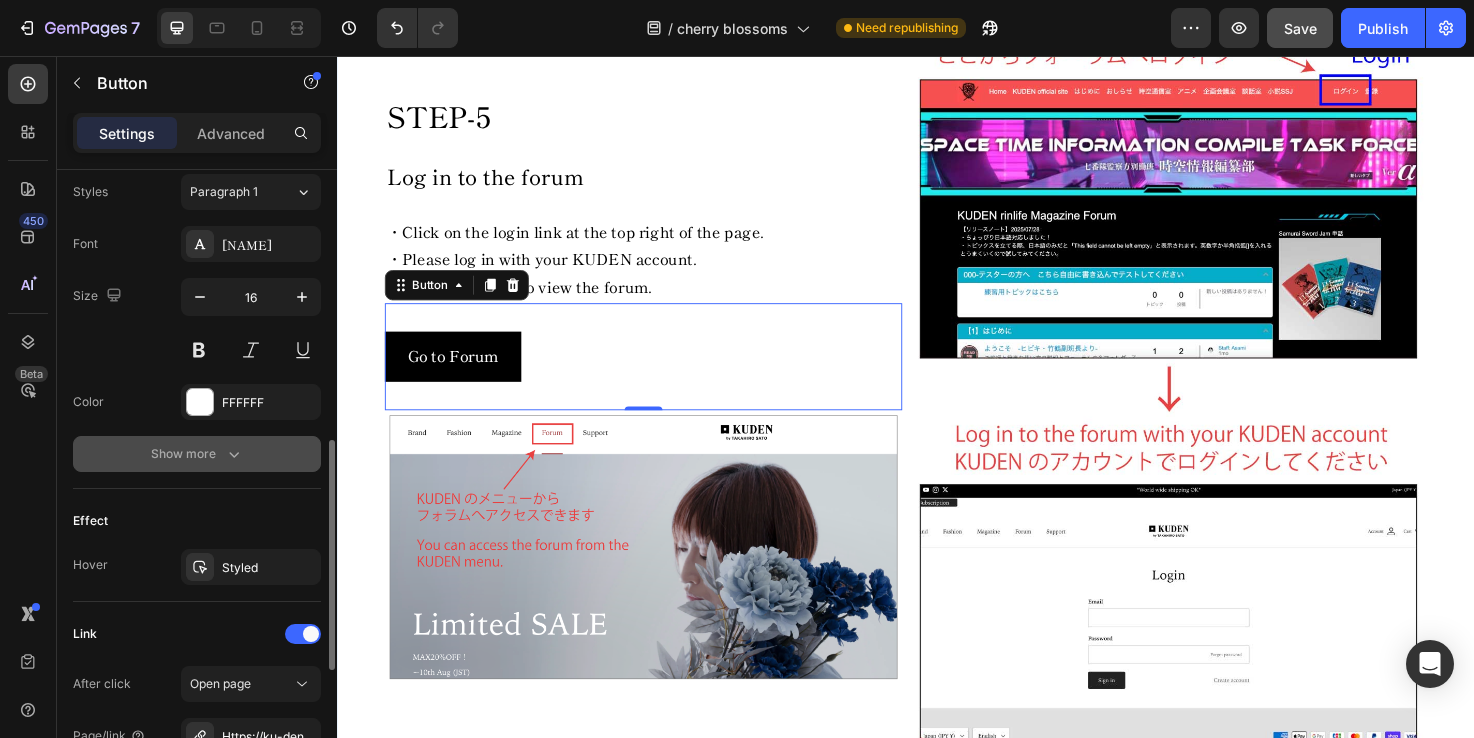 click on "Show more" at bounding box center [197, 454] 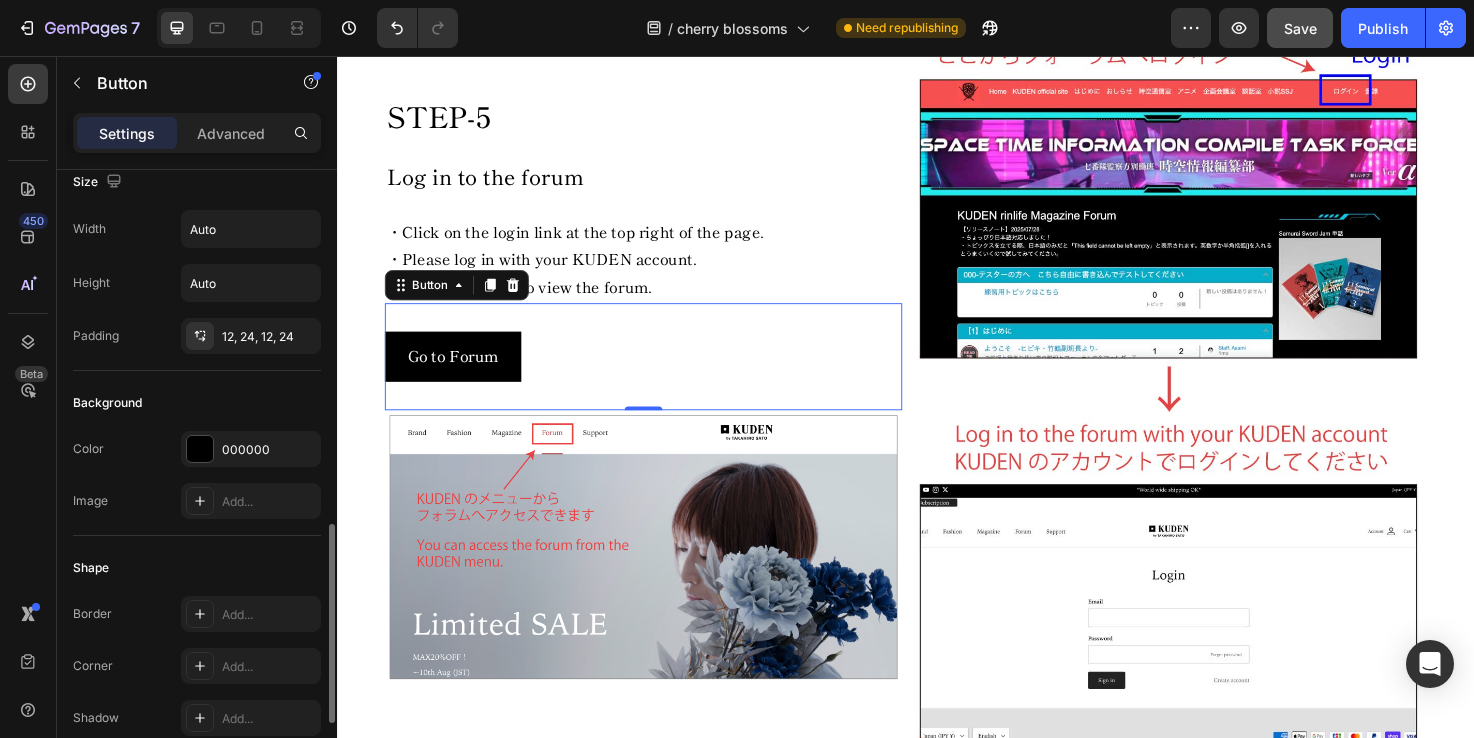 scroll, scrollTop: 0, scrollLeft: 0, axis: both 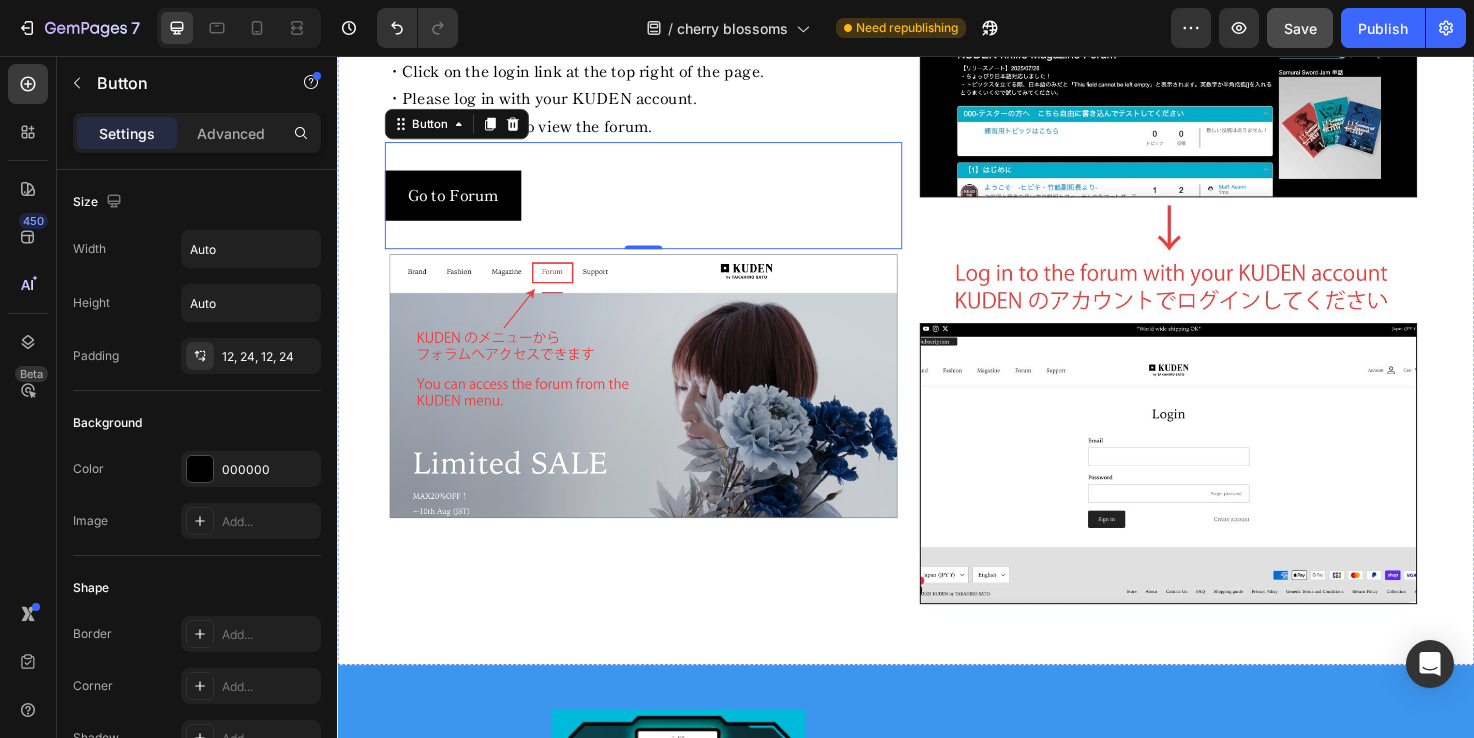 click on "Log in to the forum" at bounding box center [660, 15] 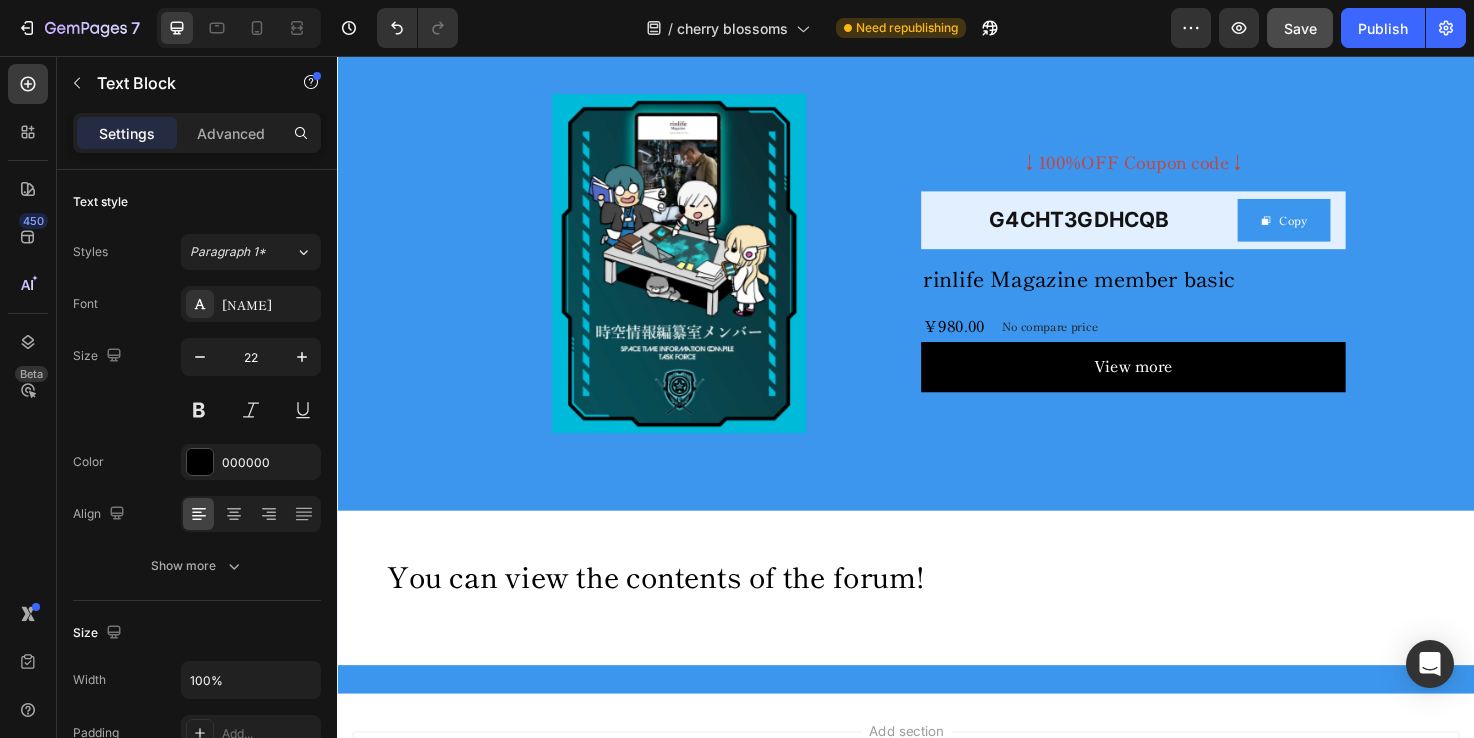 scroll, scrollTop: 2550, scrollLeft: 0, axis: vertical 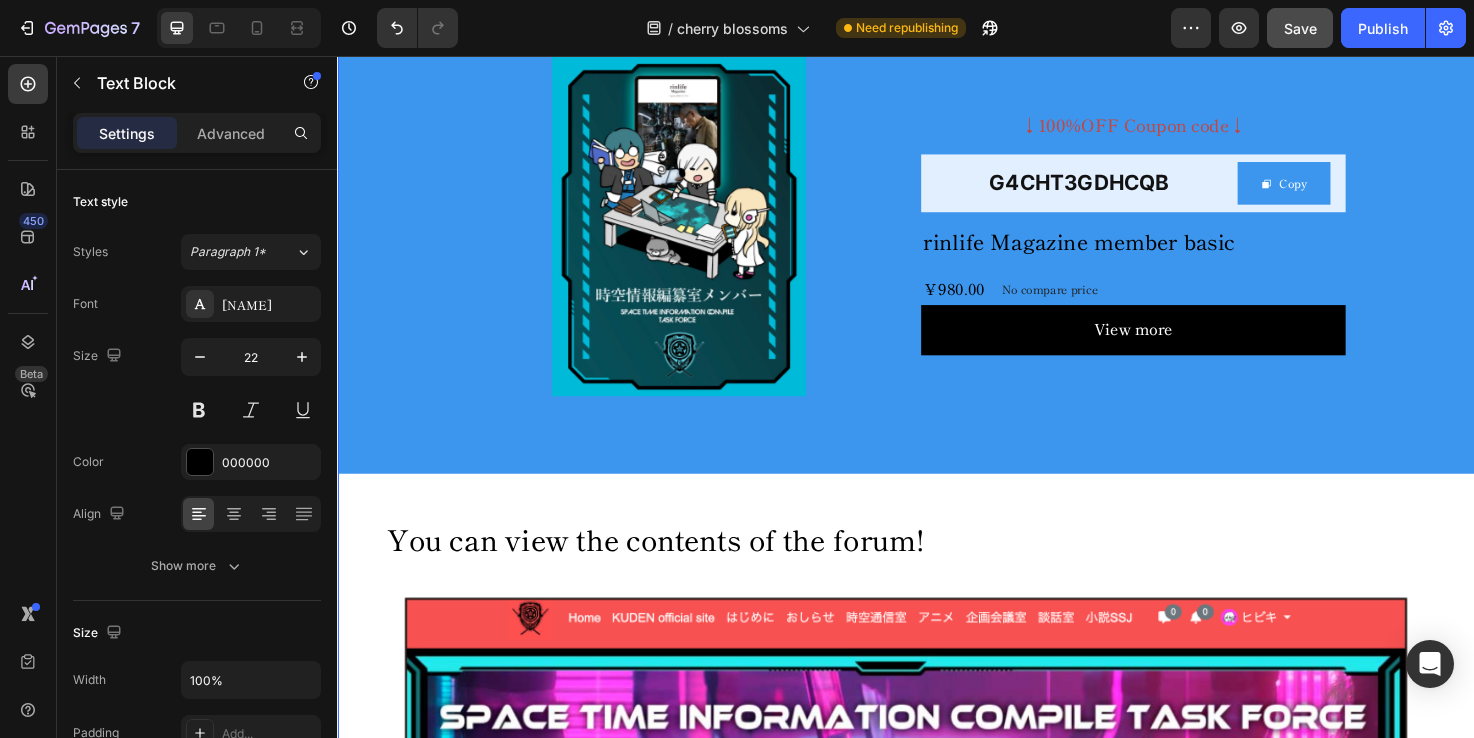 click on "How to use coupon codes Heading Row STEP-1 Heading Create a KUDEN by [NAME] account Text Block You can log in to the forum using your KUDEN account. First, create a KUDEN account. *If you already have an account, please log in.
Account page Button Image Row STEP-5 Heading Log in to the forum Text Block   0 ・Click on the login link at the top right of the page. ・Please log in with your KUDEN account. ・You will be able to view the forum. Text Block Go to Forum Button Image Image Row Product Images ↓100%OFF Coupon code↓ Heading G4CHT3GDHCQB Text Block Copy Copy Coupon Code Row Row rinlife Magazine member basic Product Title ￥980.00 Product Price Product Price No compare price Product Price Row View more Product View More Product Row You can view the contents of the forum! Heading Image Row" at bounding box center (937, -124) 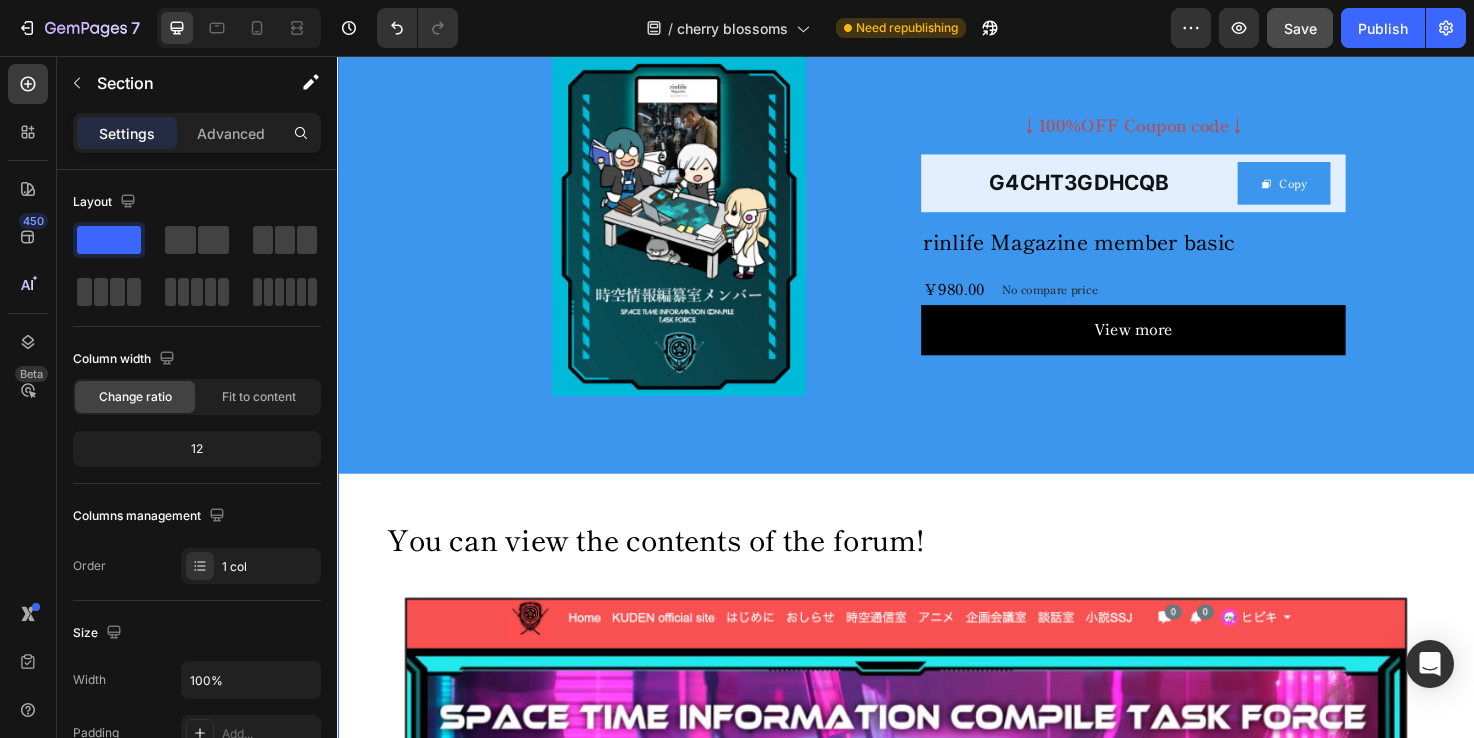 click on "How to use coupon codes Heading Row STEP-1 Heading Create a KUDEN by [NAME] account Text Block You can log in to the forum using your KUDEN account. First, create a KUDEN account. *If you already have an account, please log in.
Account page Button Image Row STEP-5 Heading Log in to the forum Text Block ・Click on the login link at the top right of the page. ・Please log in with your KUDEN account. ・You will be able to view the forum. Text Block Go to Forum Button Image Image Row Product Images ↓100%OFF Coupon code↓ Heading G4CHT3GDHCQB Text Block Copy Copy Coupon Code Row Row rinlife Magazine member basic Product Title ￥980.00 Product Price Product Price No compare price Product Price Row View more Product View More Product Row You can view the contents of the forum! Heading Image Row" at bounding box center [937, -124] 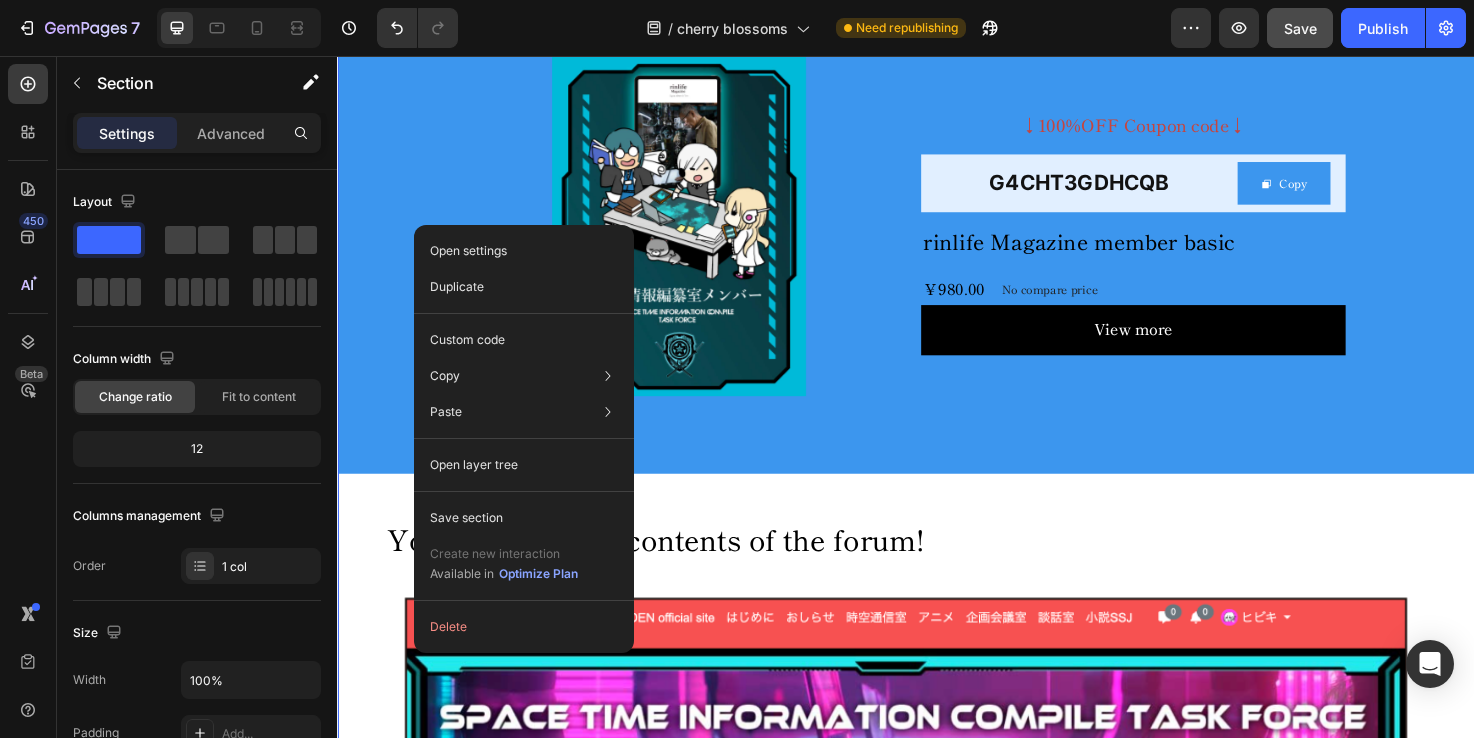 click on "How to use coupon codes Heading Row STEP-1 Heading Create a KUDEN by [NAME] account Text Block You can log in to the forum using your KUDEN account. First, create a KUDEN account. *If you already have an account, please log in.
Account page Button Image Row STEP-5 Heading Log in to the forum Text Block ・Click on the login link at the top right of the page. ・Please log in with your KUDEN account. ・You will be able to view the forum. Text Block Go to Forum Button Image Image Row Product Images ↓100%OFF Coupon code↓ Heading G4CHT3GDHCQB Text Block Copy Copy Coupon Code Row Row rinlife Magazine member basic Product Title ￥980.00 Product Price Product Price No compare price Product Price Row View more Product View More Product Row You can view the contents of the forum! Heading Image Row" at bounding box center [937, -124] 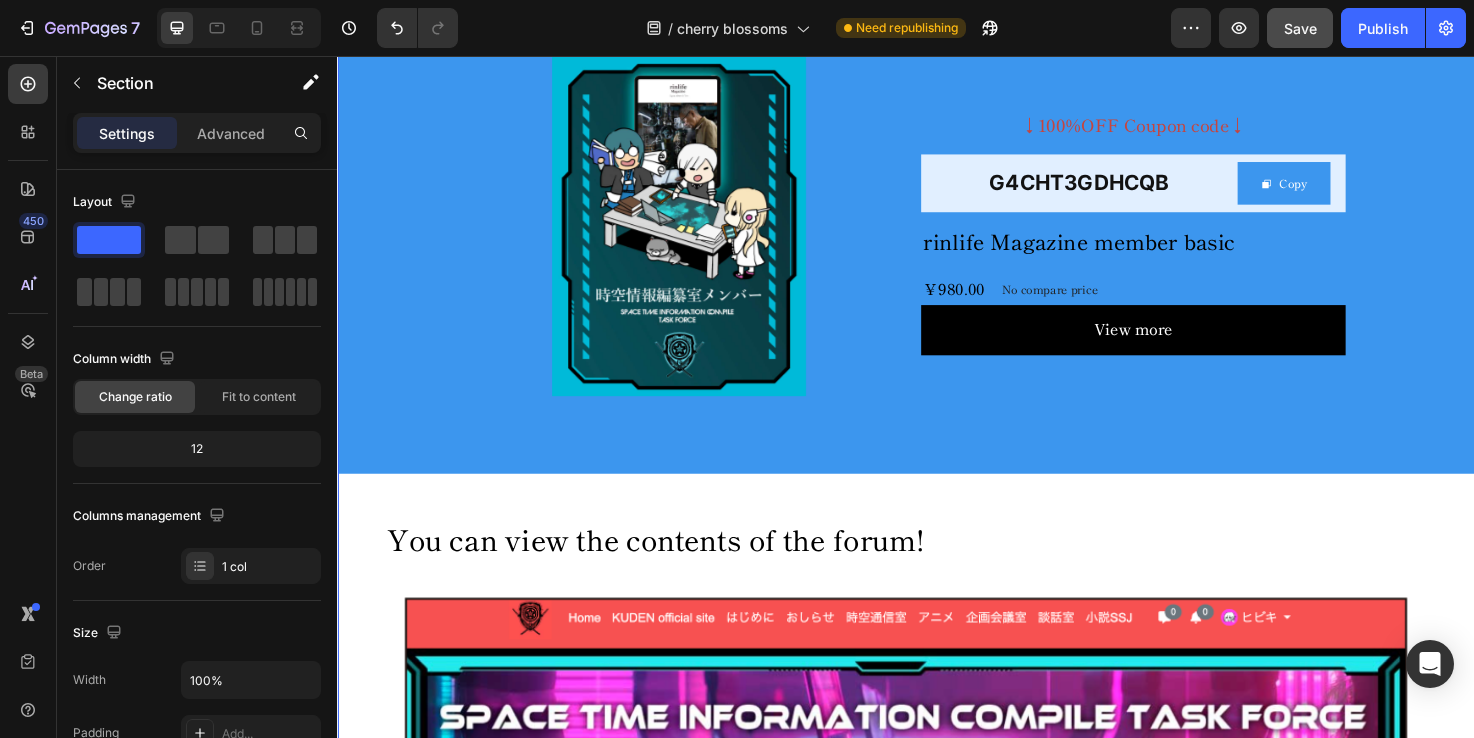 scroll, scrollTop: 2451, scrollLeft: 0, axis: vertical 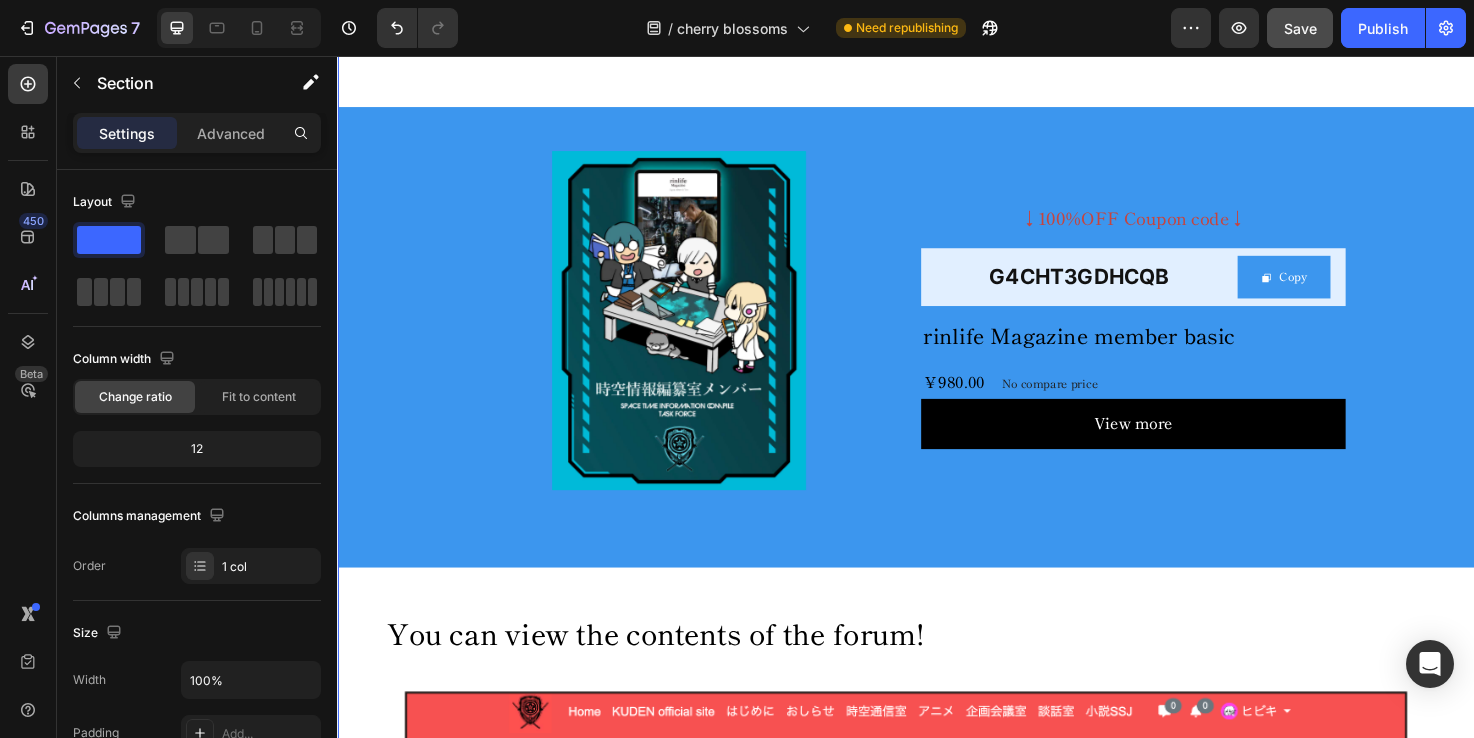 click on "How to use coupon codes Heading Row STEP-1 Heading Create a KUDEN by [NAME] account Text Block You can log in to the forum using your KUDEN account. First, create a KUDEN account. *If you already have an account, please log in.
Account page Button Image Row STEP-5 Heading Log in to the forum Text Block ・Click on the login link at the top right of the page. ・Please log in with your KUDEN account. ・You will be able to view the forum. Text Block Go to Forum Button Image Image Row Product Images ↓100%OFF Coupon code↓ Heading G4CHT3GDHCQB Text Block Copy Copy Coupon Code Row Row rinlife Magazine member basic Product Title ￥980.00 Product Price Product Price No compare price Product Price Row View more Product View More Product Row You can view the contents of the forum! Heading Image Row" at bounding box center [937, -25] 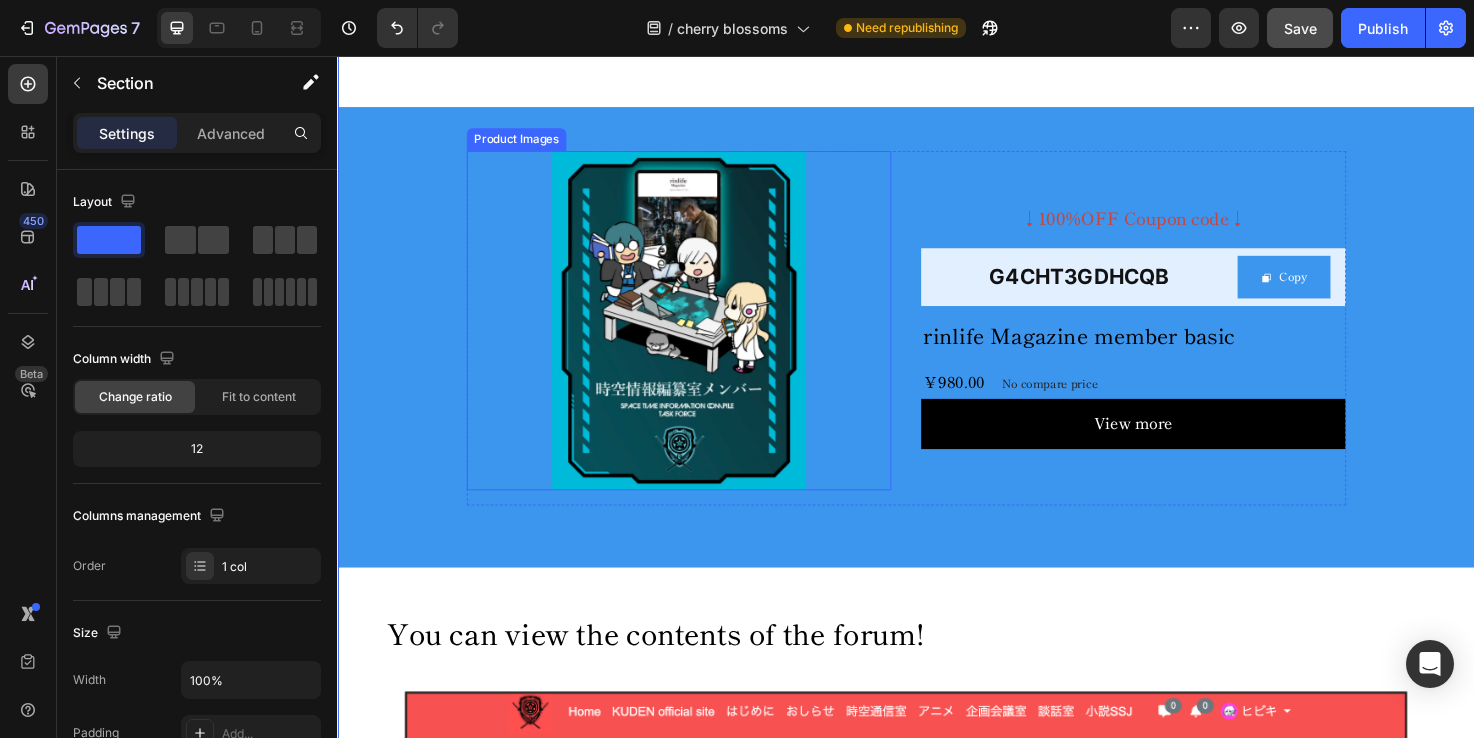 click on "Product Images" at bounding box center [525, 144] 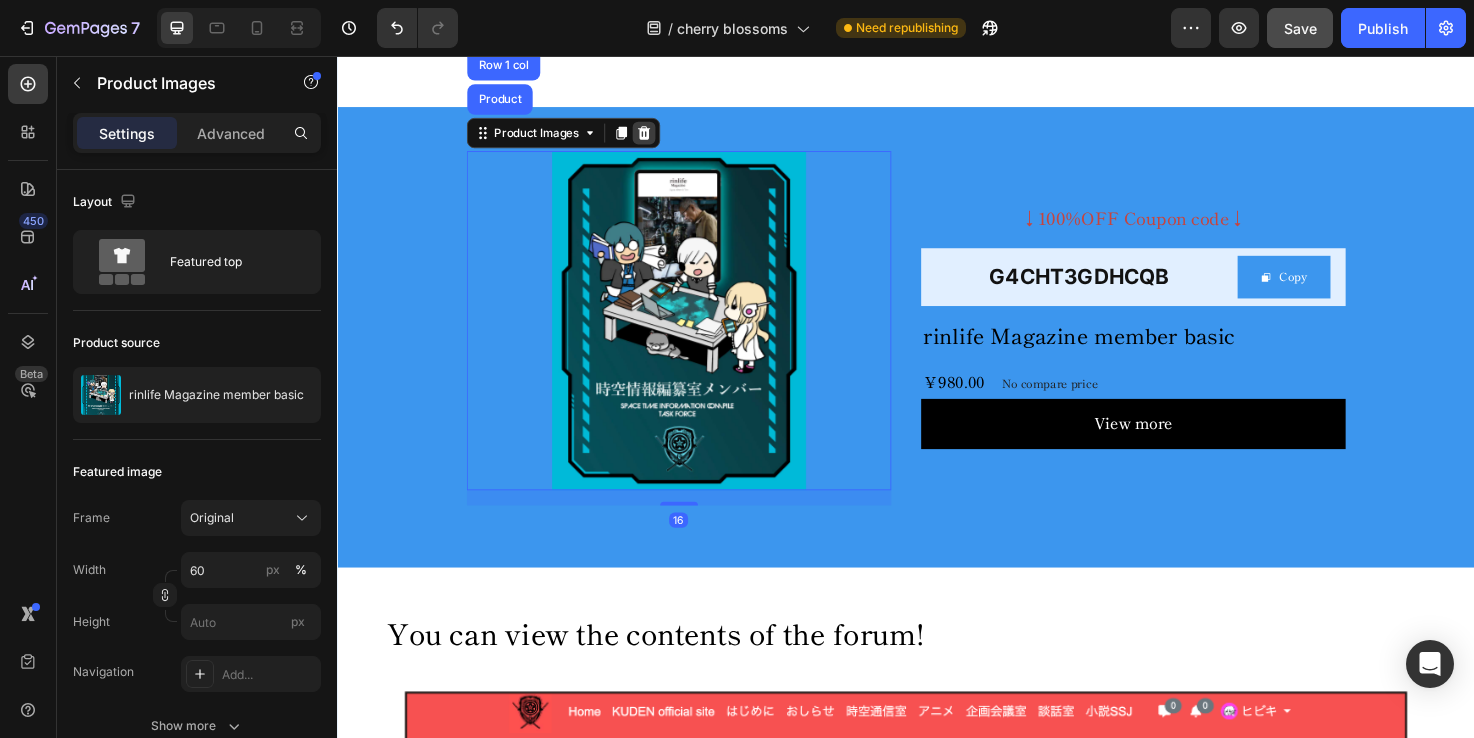 click 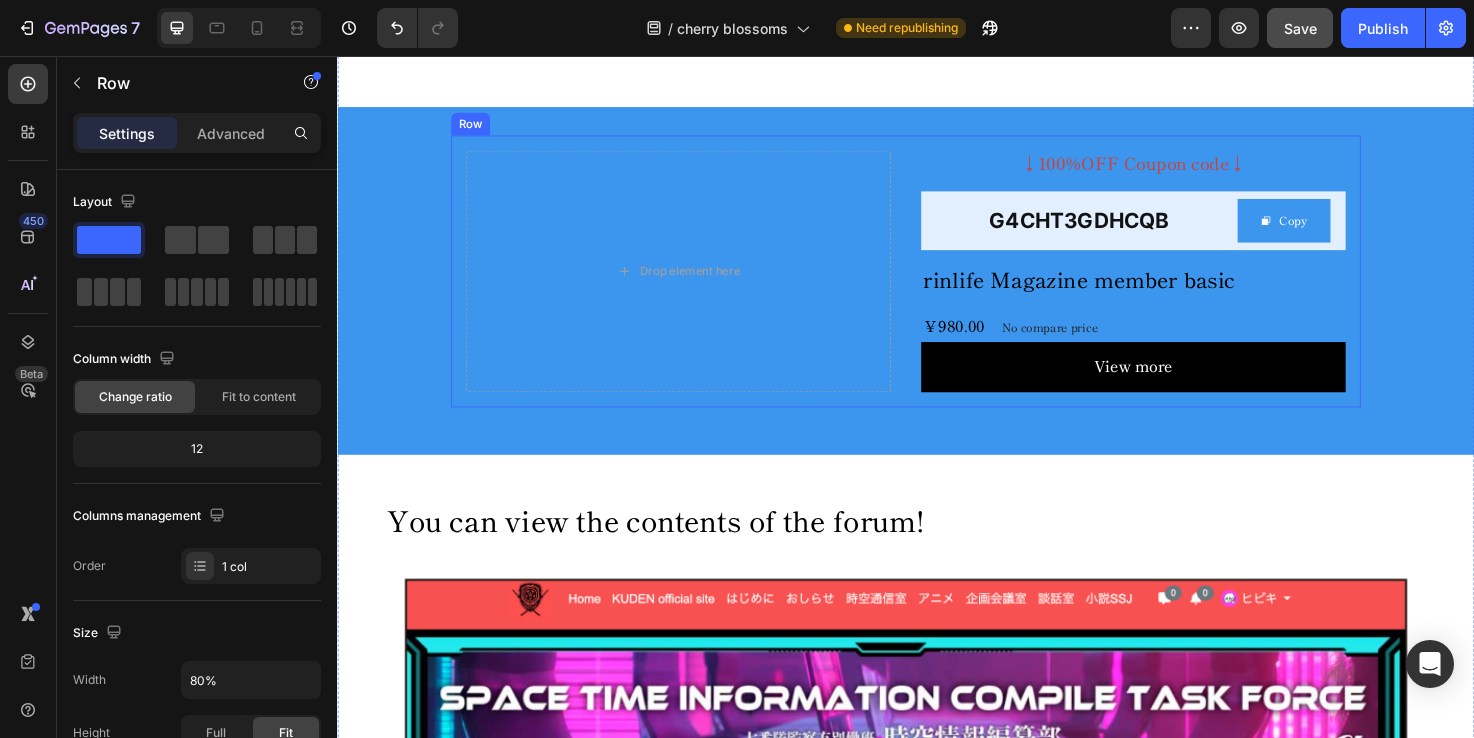 click on "Drop element here ↓100%OFF Coupon code↓ Heading G4CHT3GDHCQB Text Block Copy Copy Coupon Code Row Row rinlife Magazine member basic Product Title ￥980.00 Product Price Product Price No compare price Product Price Row View more Product View More Product Row" at bounding box center (937, 283) 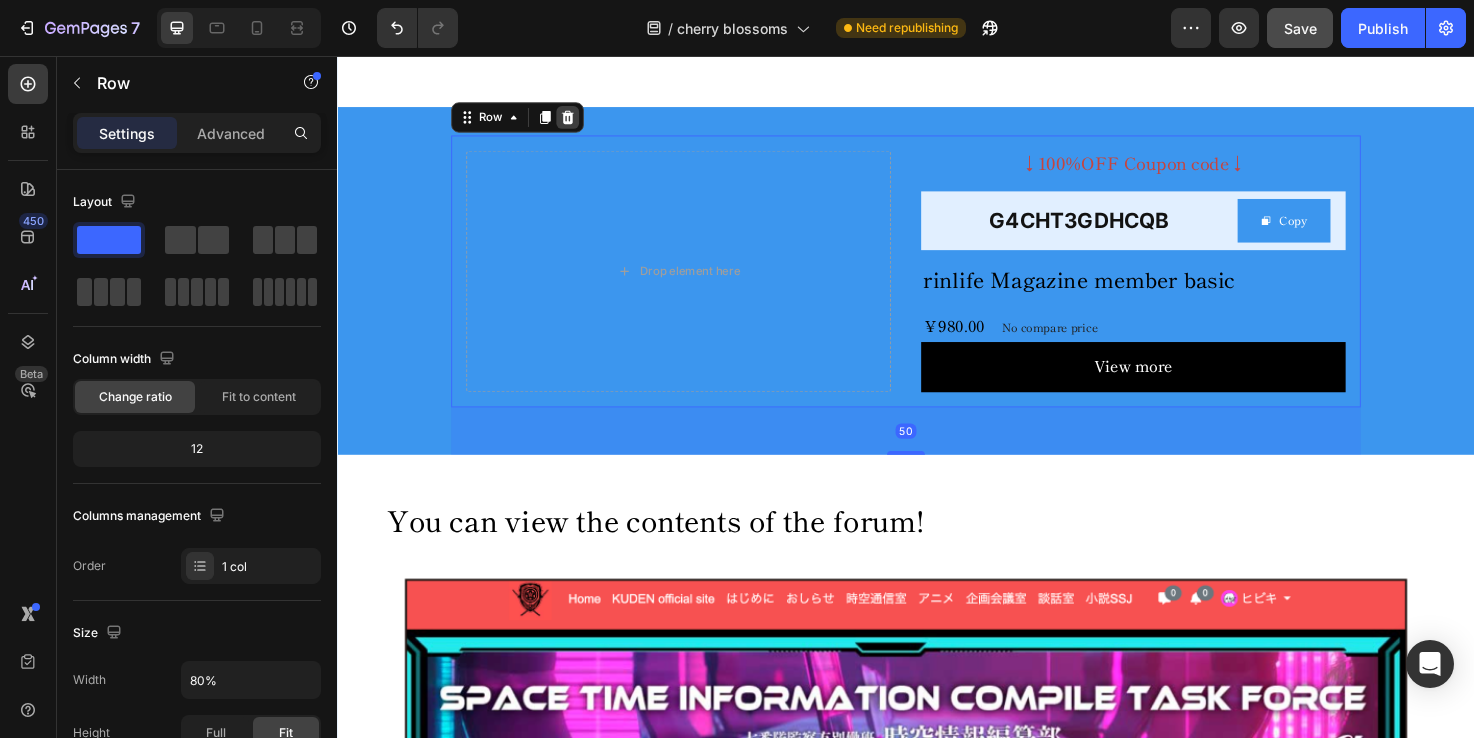 click 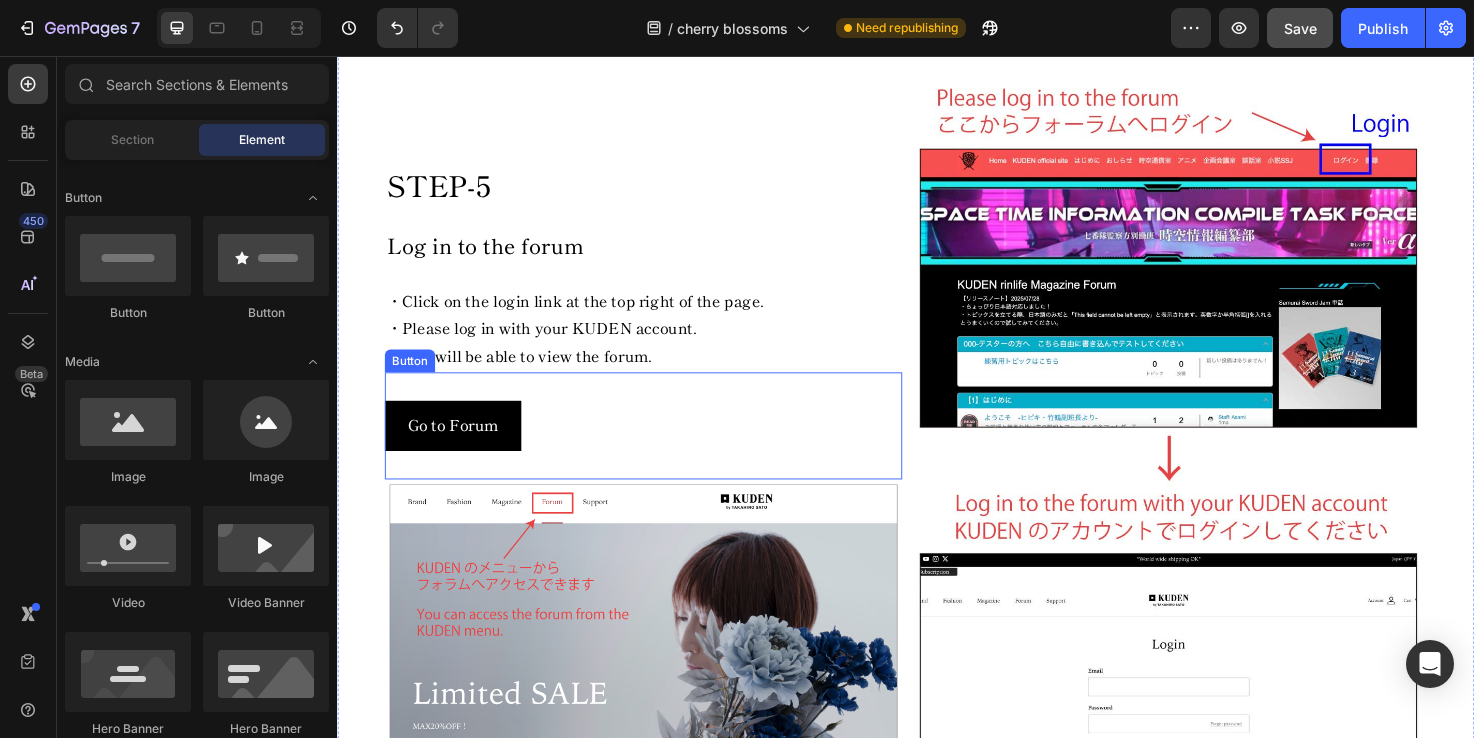 scroll, scrollTop: 1610, scrollLeft: 0, axis: vertical 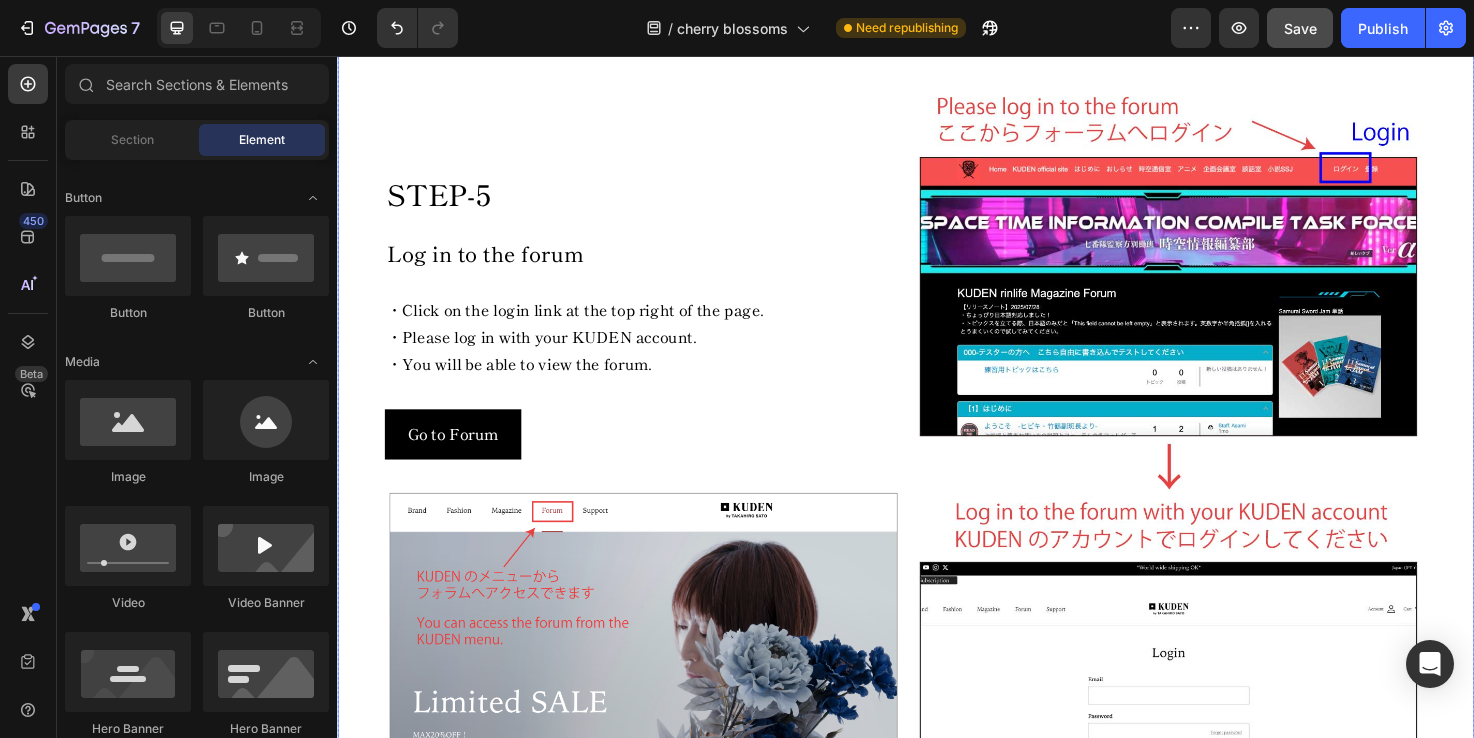 click on "Row" at bounding box center [357, 20] 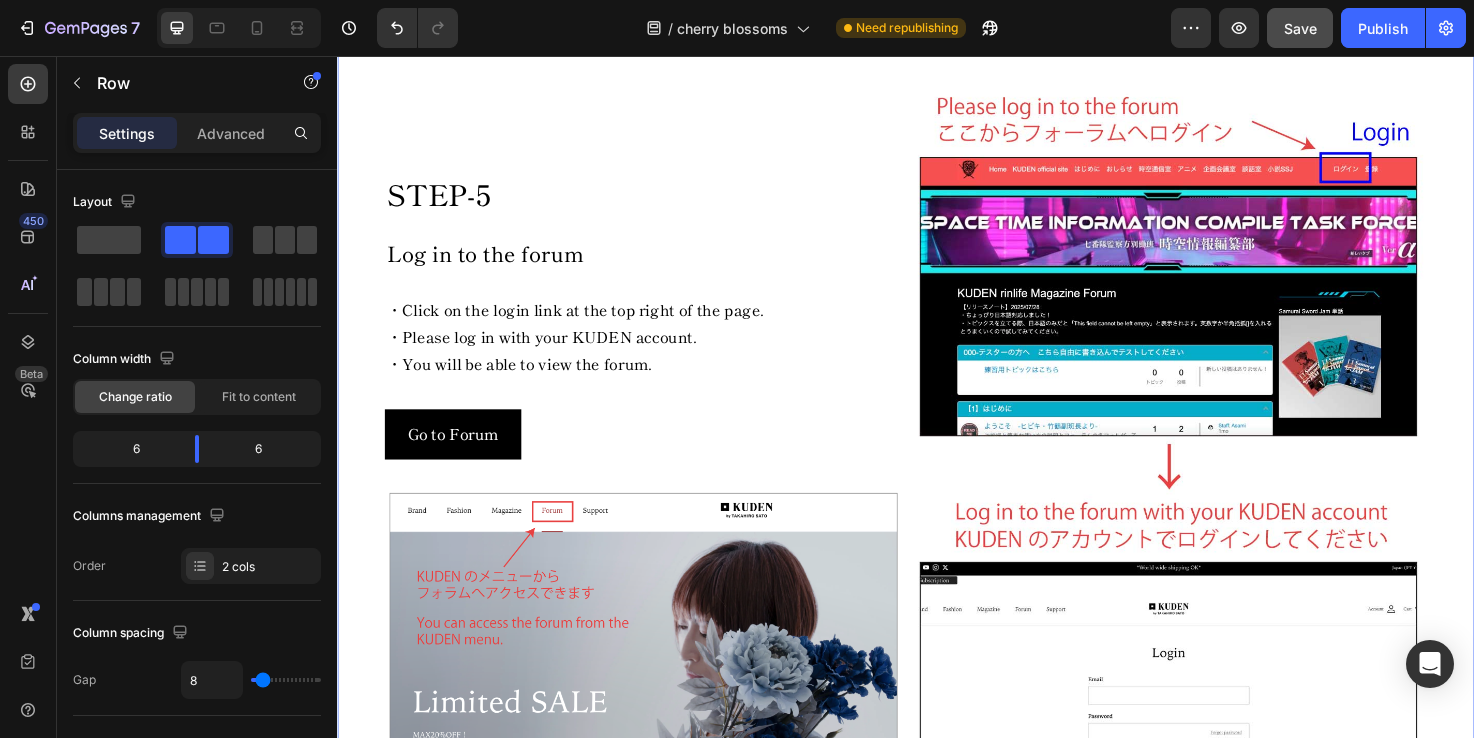 click 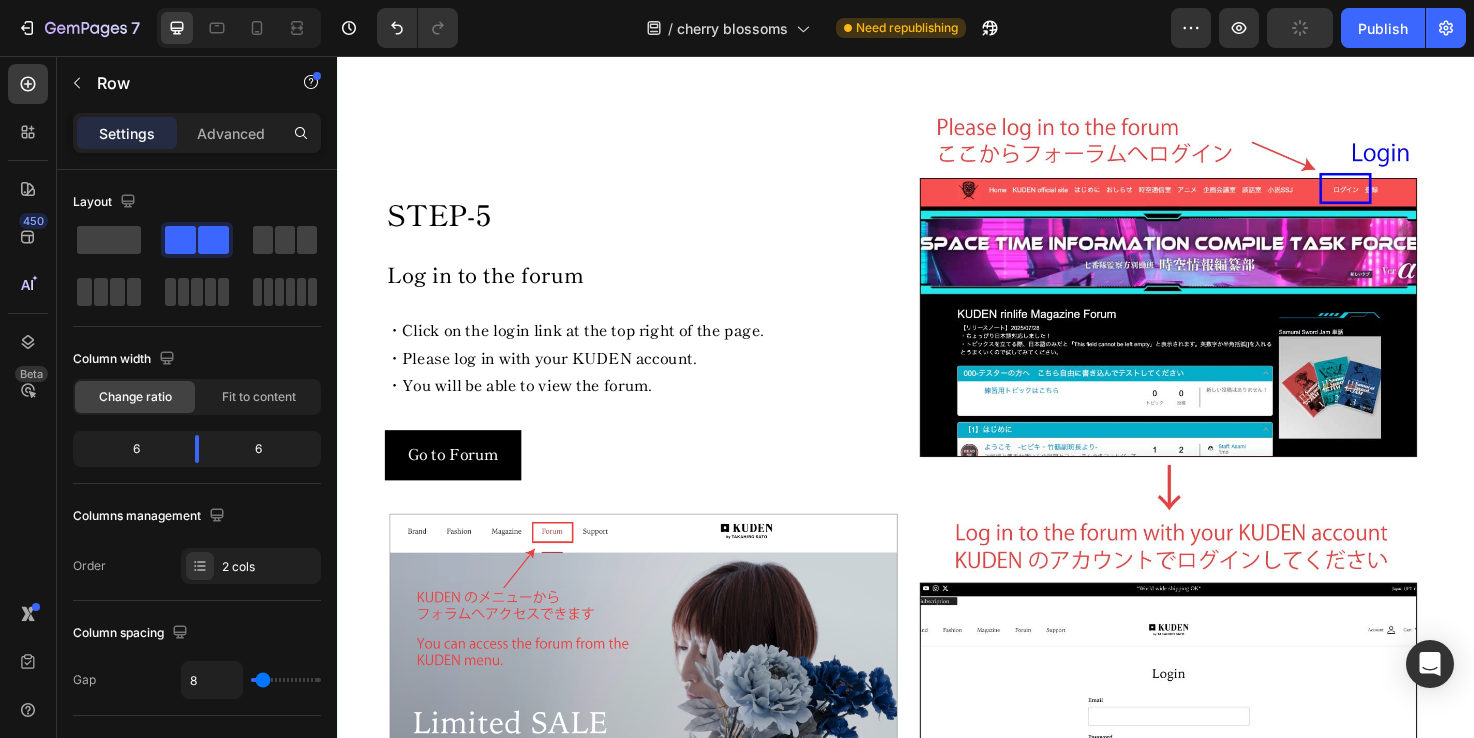 scroll, scrollTop: 2481, scrollLeft: 0, axis: vertical 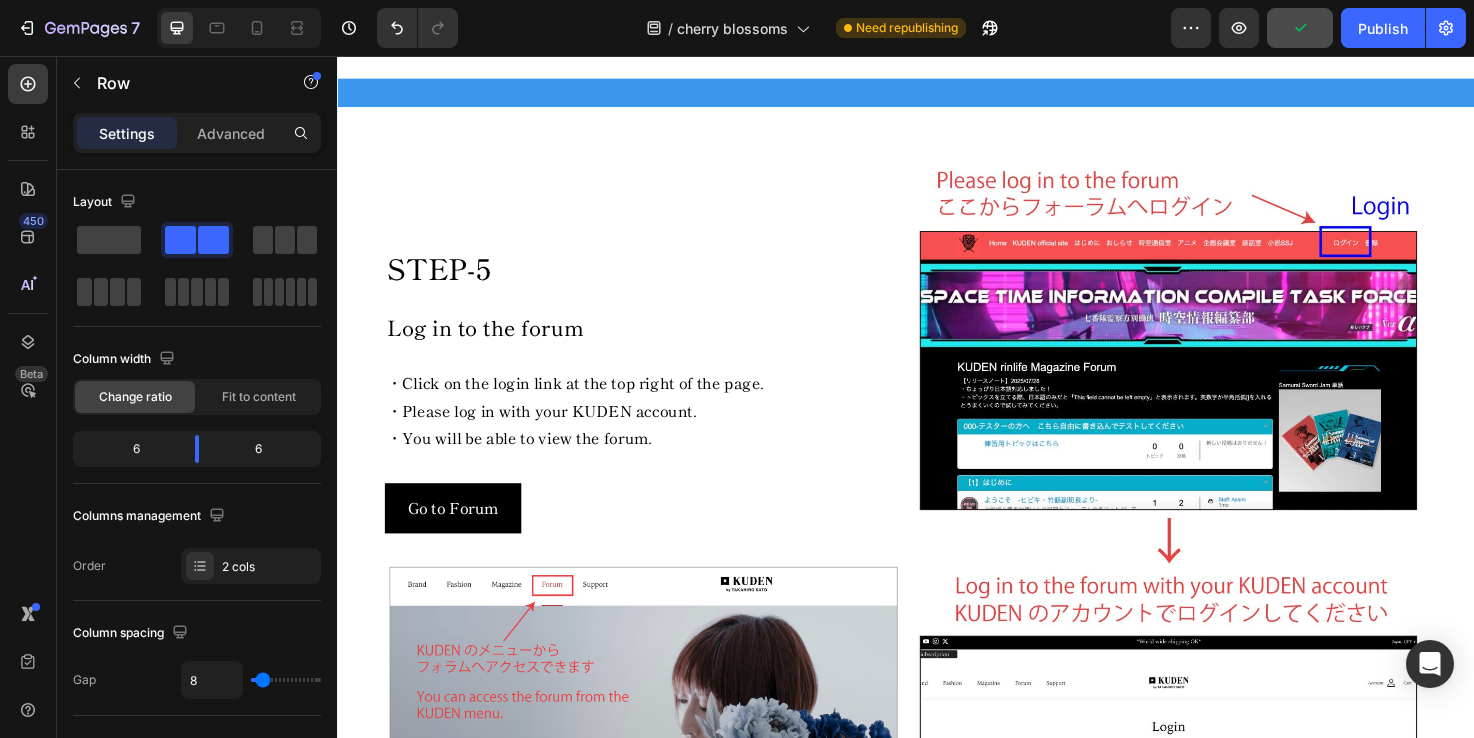 click on "STEP-5 Heading Log in to the forum Text Block ・Click on the login link at the top right of the page. ・Please log in with your KUDEN account. ・You will be able to view the forum. Text Block Go to Forum Button Image" at bounding box center [660, 569] 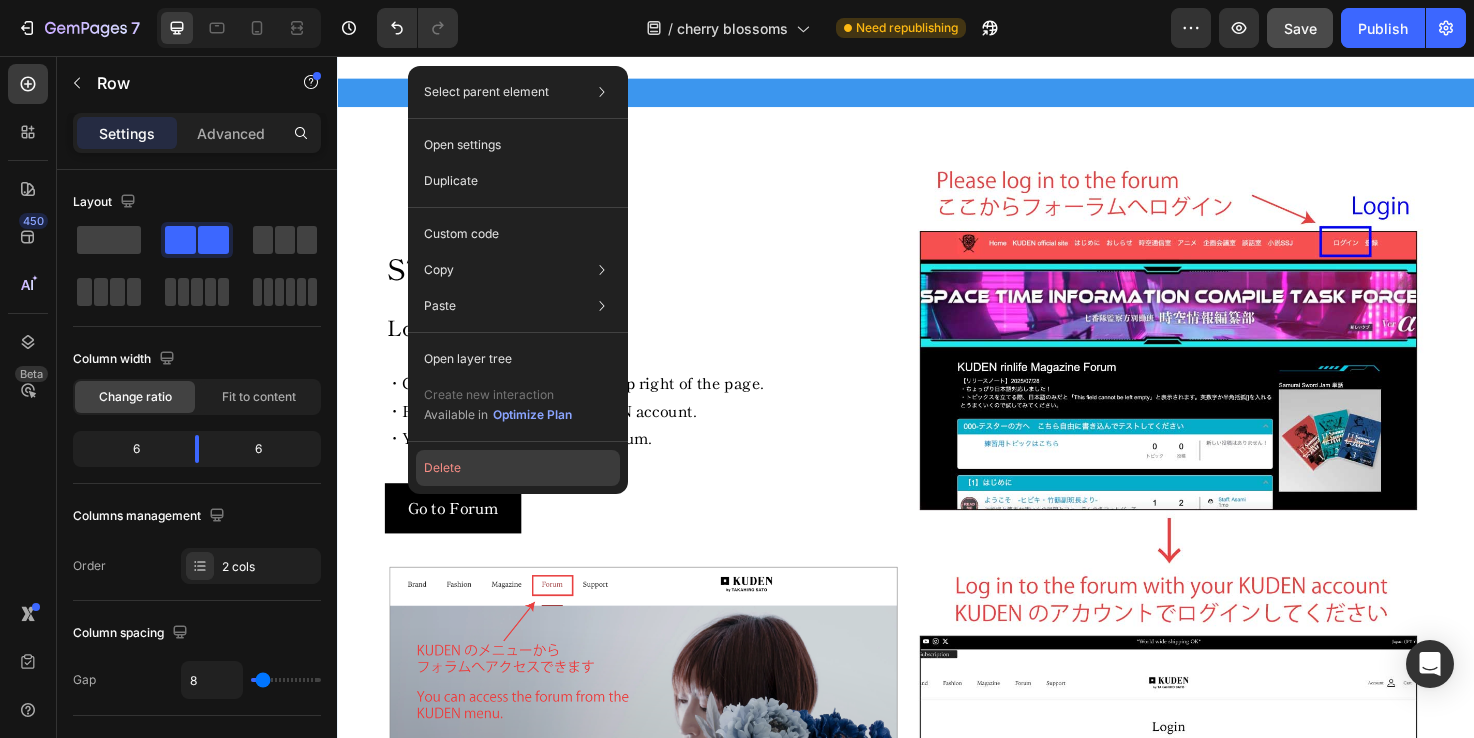 click on "Delete" 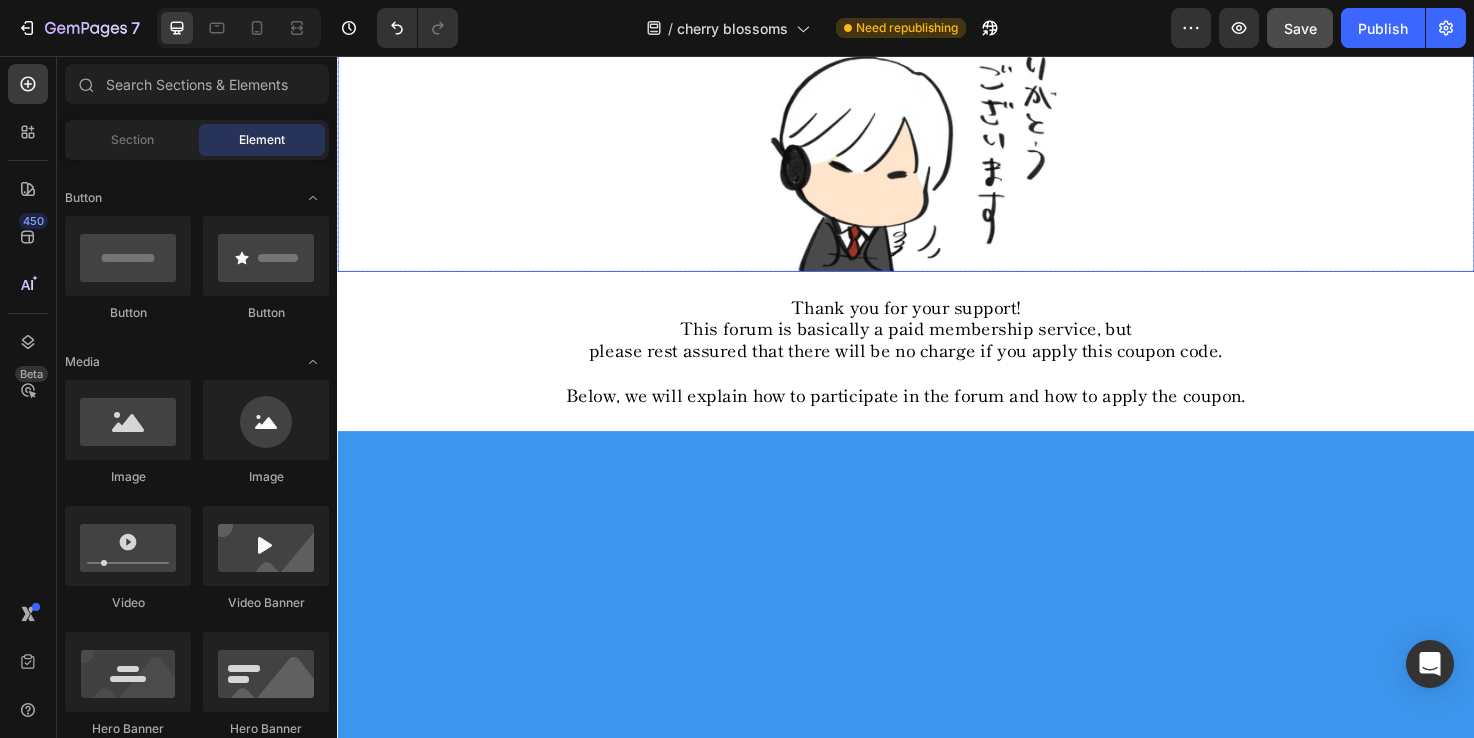 scroll, scrollTop: 823, scrollLeft: 0, axis: vertical 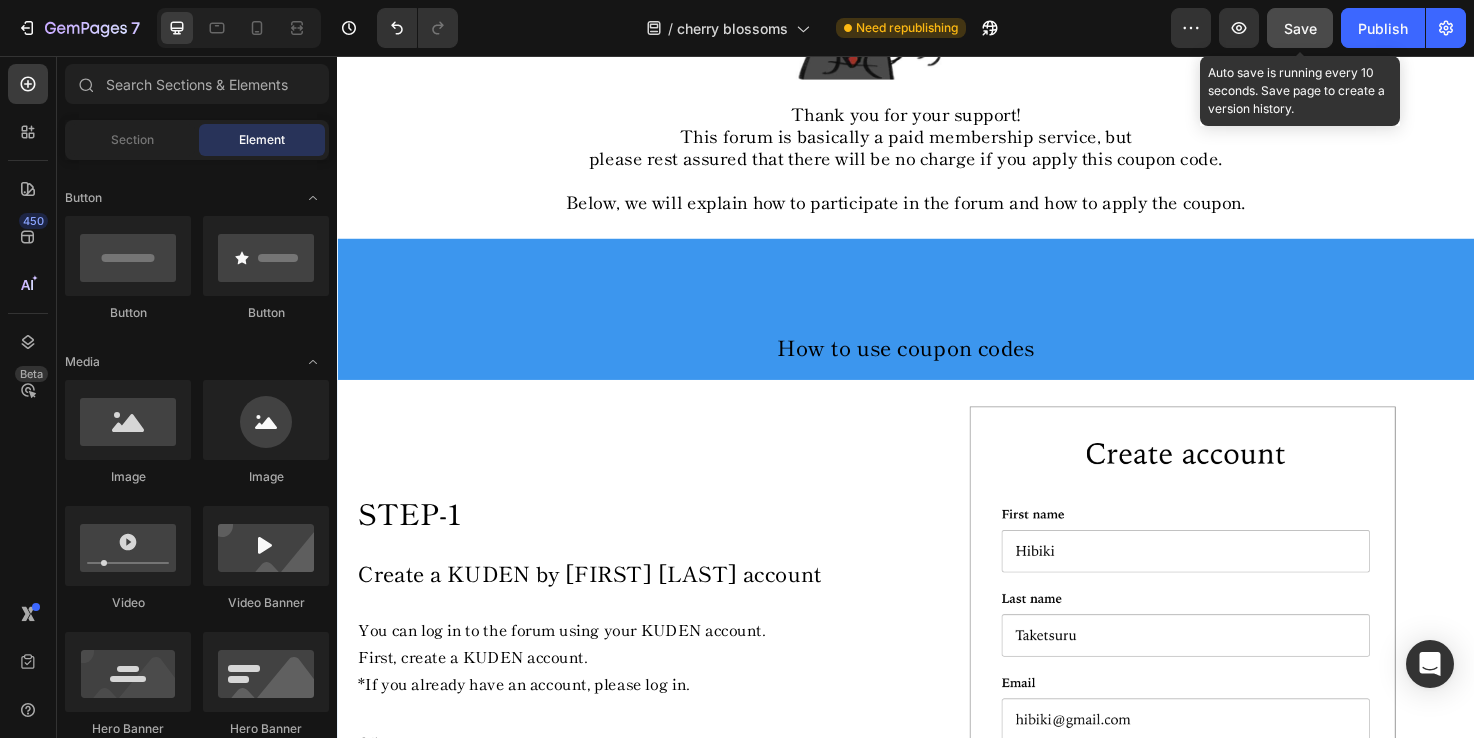 click on "Save" at bounding box center [1300, 28] 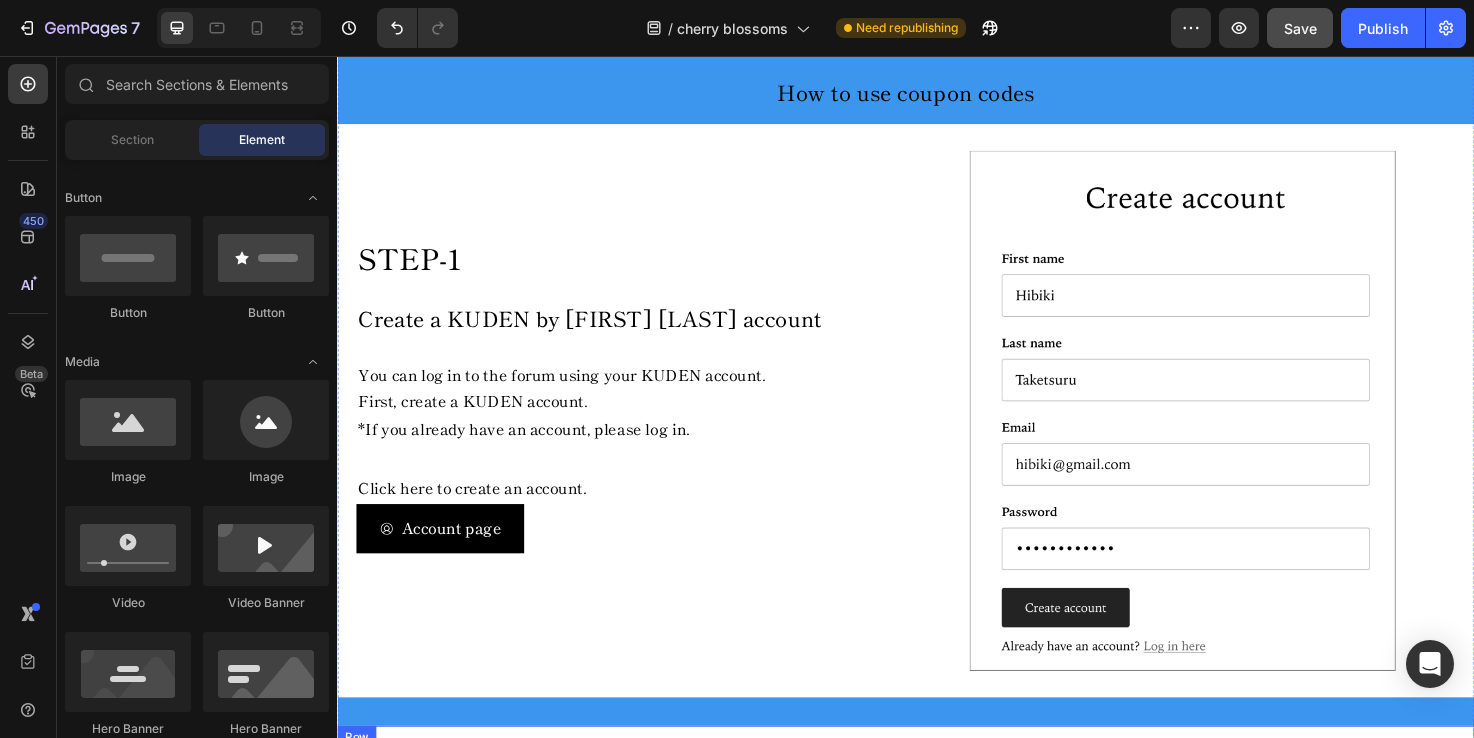 scroll, scrollTop: 283, scrollLeft: 0, axis: vertical 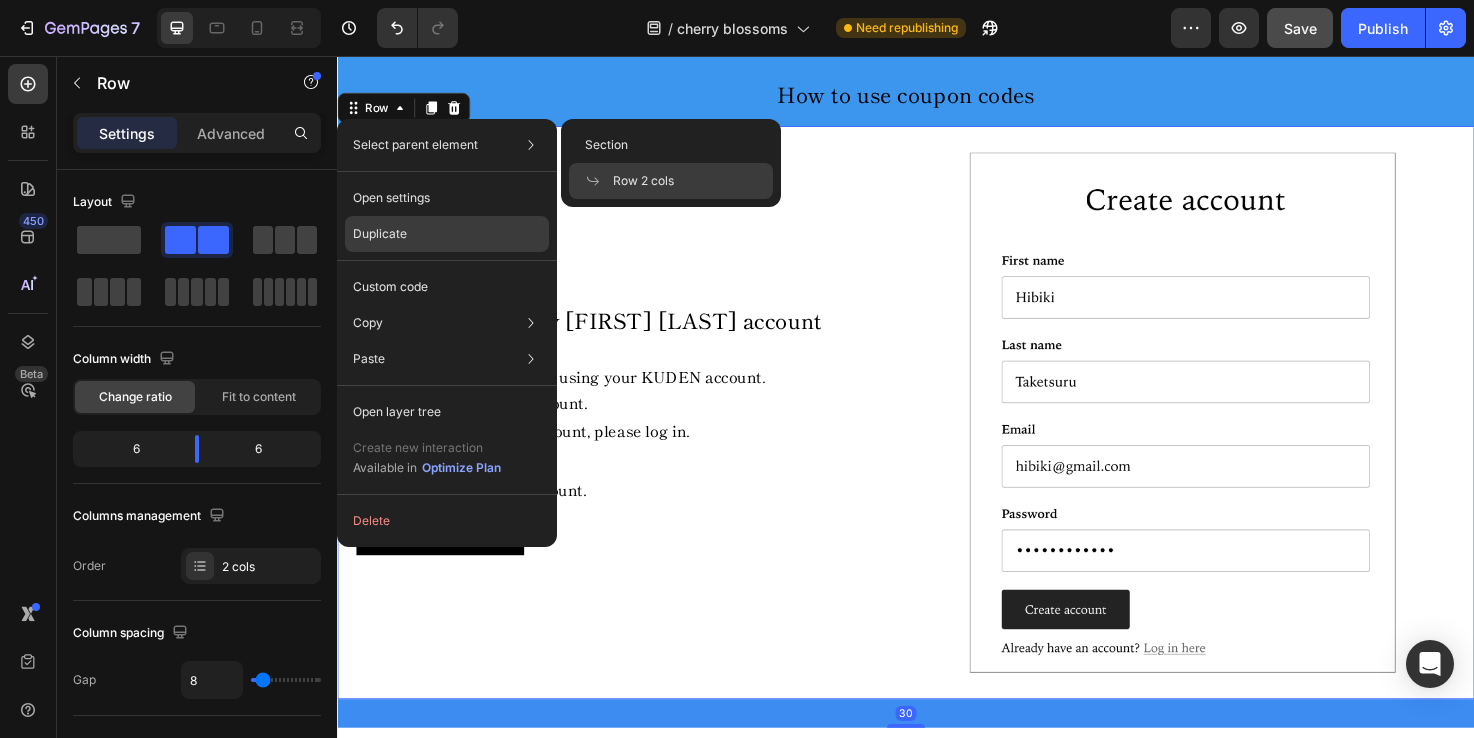 click on "Duplicate" at bounding box center (380, 234) 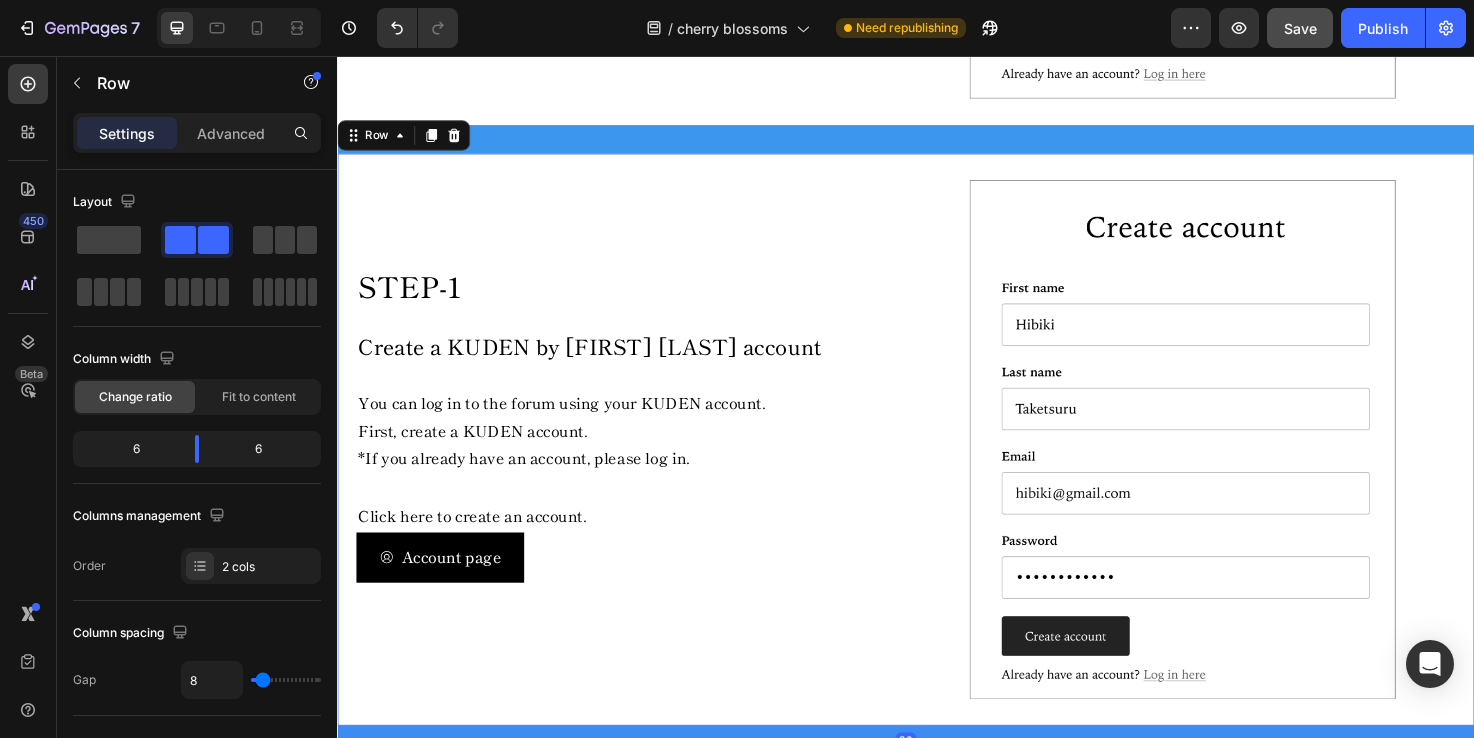 scroll, scrollTop: 914, scrollLeft: 0, axis: vertical 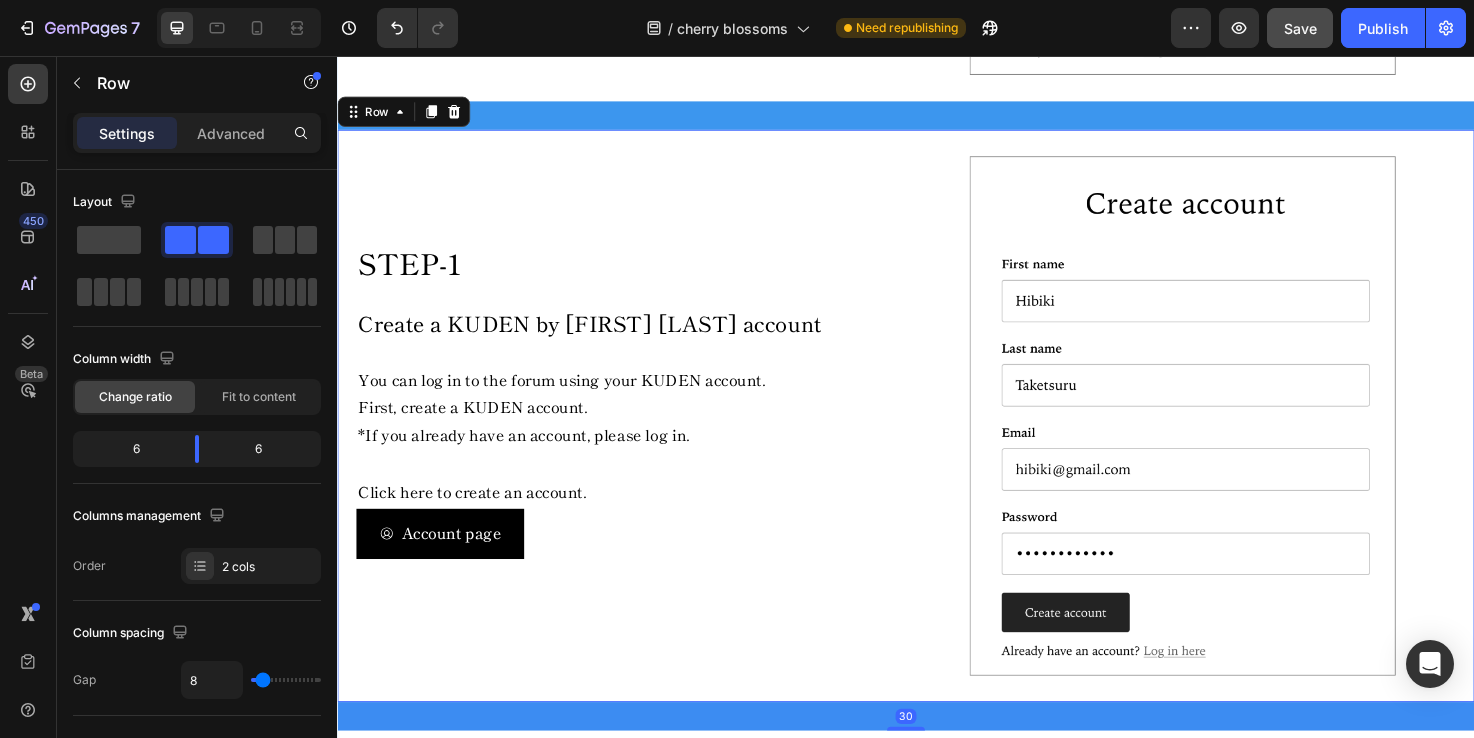 click on "STEP-1" at bounding box center [645, 276] 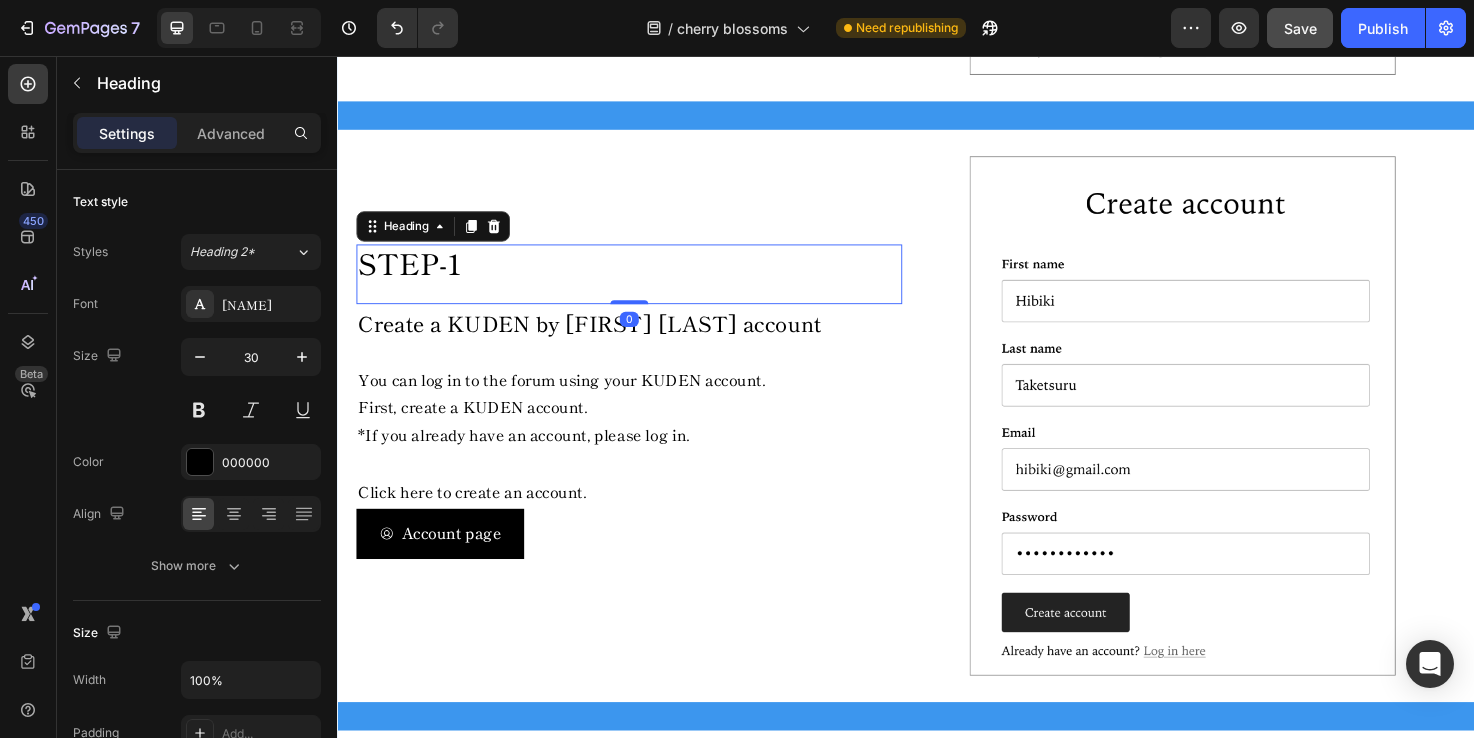 click on "STEP-1" at bounding box center (645, 276) 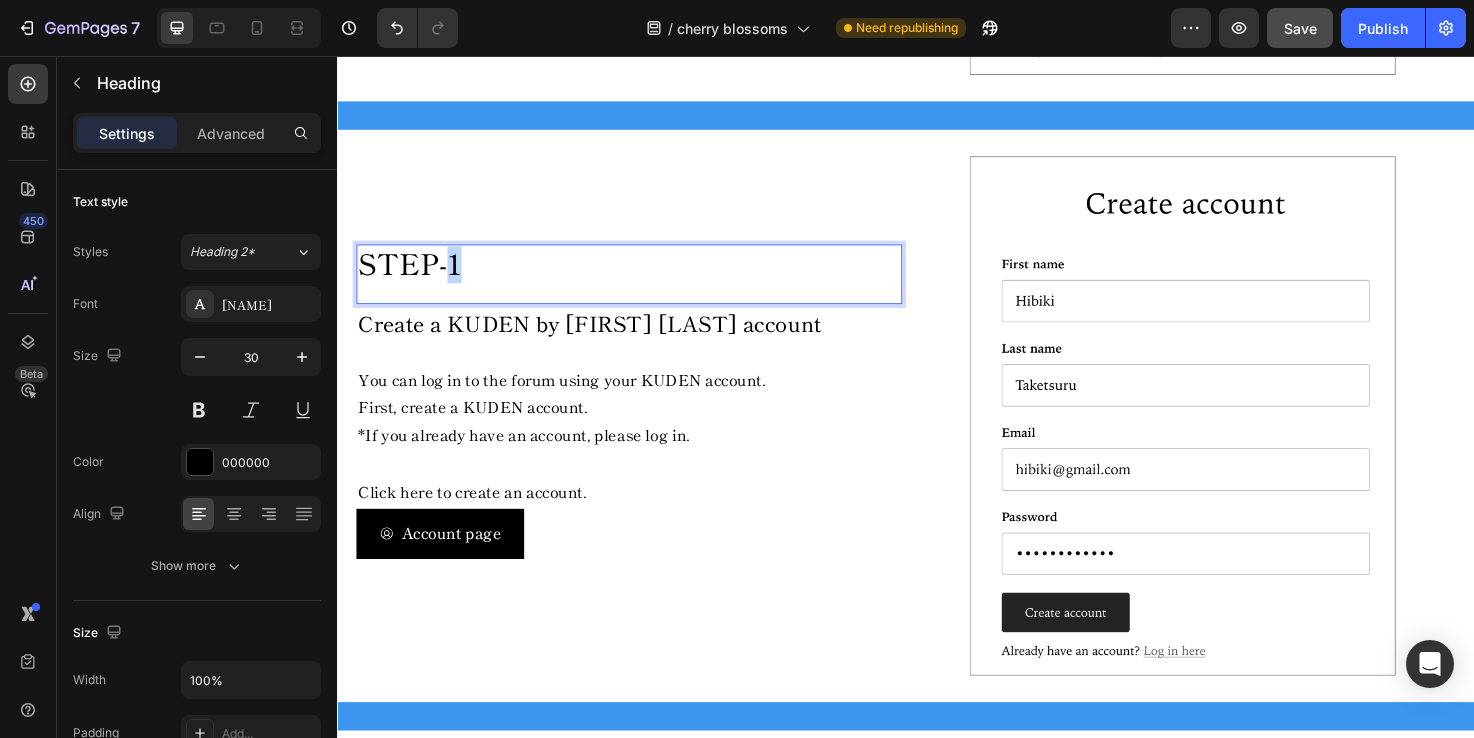 drag, startPoint x: 453, startPoint y: 266, endPoint x: 500, endPoint y: 266, distance: 47 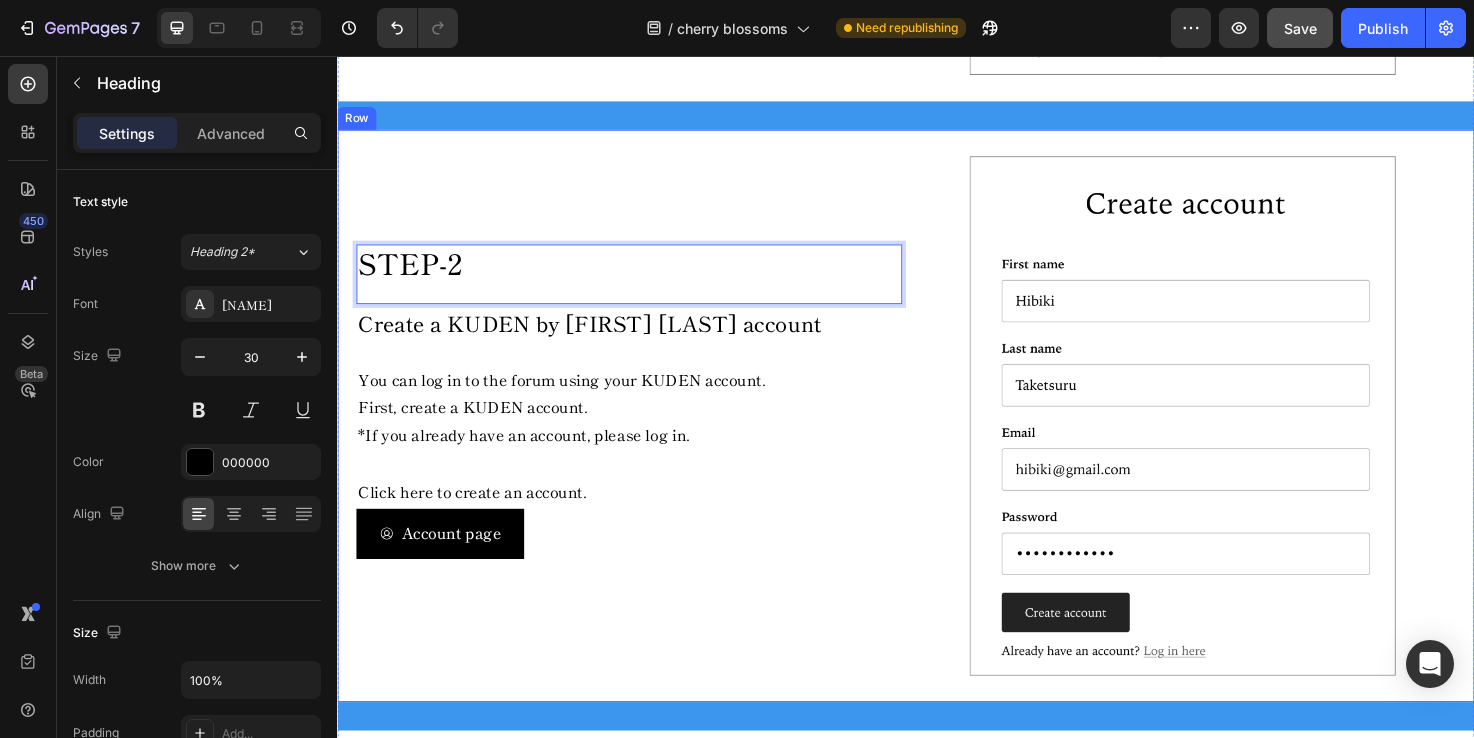 click on "STEP-2 Heading   0 Create a KUDEN by [FIRST] [LAST] account Text Block You can log in to the forum using your KUDEN account. First, create a KUDEN account. *If you already have an account, please log in.   Text Block Click here to create an account. Text Block
Account page Button" at bounding box center (645, 436) 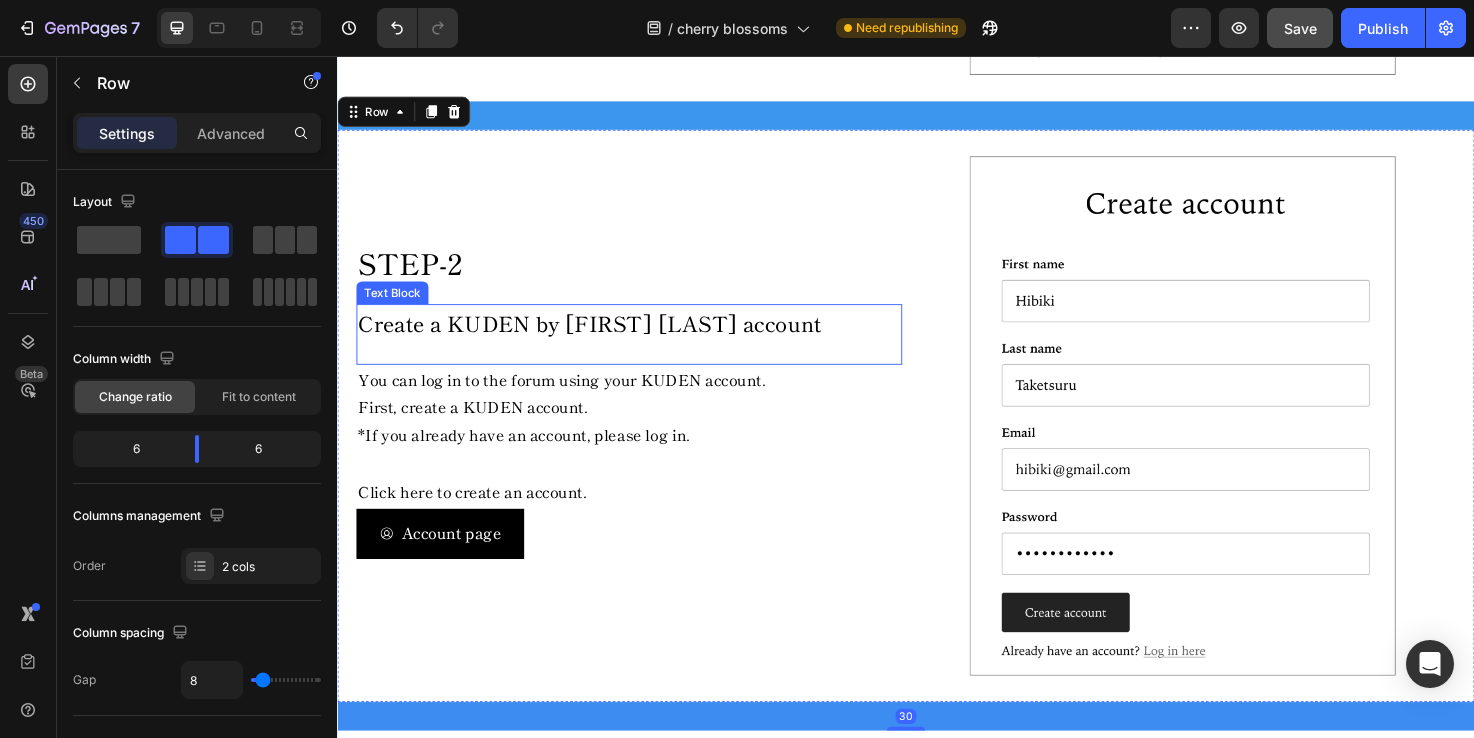 click on "Create a KUDEN by [FIRST] [LAST] account" at bounding box center (645, 340) 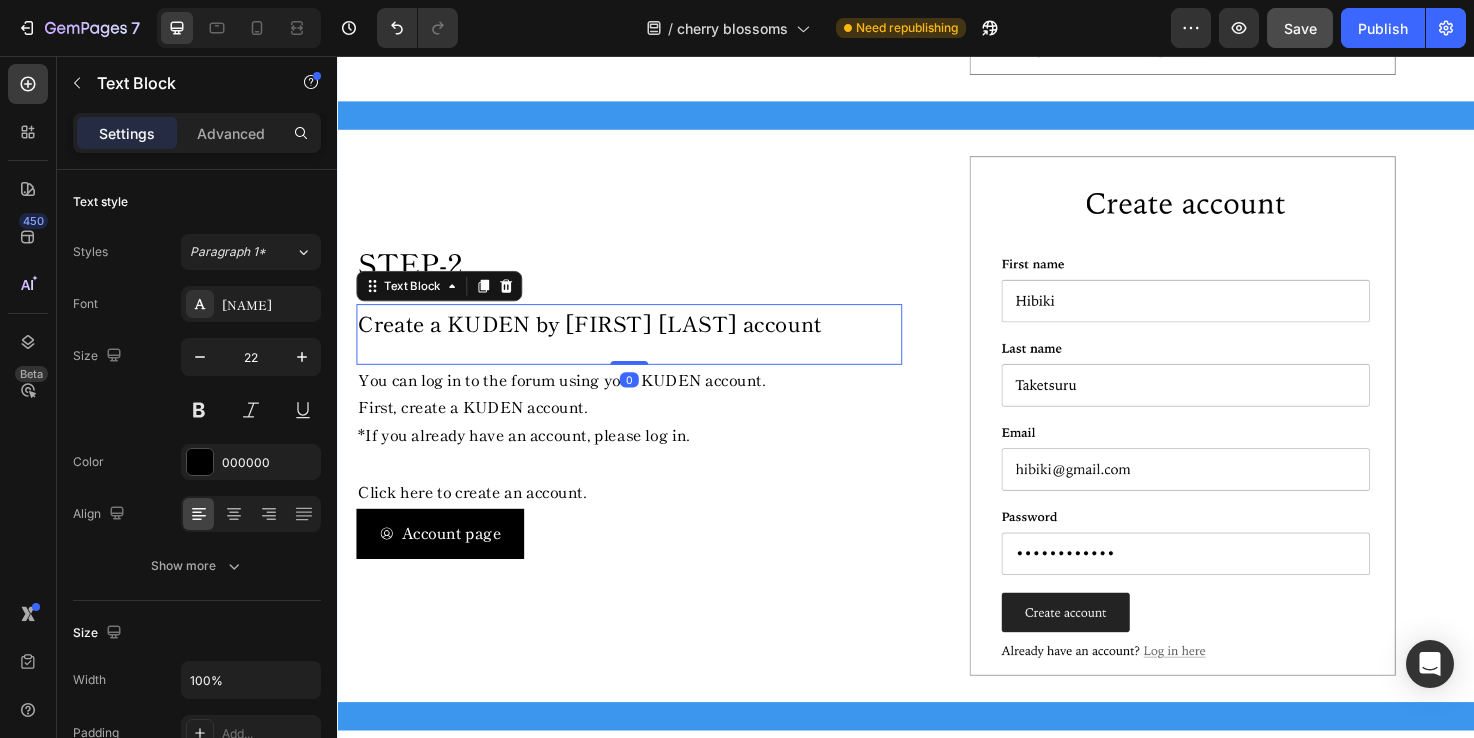 click on "Create a KUDEN by [FIRST] [LAST] account" at bounding box center [645, 340] 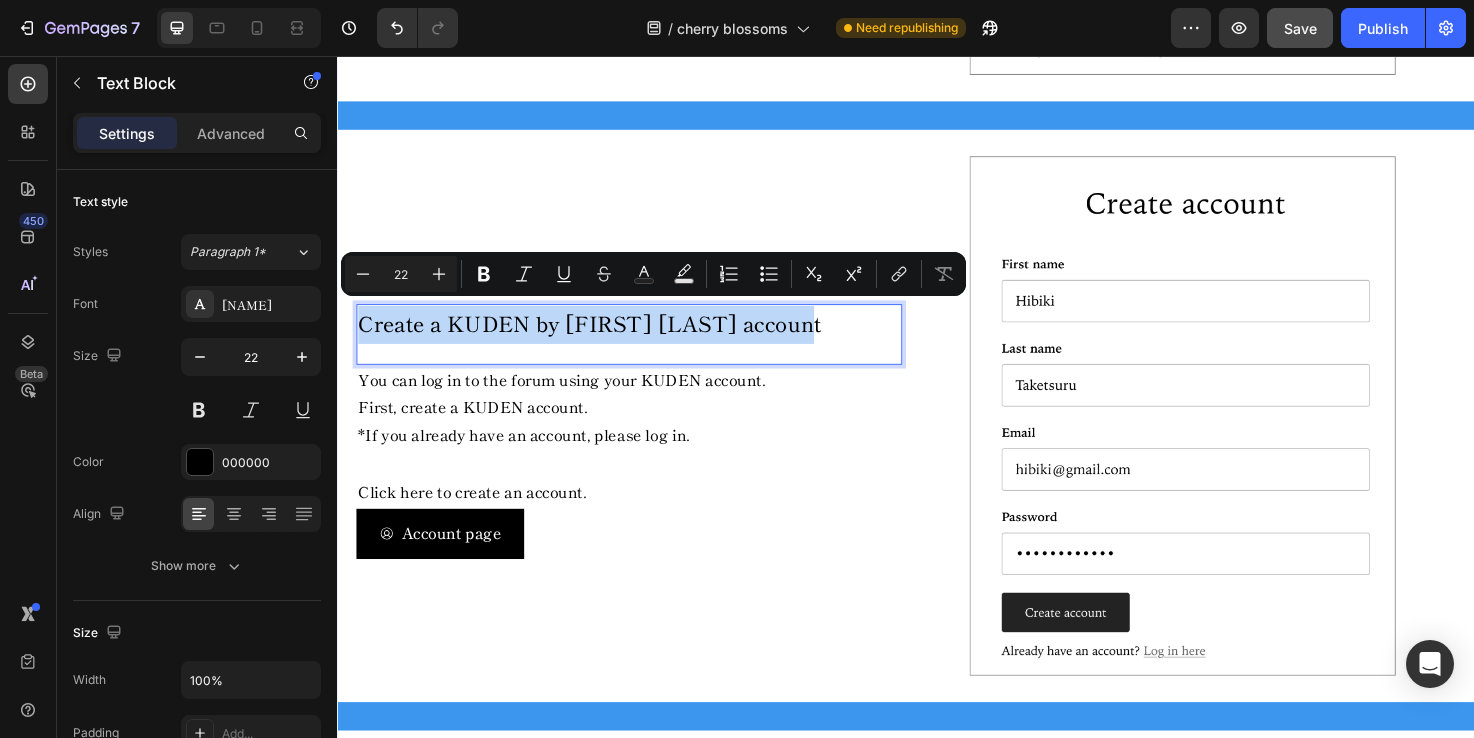 type 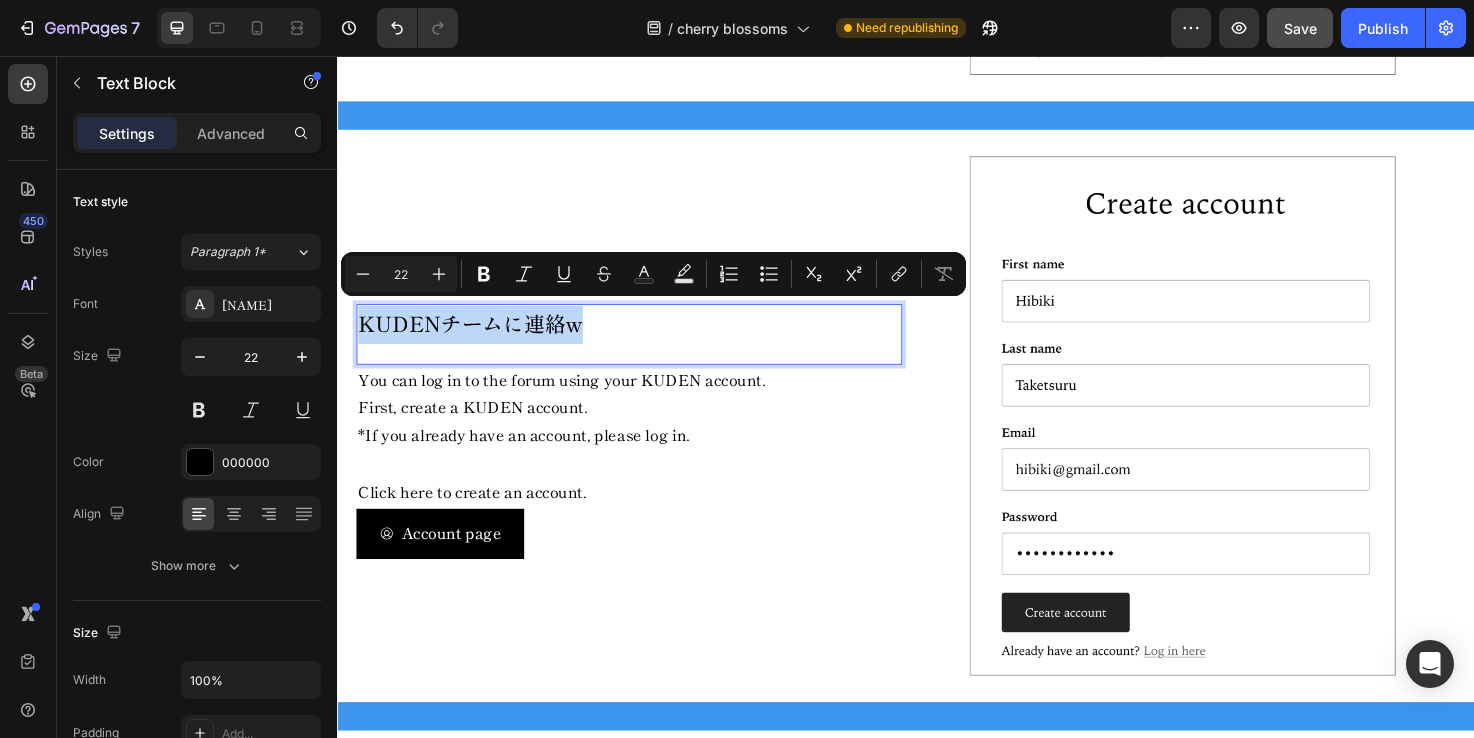 copy on "KUDENチームに連絡w" 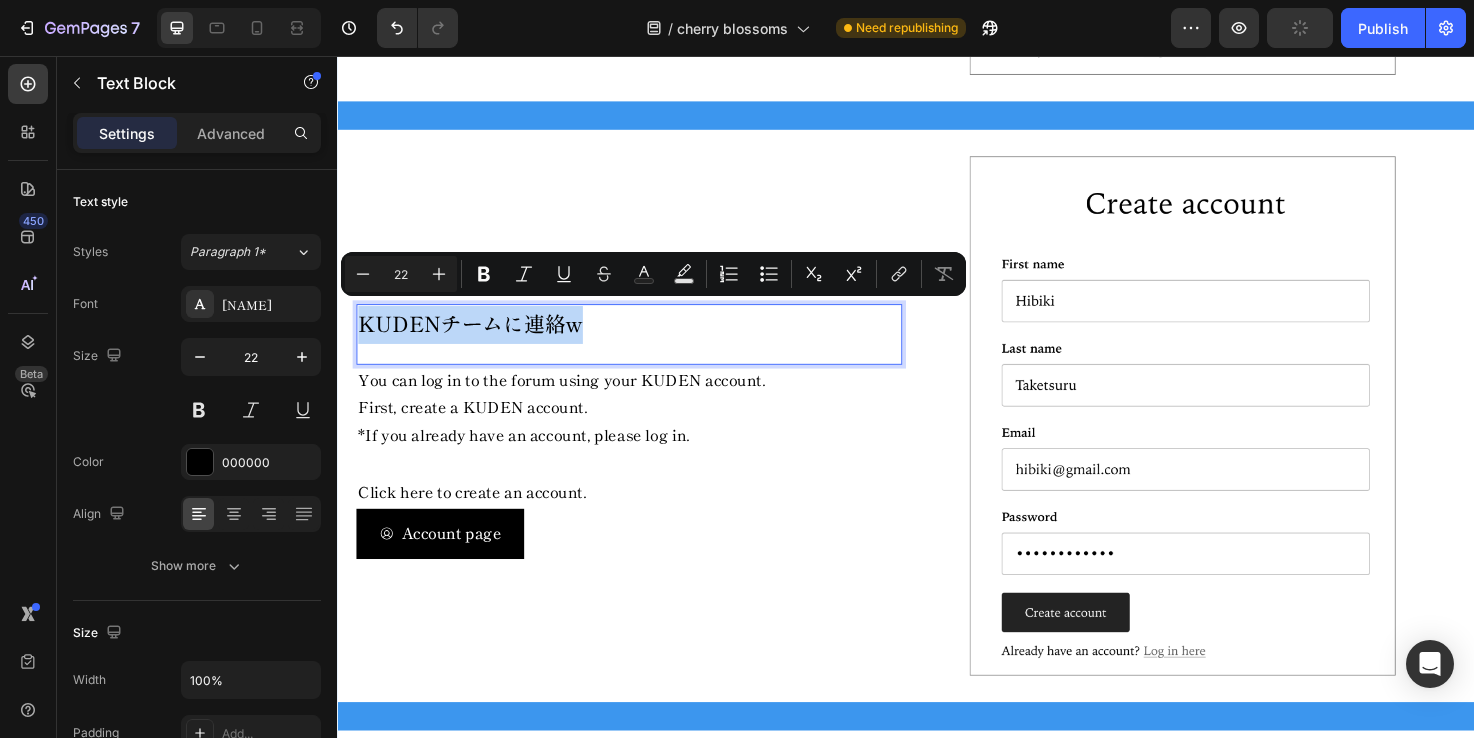 click on "KUDENチームに連絡w" at bounding box center [645, 340] 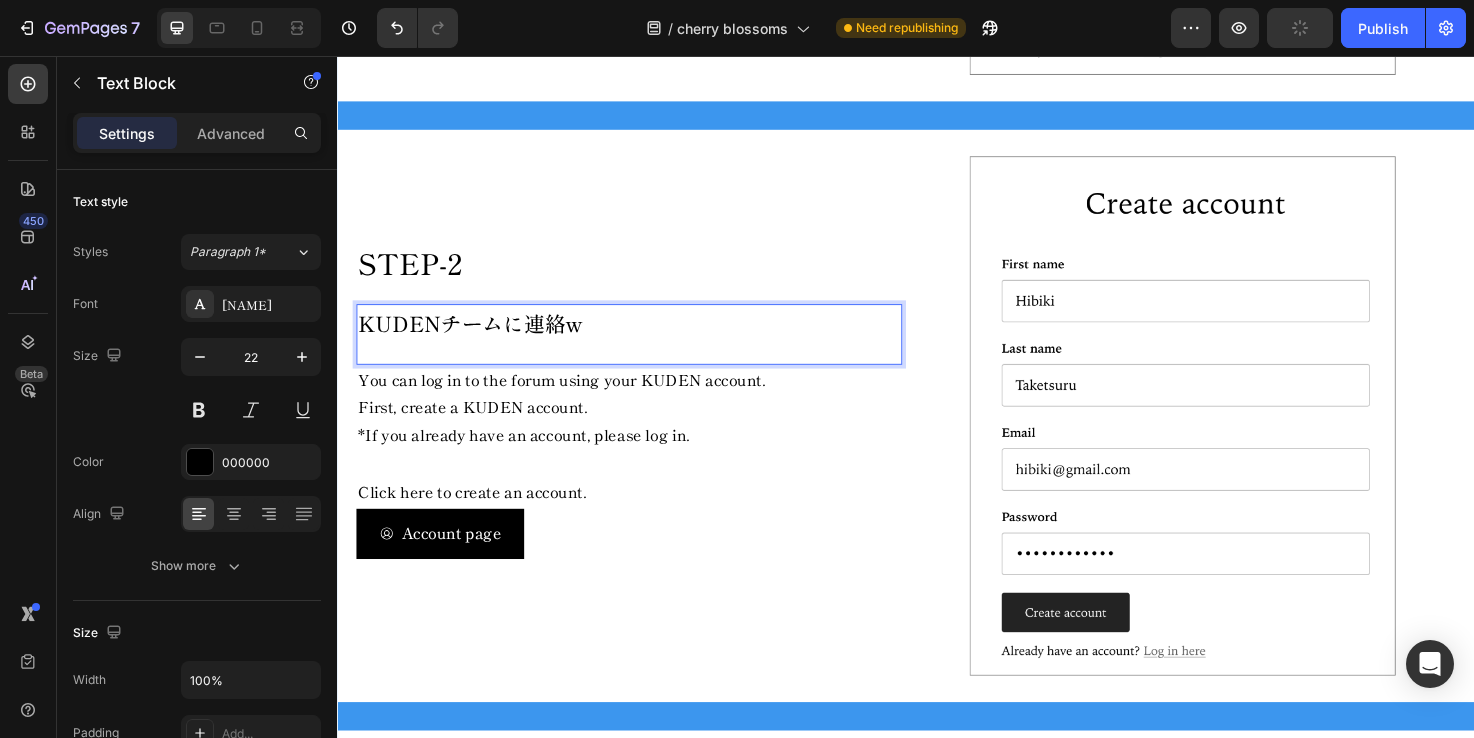 click on "KUDENチームに連絡w" at bounding box center (645, 340) 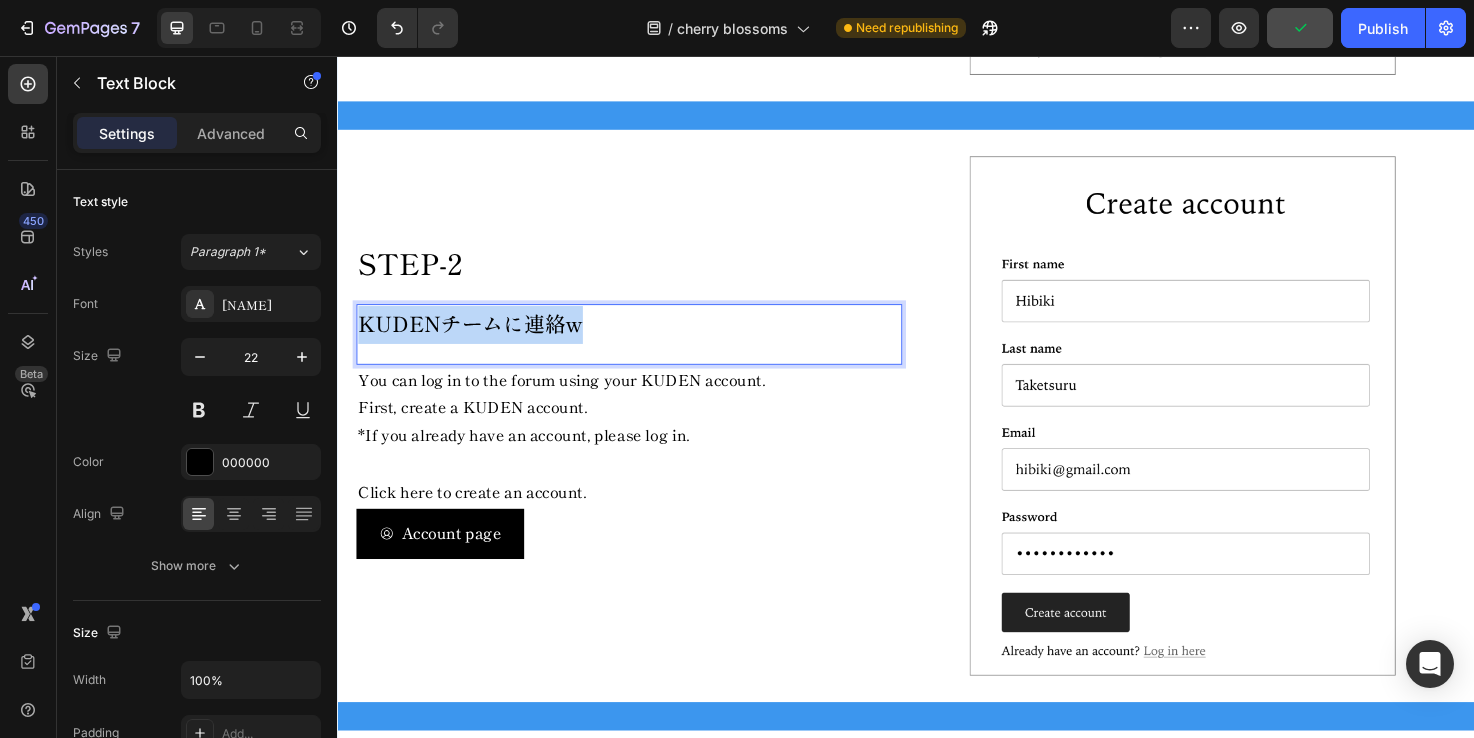 drag, startPoint x: 599, startPoint y: 325, endPoint x: 358, endPoint y: 325, distance: 241 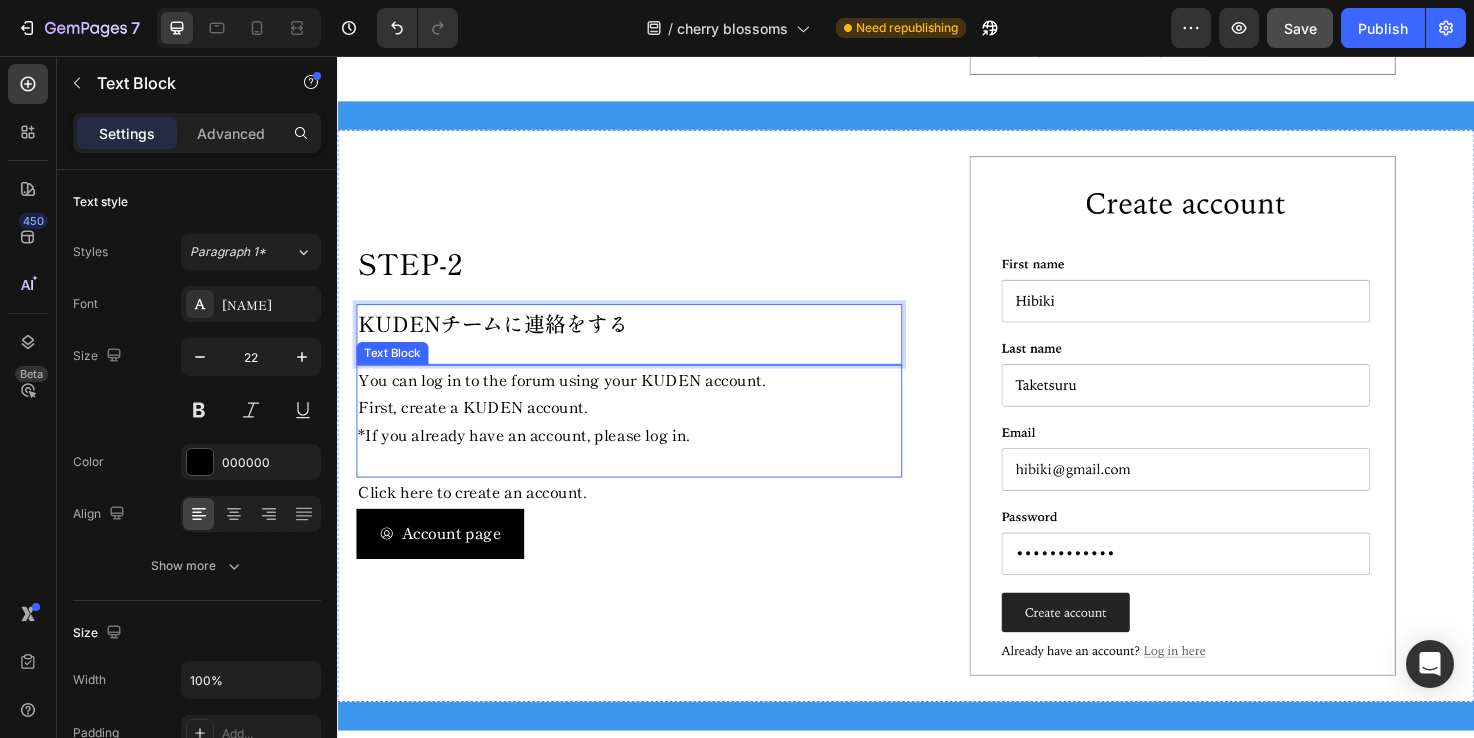 click on "You can log in to the forum using your KUDEN account. First, create a KUDEN account. *If you already have an account, please log in." at bounding box center (645, 441) 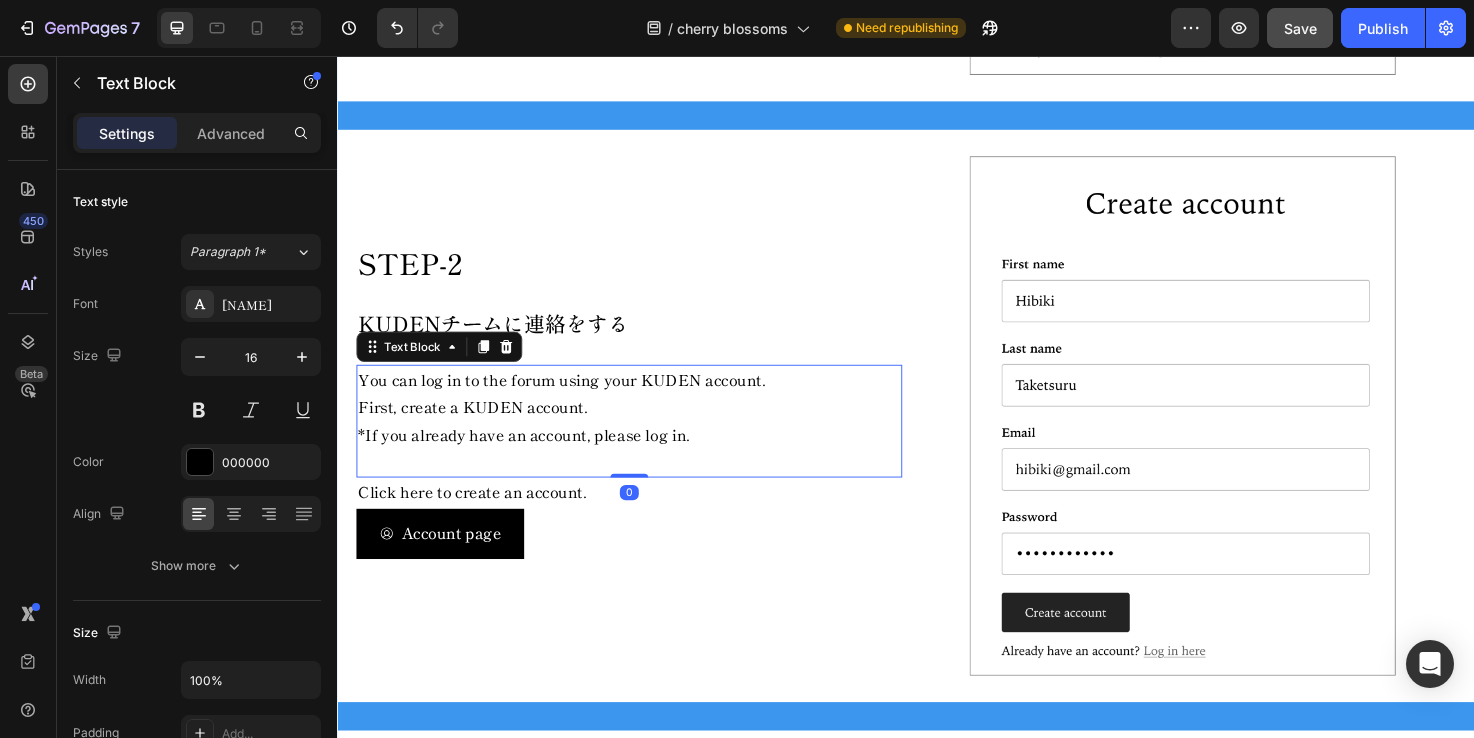 click on "You can log in to the forum using your KUDEN account. First, create a KUDEN account. *If you already have an account, please log in." at bounding box center (645, 441) 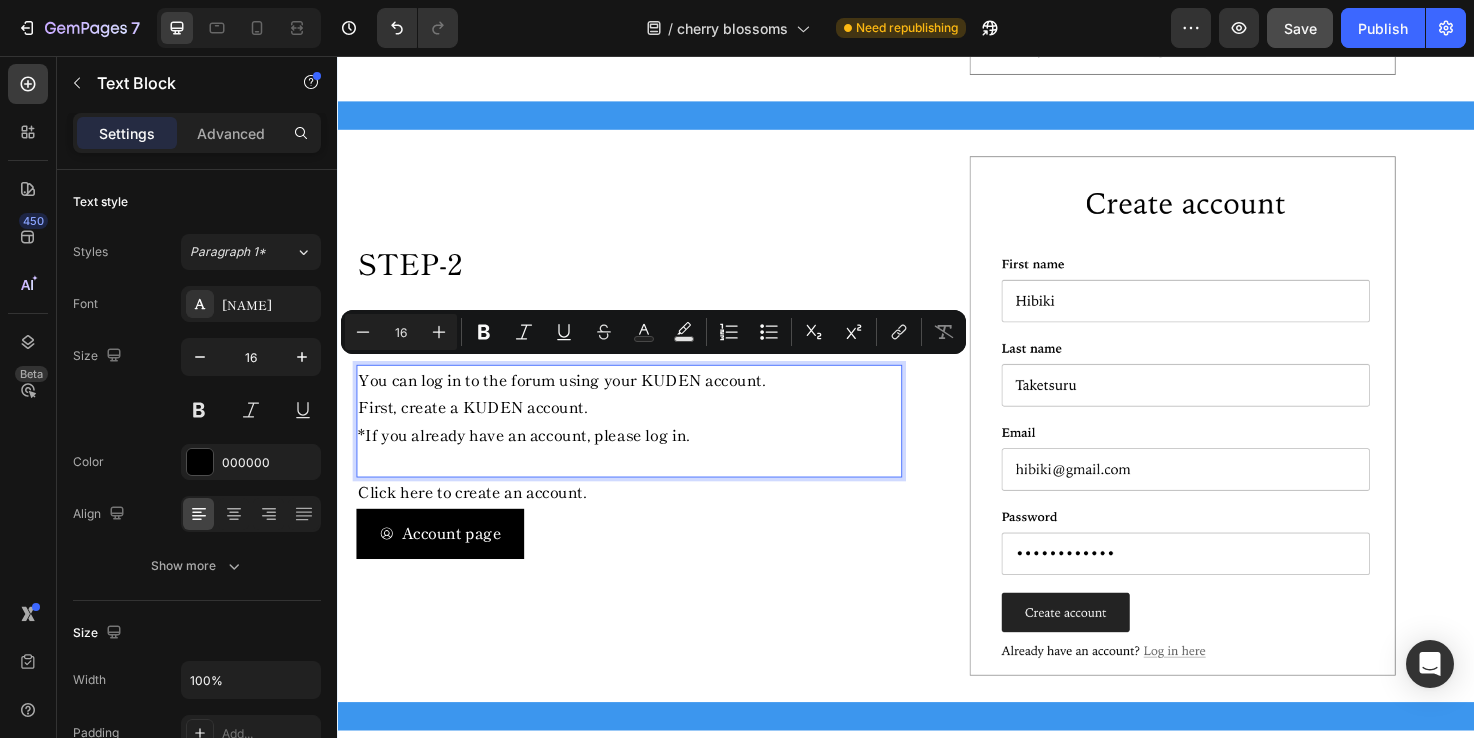 scroll, scrollTop: 943, scrollLeft: 0, axis: vertical 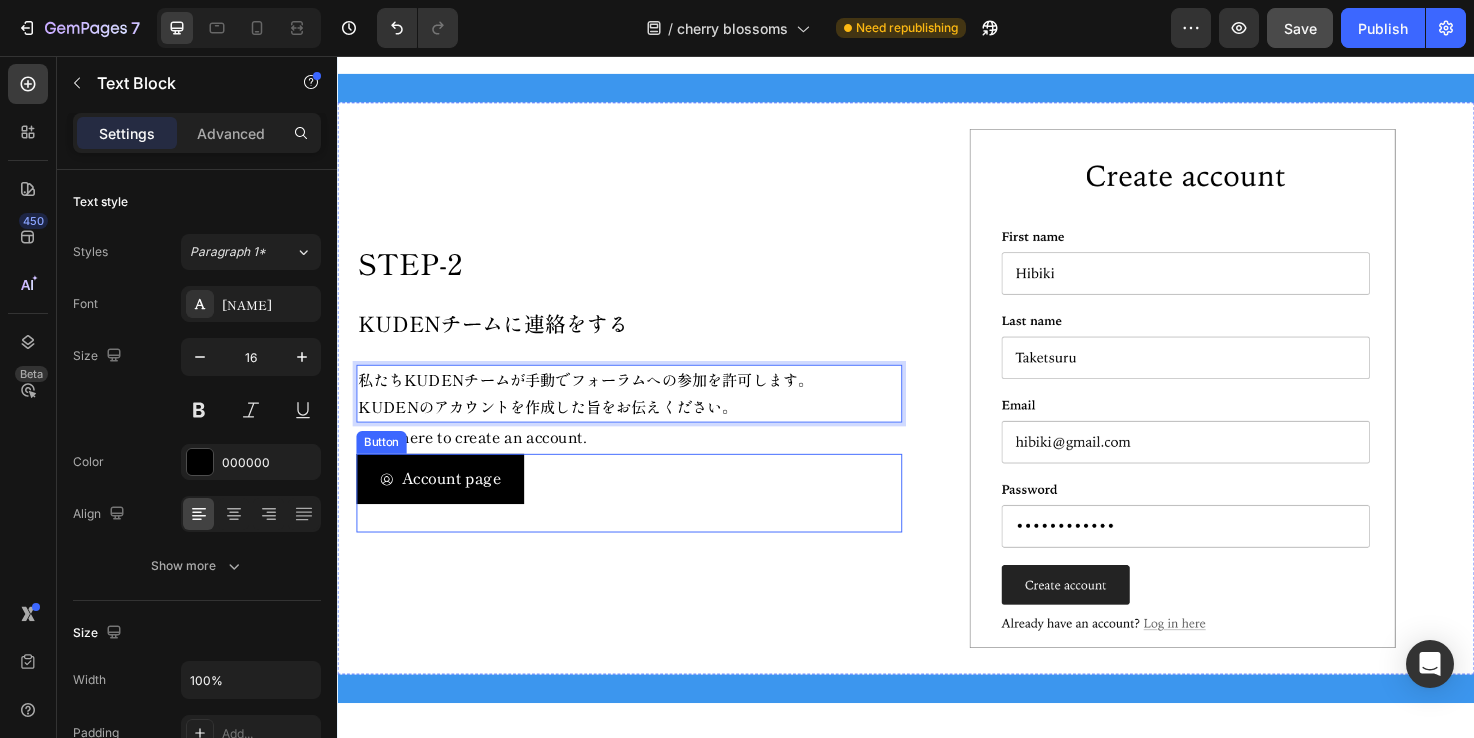 click on "Account page Button" at bounding box center [645, 517] 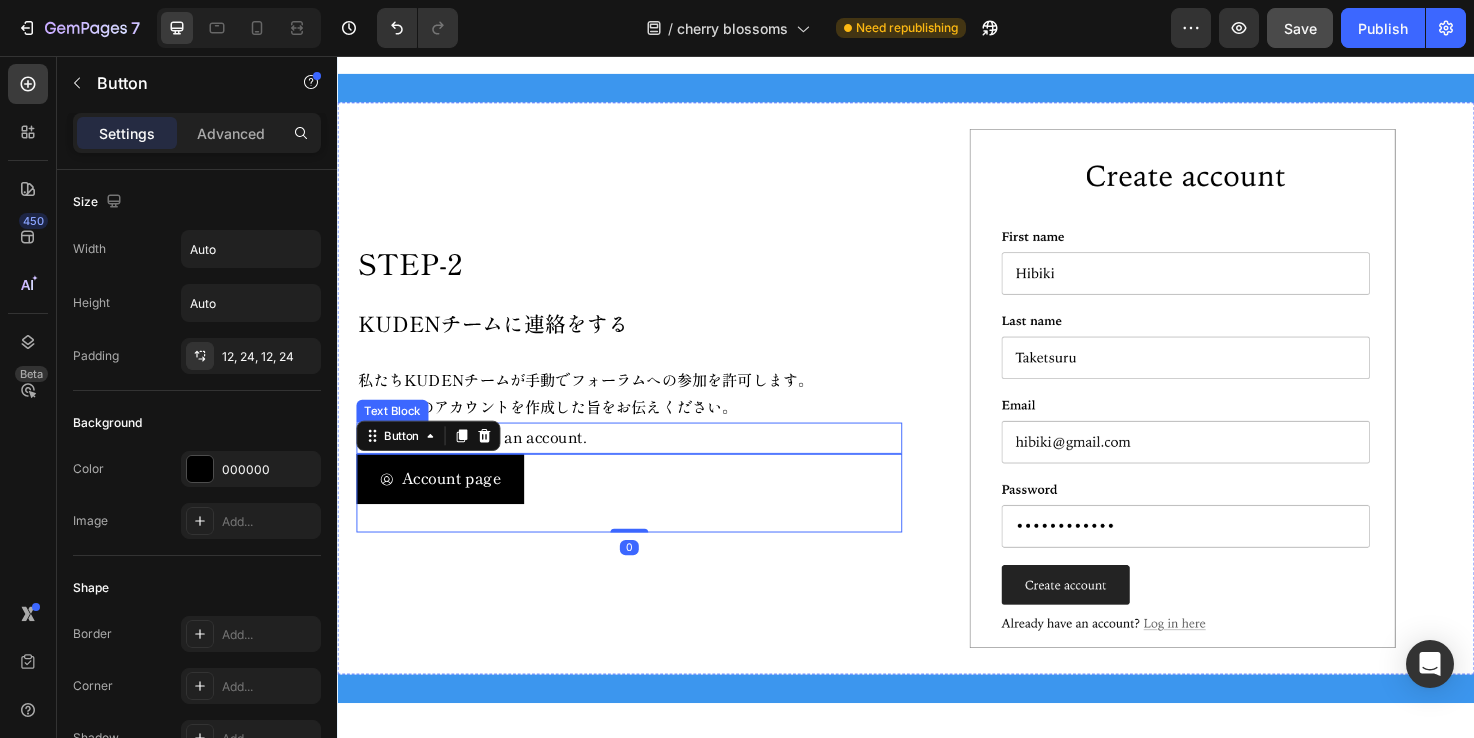 click on "Click here to create an account." at bounding box center (645, 459) 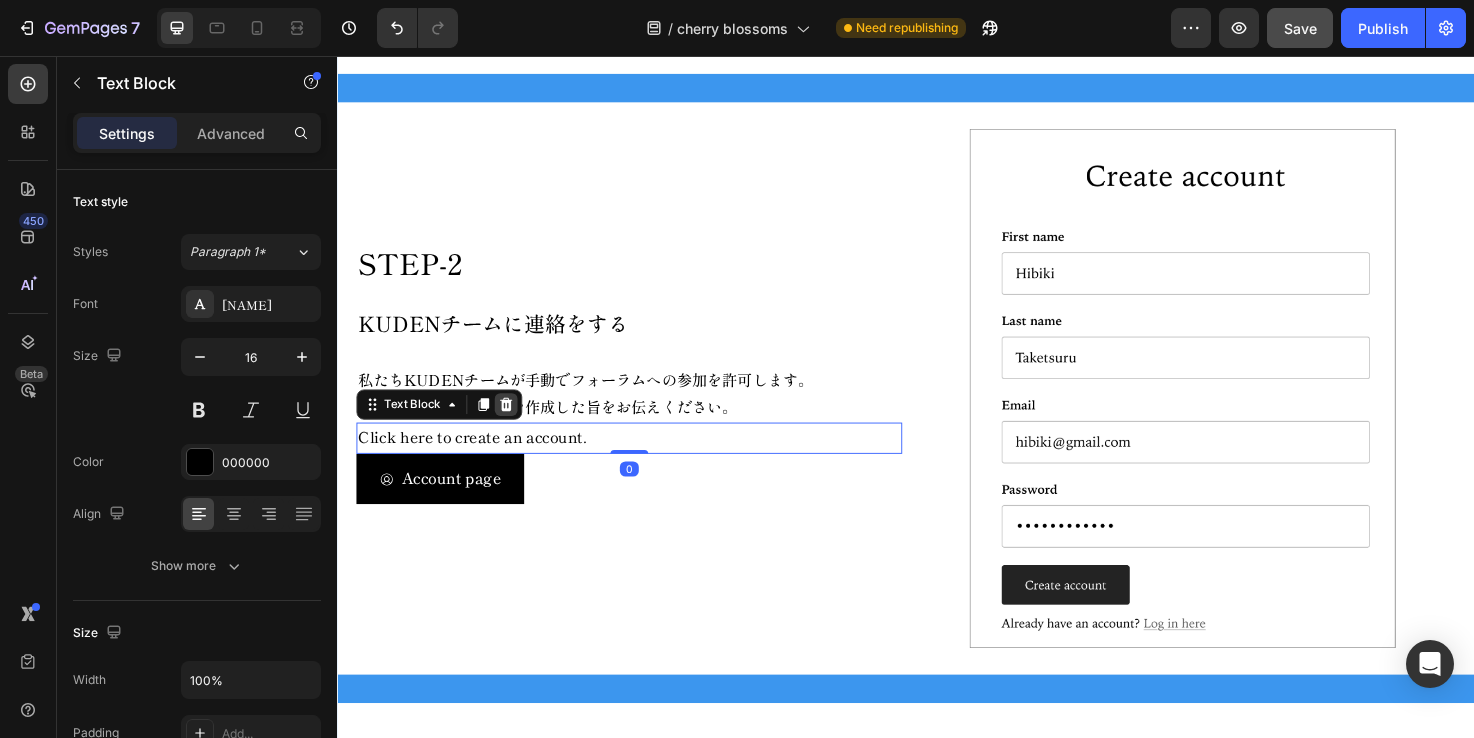 click 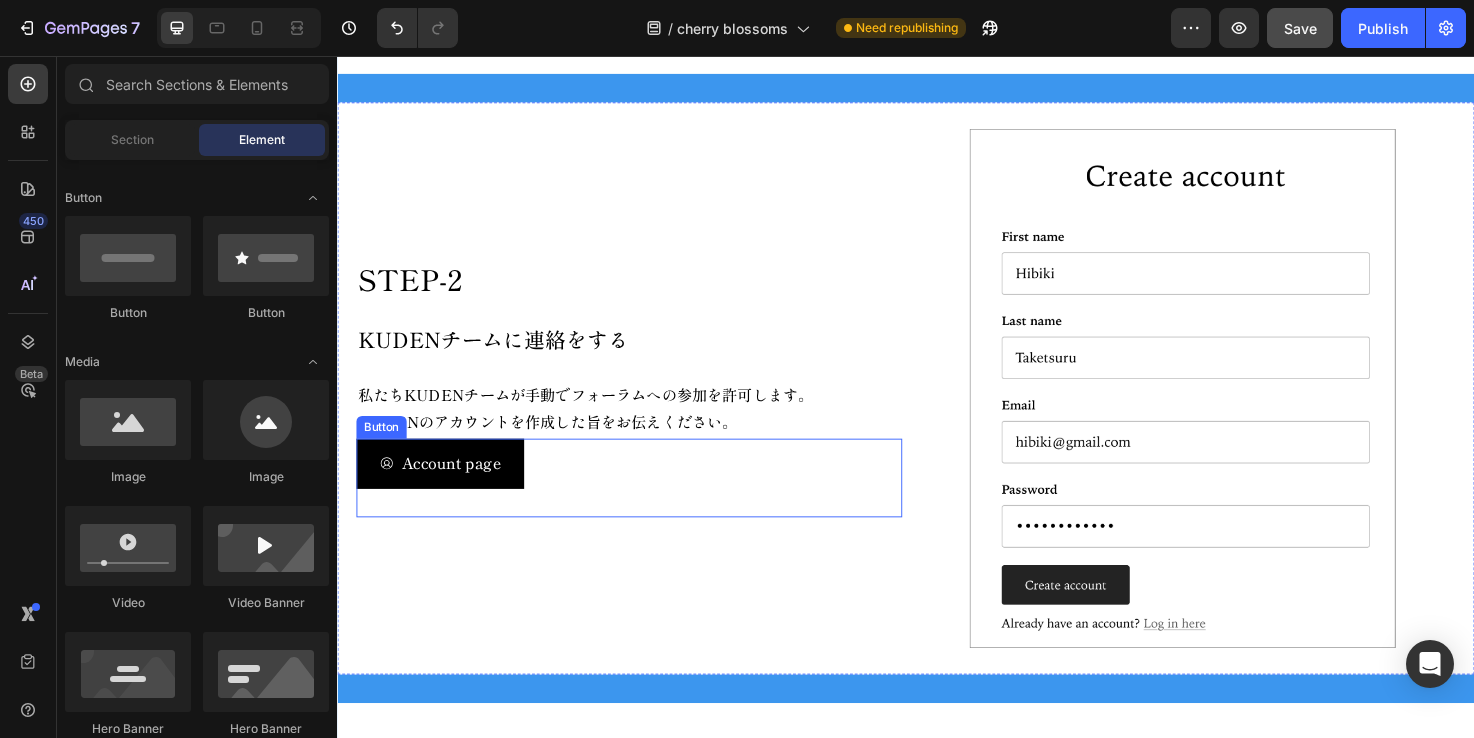 click on "Account page Button" at bounding box center (645, 501) 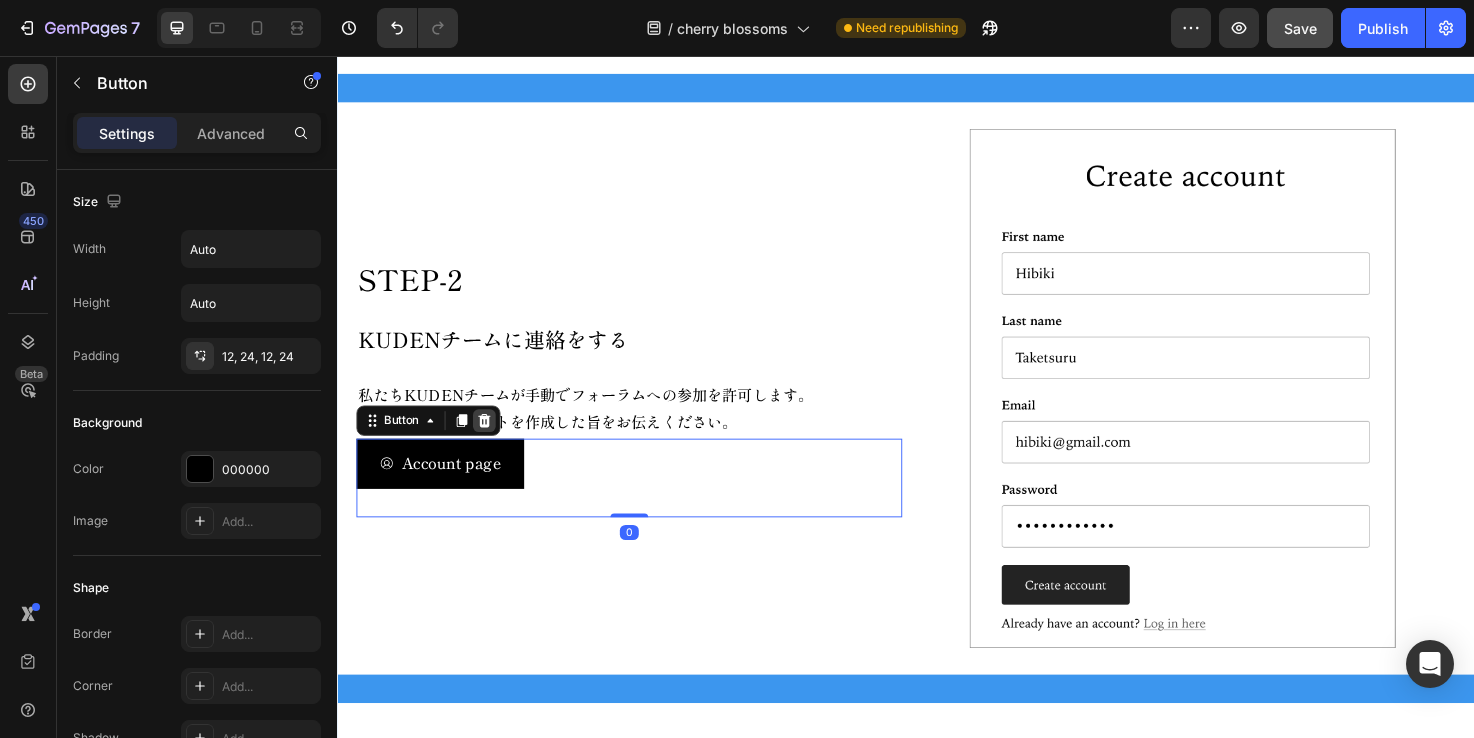 click 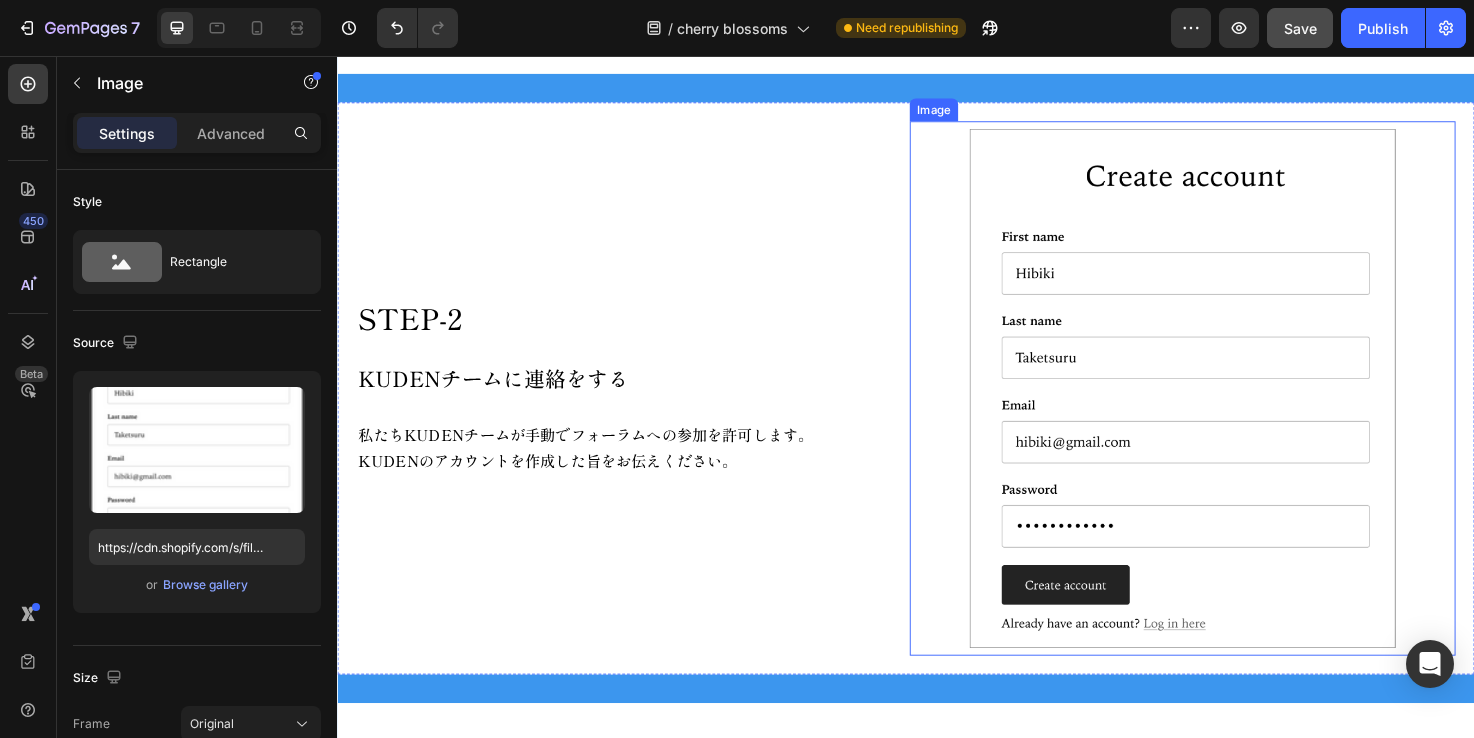 click at bounding box center (1229, 407) 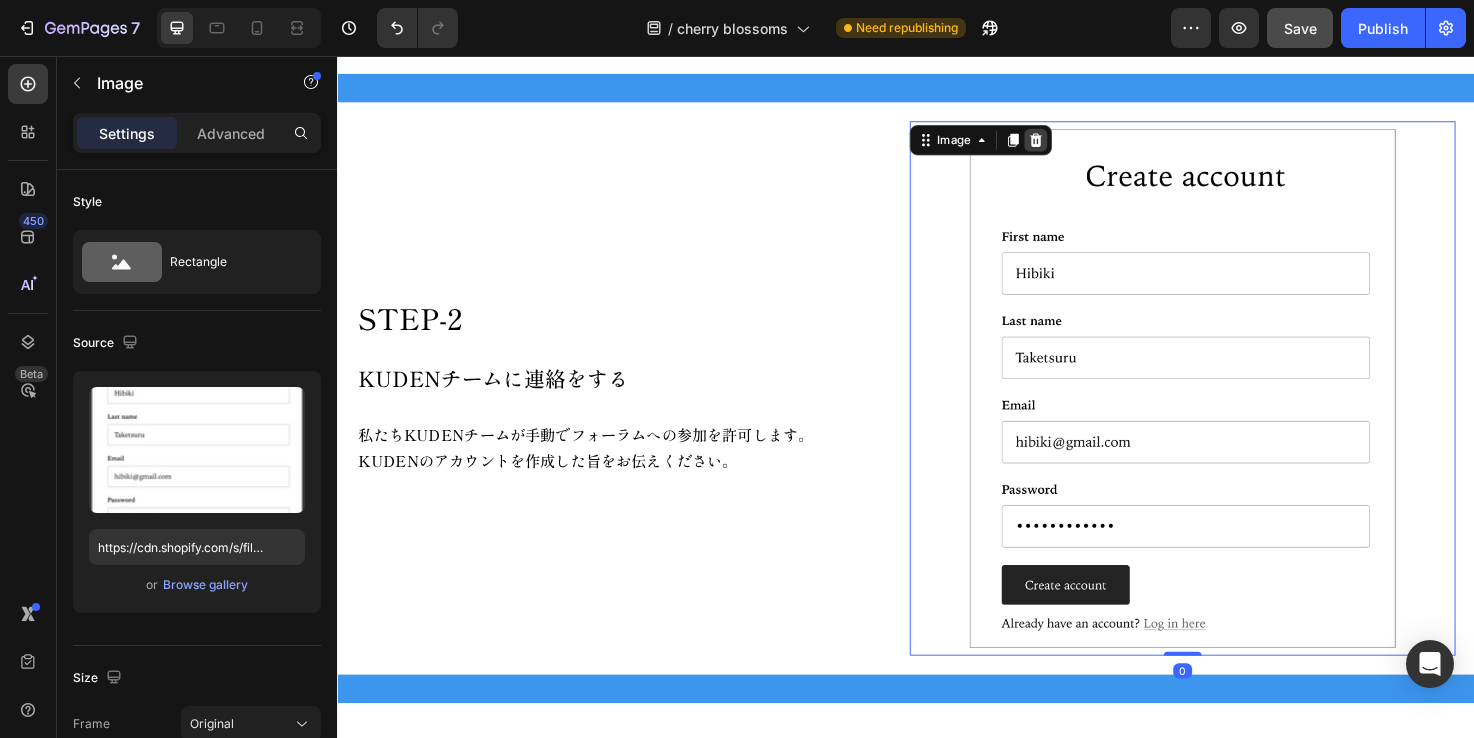 click 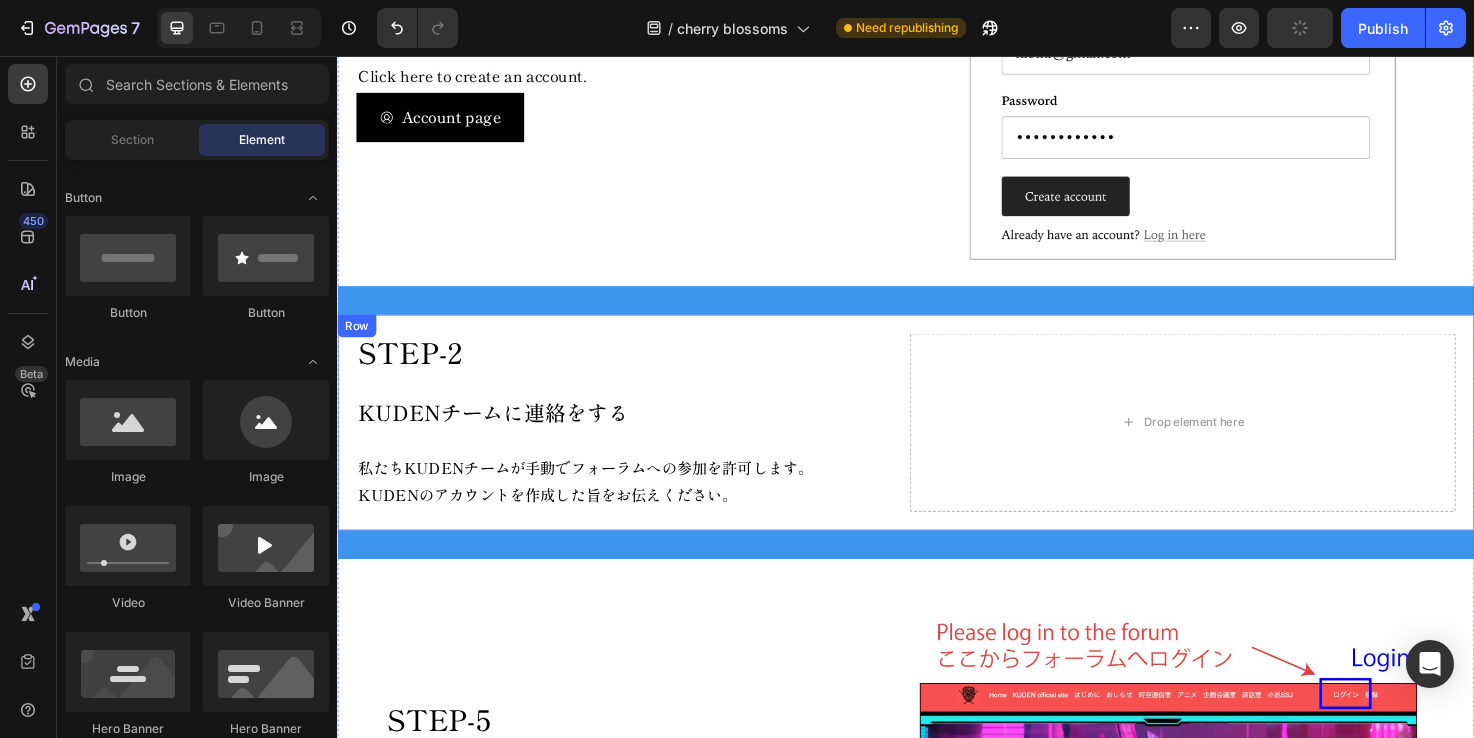 scroll, scrollTop: 829, scrollLeft: 0, axis: vertical 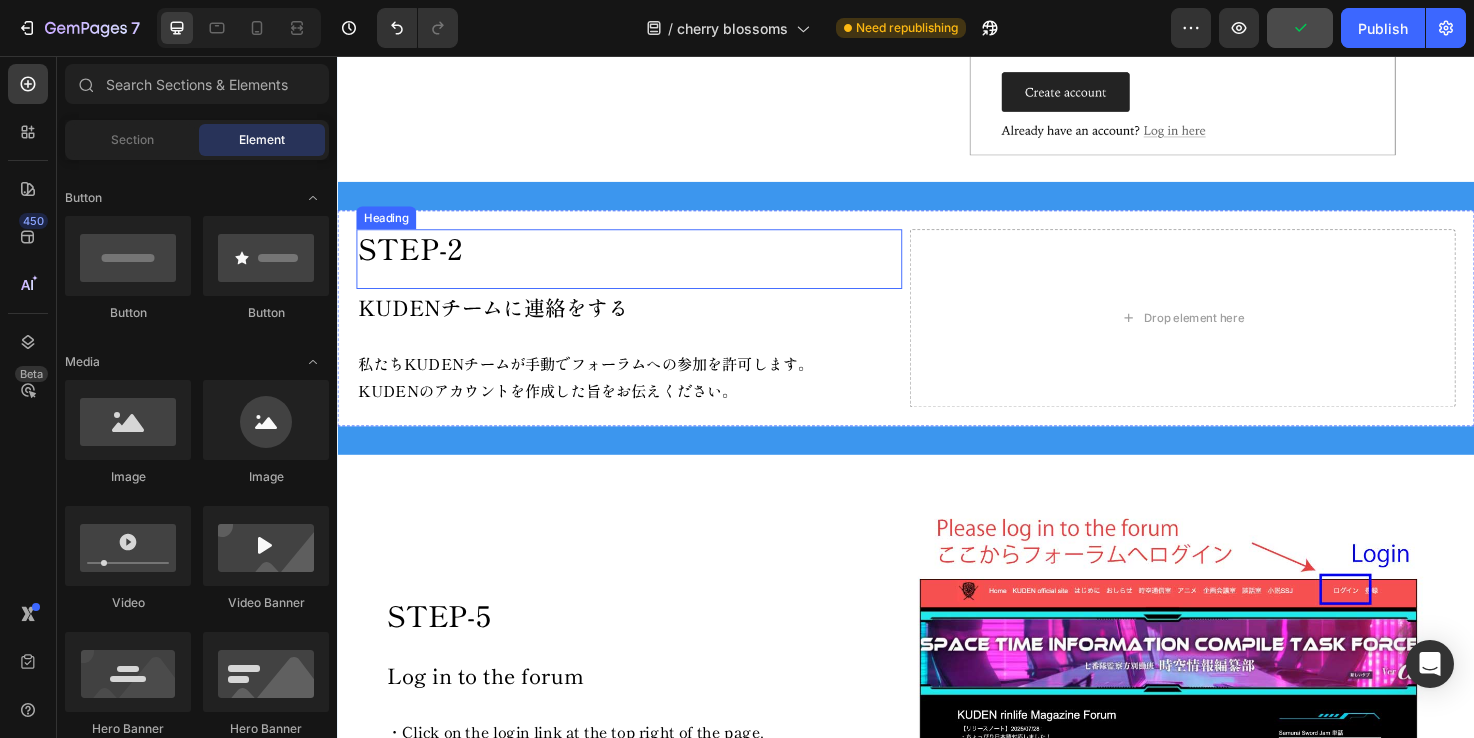 click on "STEP-2" at bounding box center (645, 260) 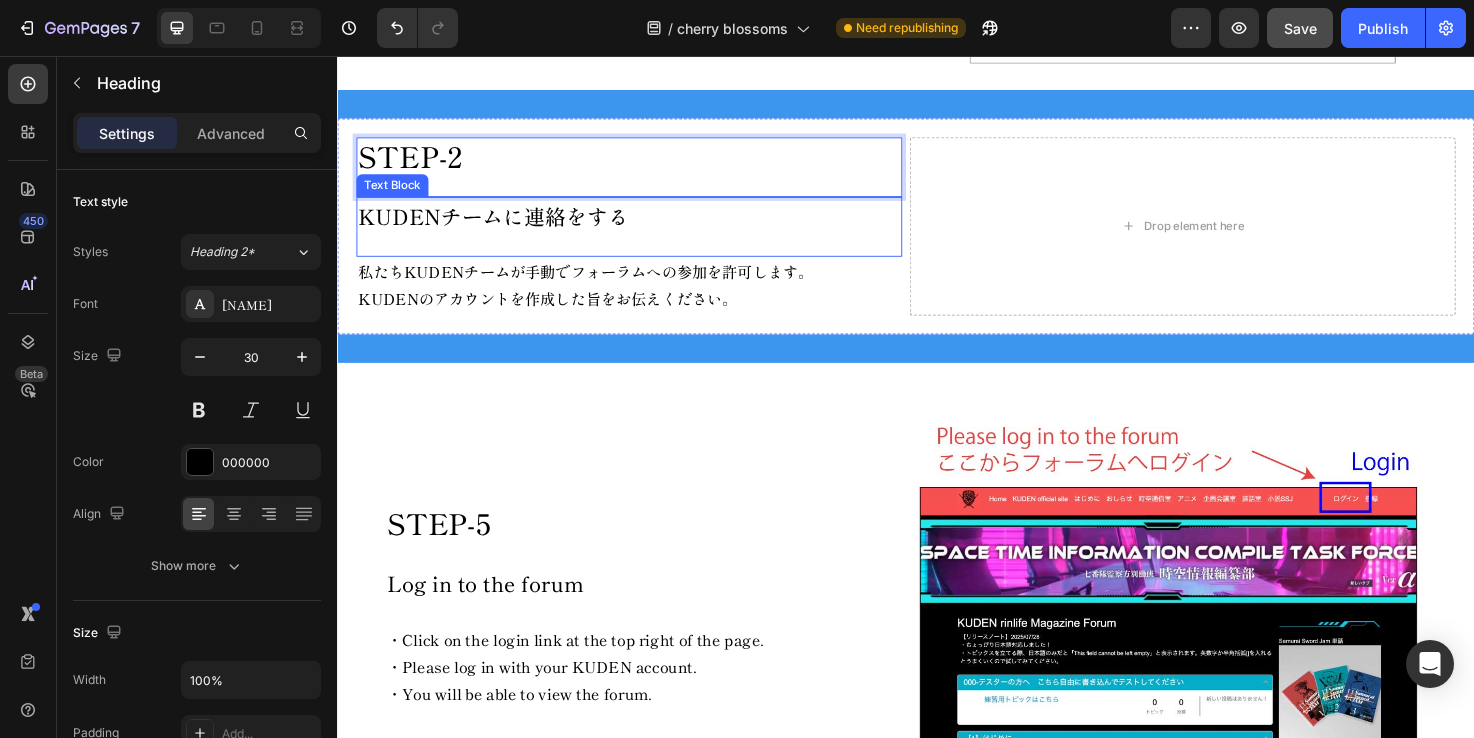 scroll, scrollTop: 944, scrollLeft: 0, axis: vertical 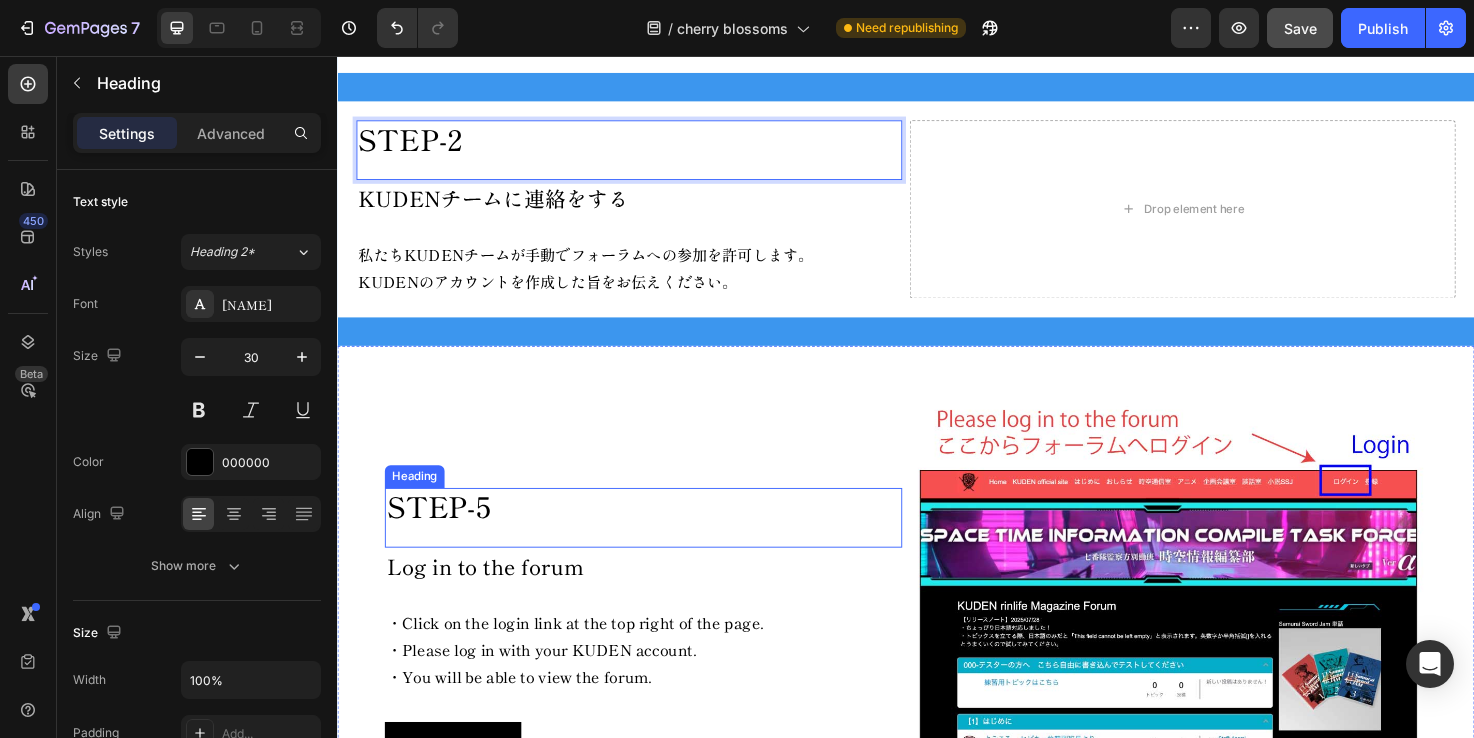 click on "STEP-5" at bounding box center (660, 533) 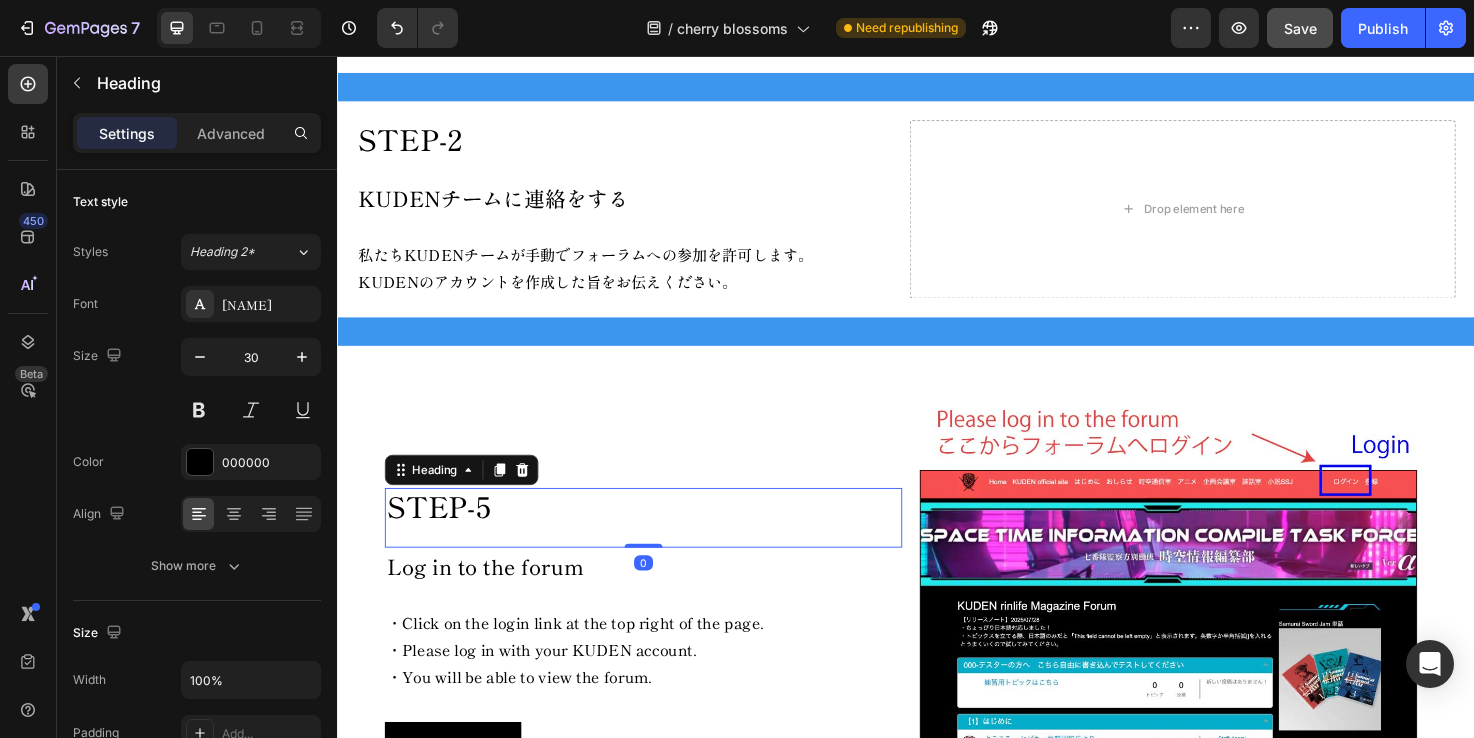 click on "STEP-5" at bounding box center [660, 533] 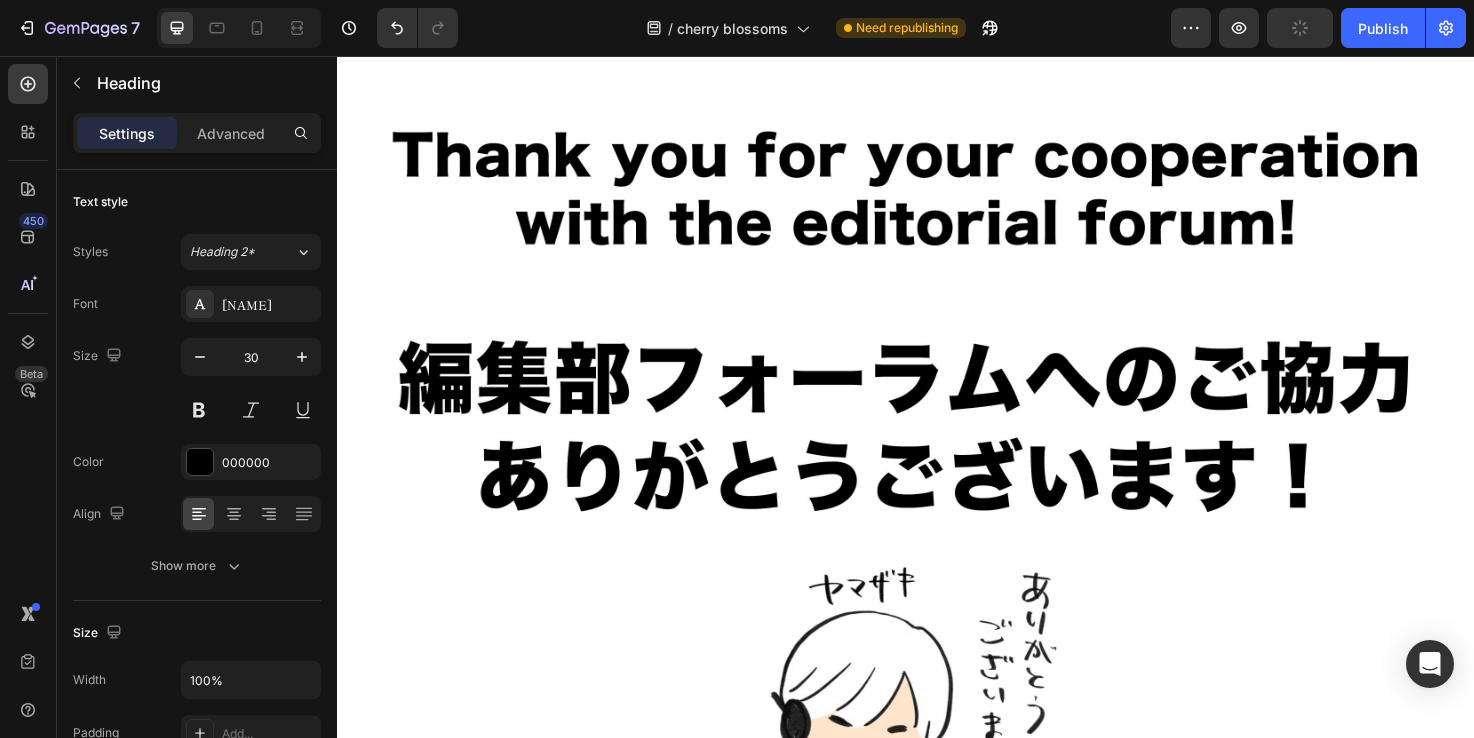 scroll, scrollTop: 23, scrollLeft: 0, axis: vertical 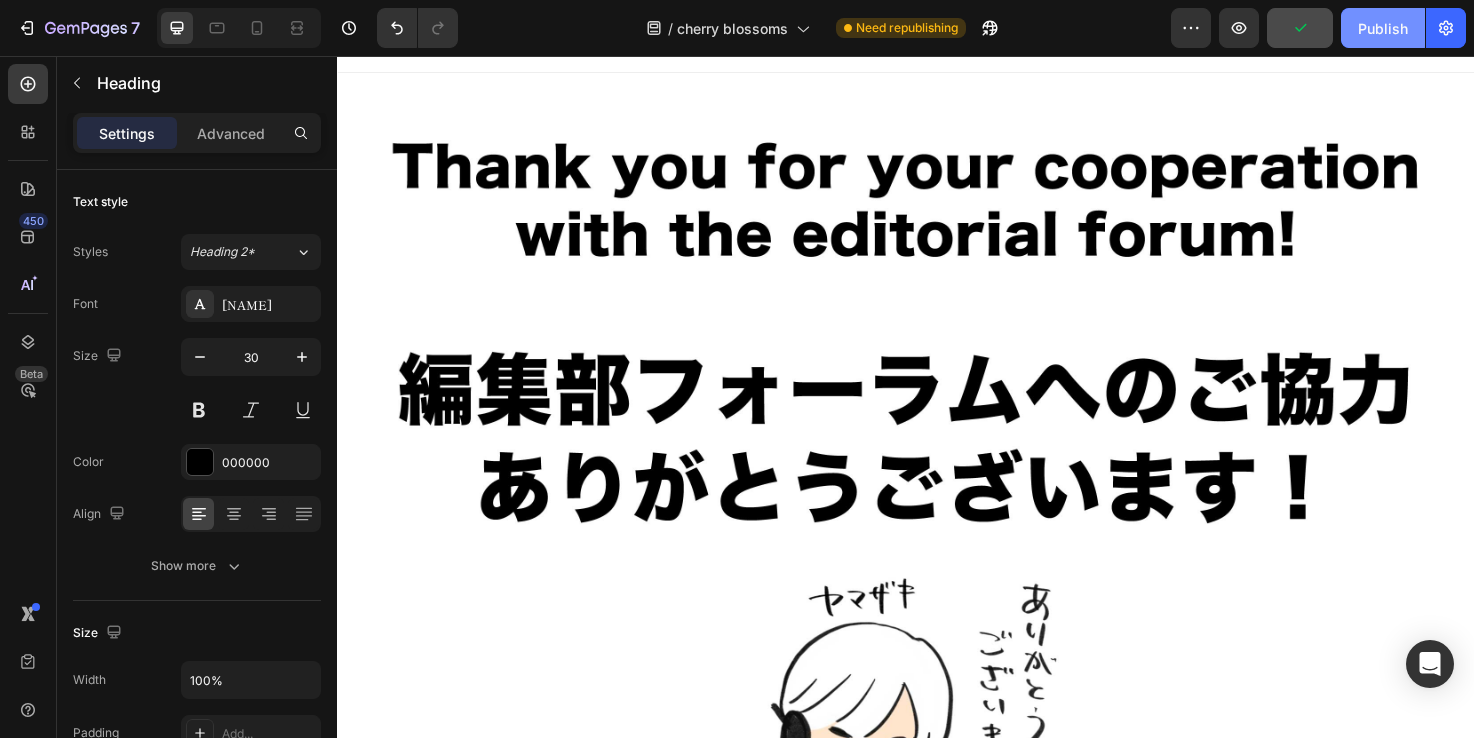 click on "Publish" at bounding box center [1383, 28] 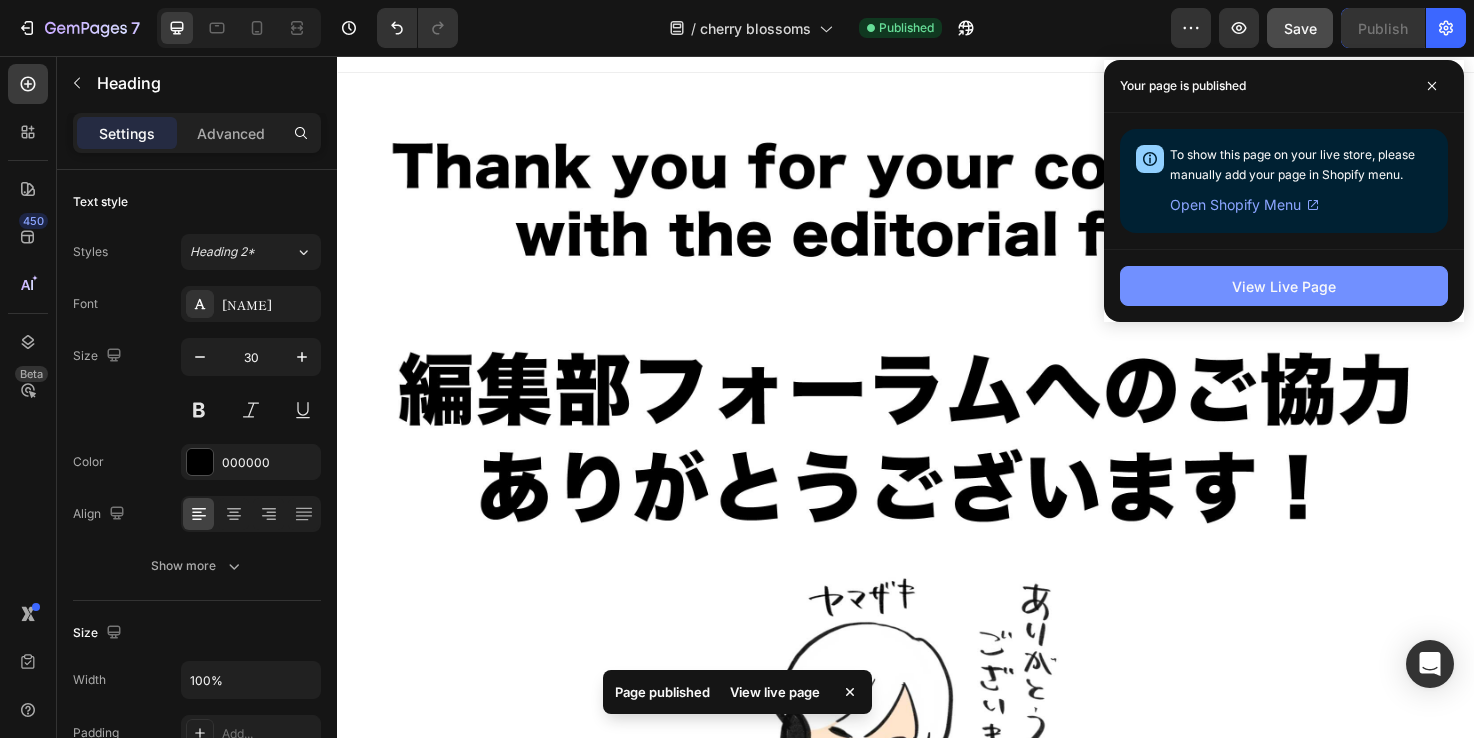 click on "View Live Page" at bounding box center [1284, 286] 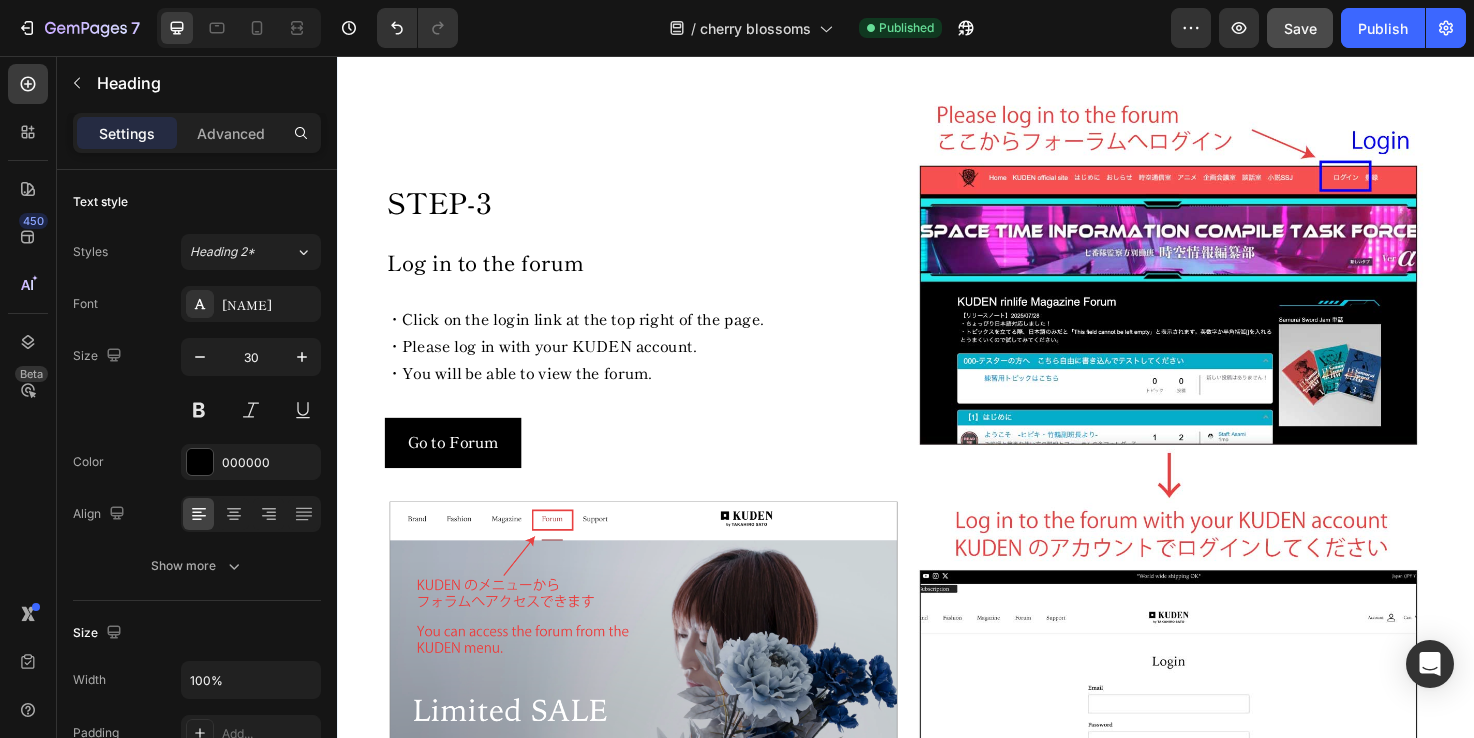 scroll, scrollTop: 2061, scrollLeft: 0, axis: vertical 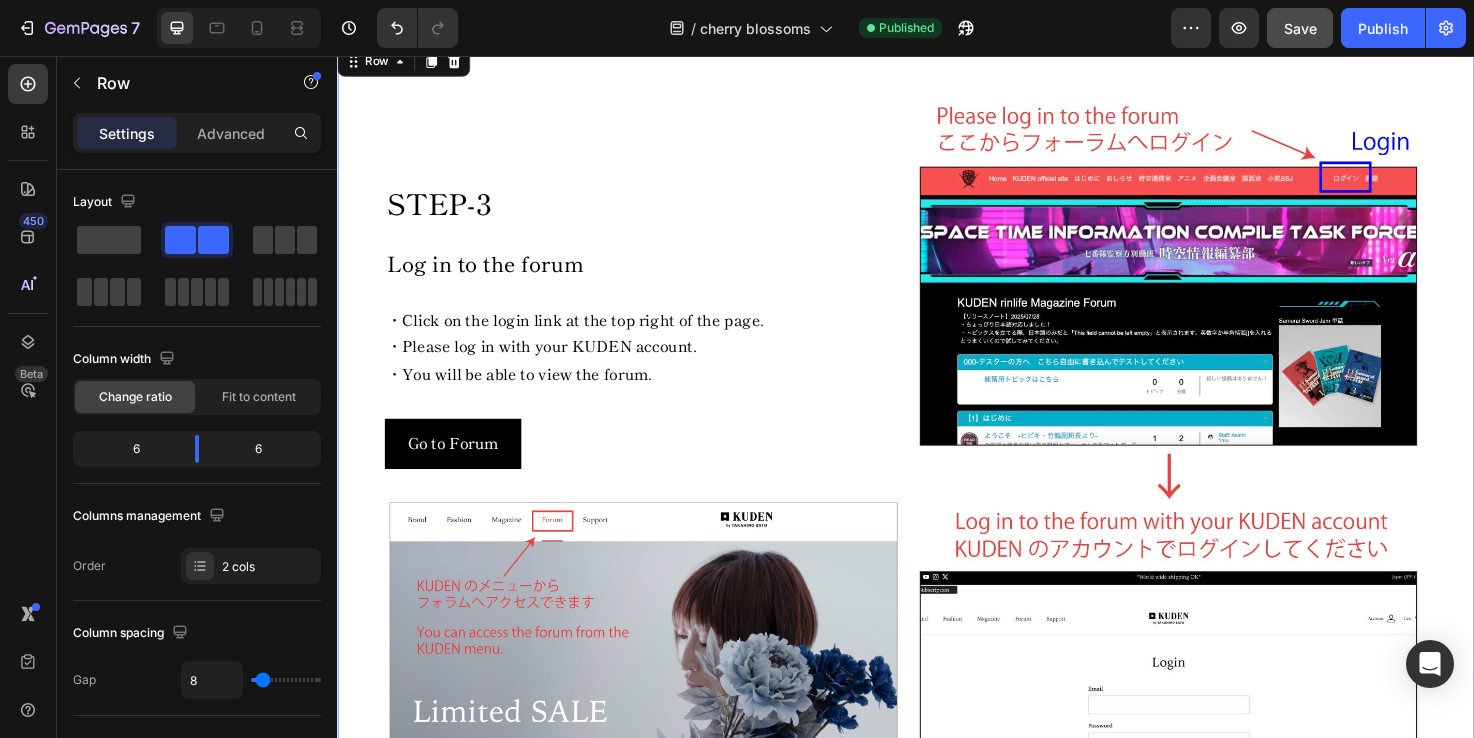 click on "STEP-3 Heading Log in to the forum Text Block ・Click on the login link at the top right of the page. ・Please log in with your KUDEN account. ・You will be able to view the forum. Text Block Go to Forum Button Image Image Row   30" at bounding box center (937, 501) 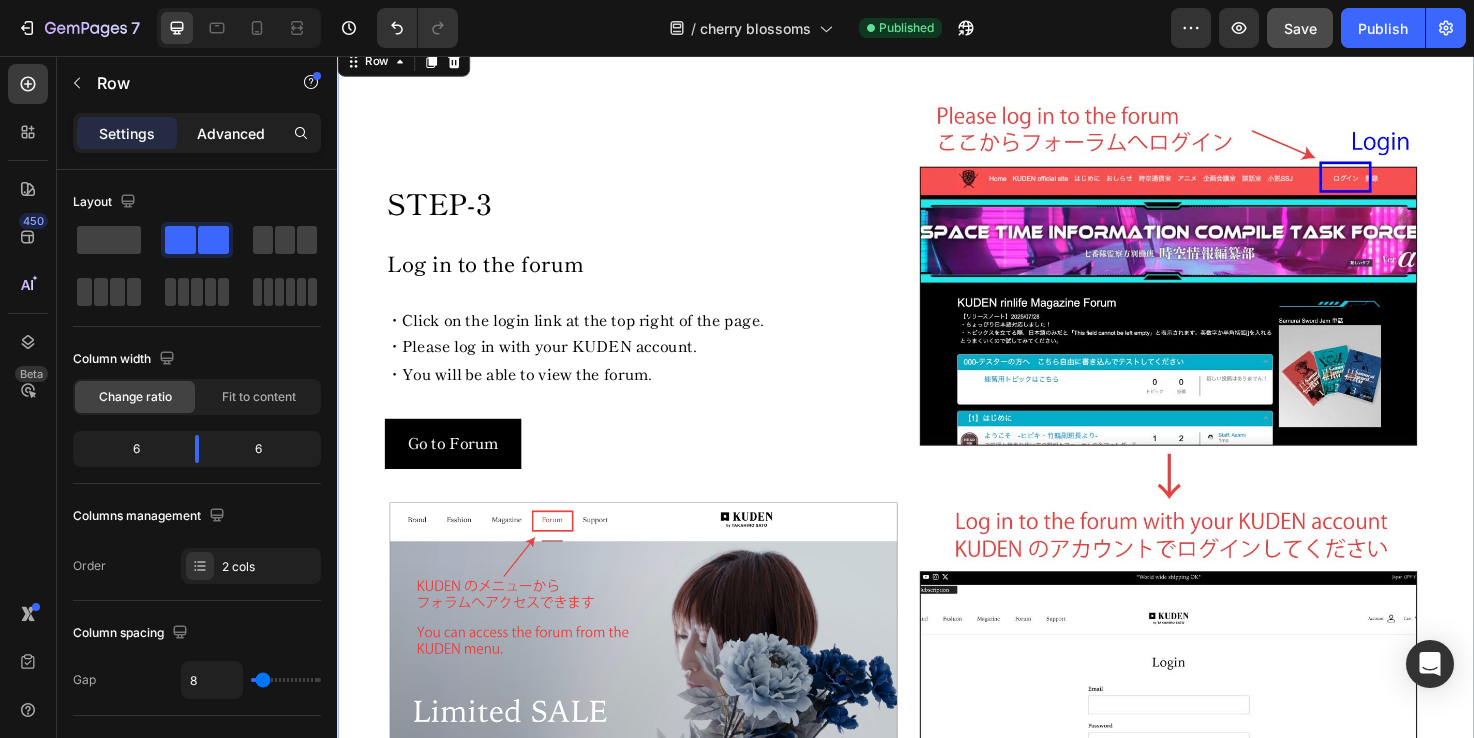 click on "Advanced" at bounding box center (231, 133) 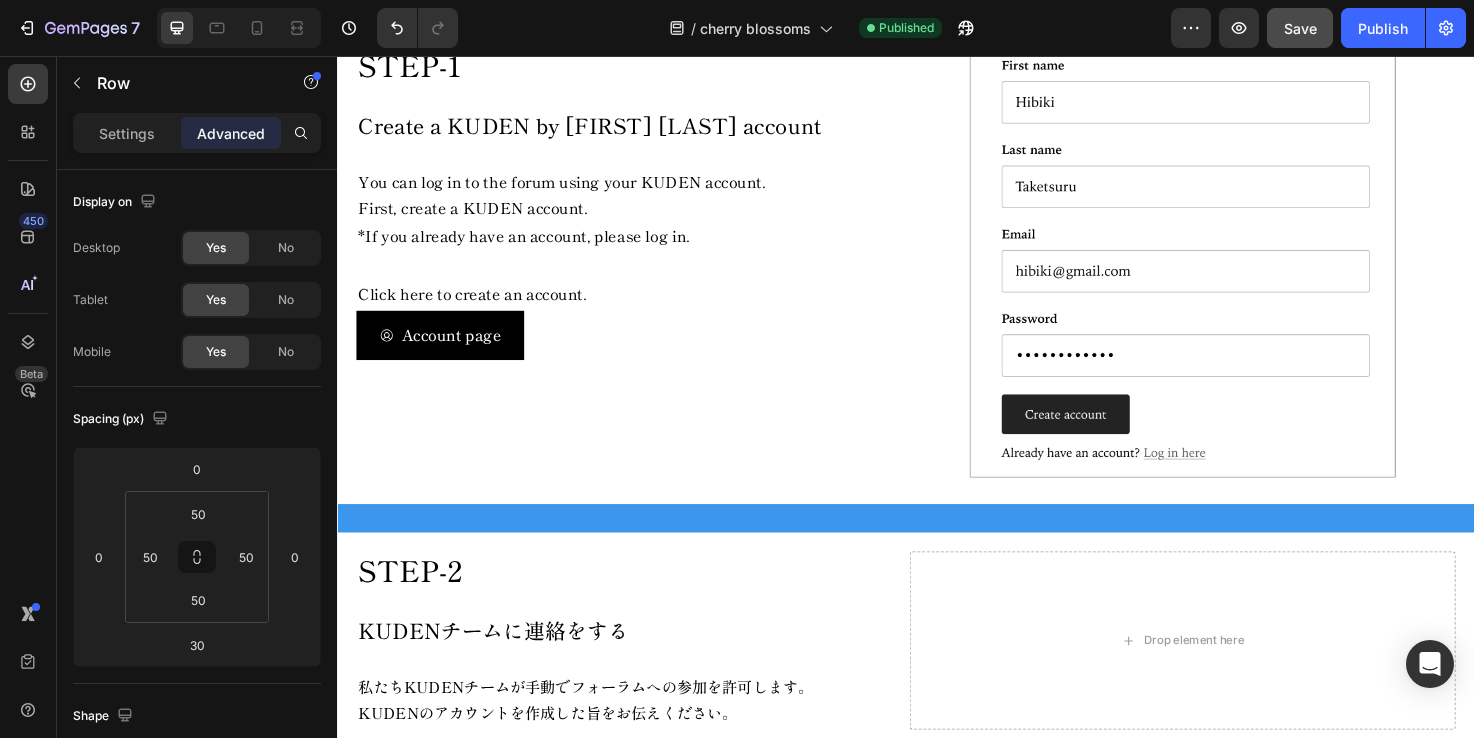 scroll, scrollTop: 1067, scrollLeft: 0, axis: vertical 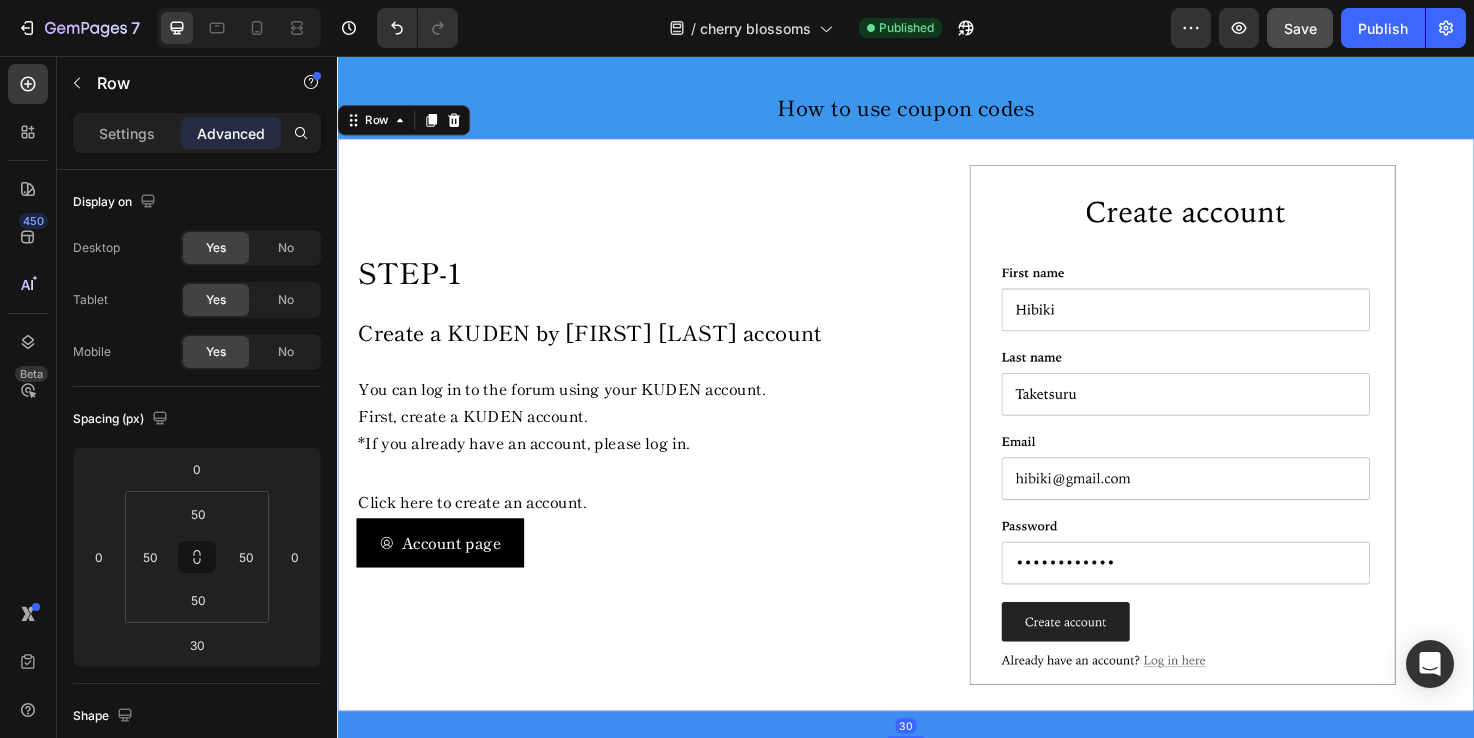 click on "STEP-1 Heading Create a KUDEN by [NAME] account Text Block You can log in to the forum using your KUDEN account. First, create a KUDEN account. *If you already have an account, please log in.
Account page Button" at bounding box center [645, 445] 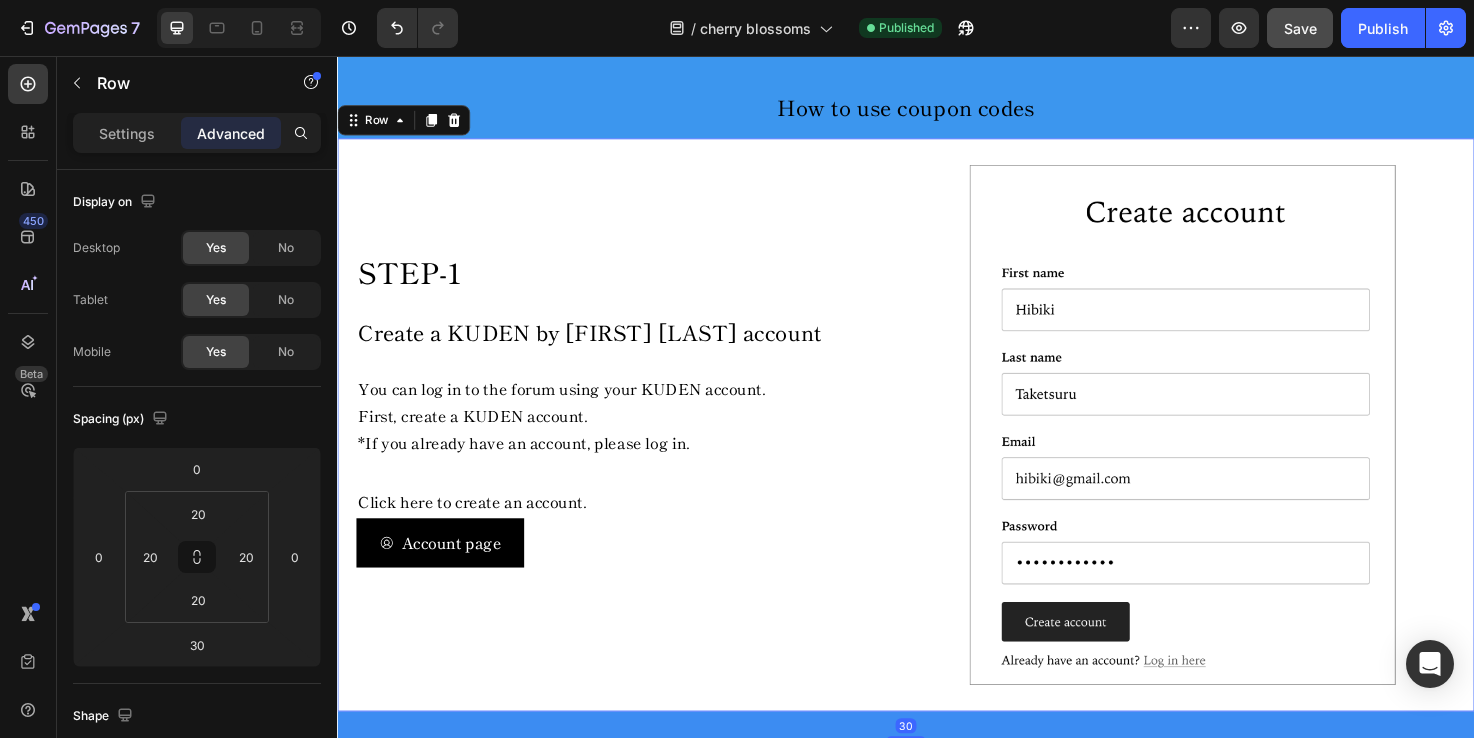 click on "STEP-1 Heading Create a KUDEN by [NAME] account Text Block You can log in to the forum using your KUDEN account. First, create a KUDEN account. *If you already have an account, please log in.
Account page Button" at bounding box center (645, 445) 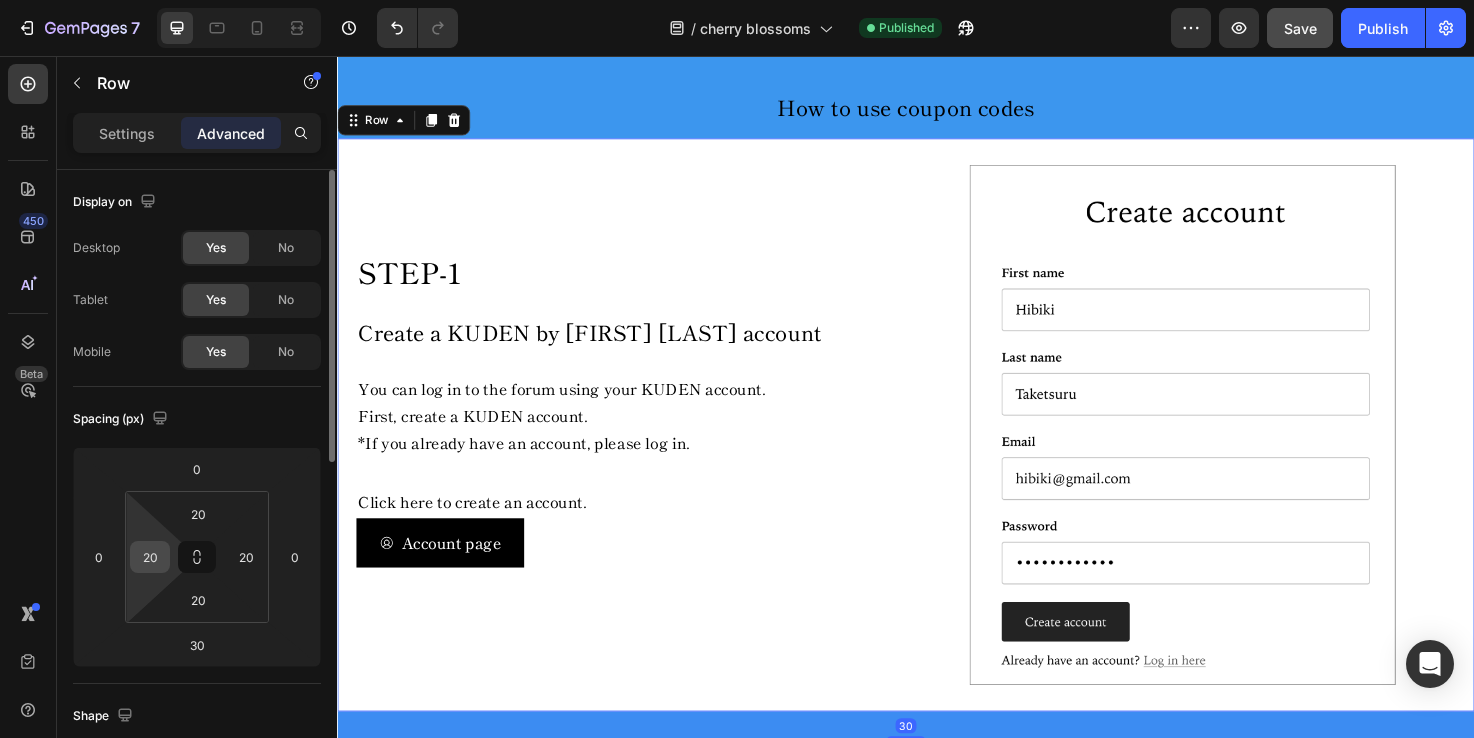 click on "20" at bounding box center (150, 557) 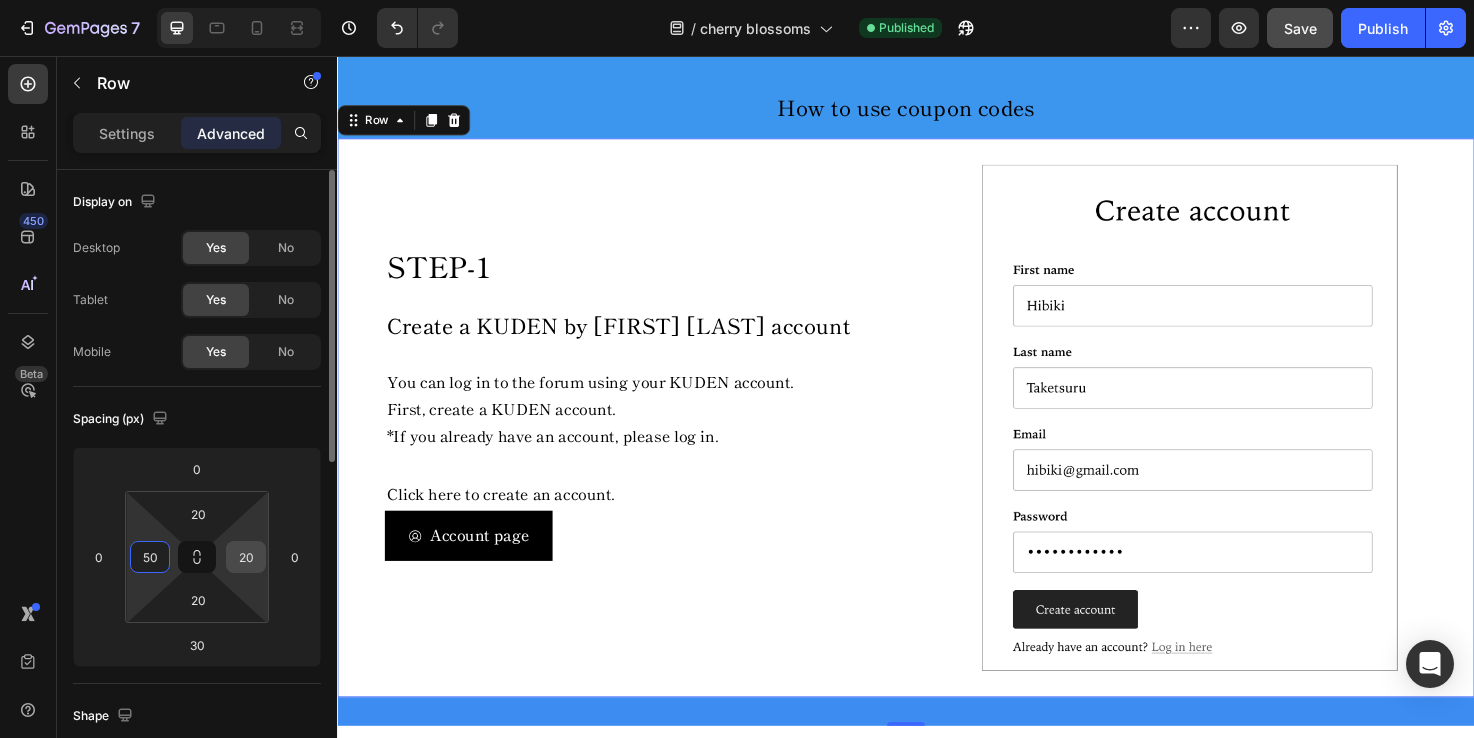 type on "50" 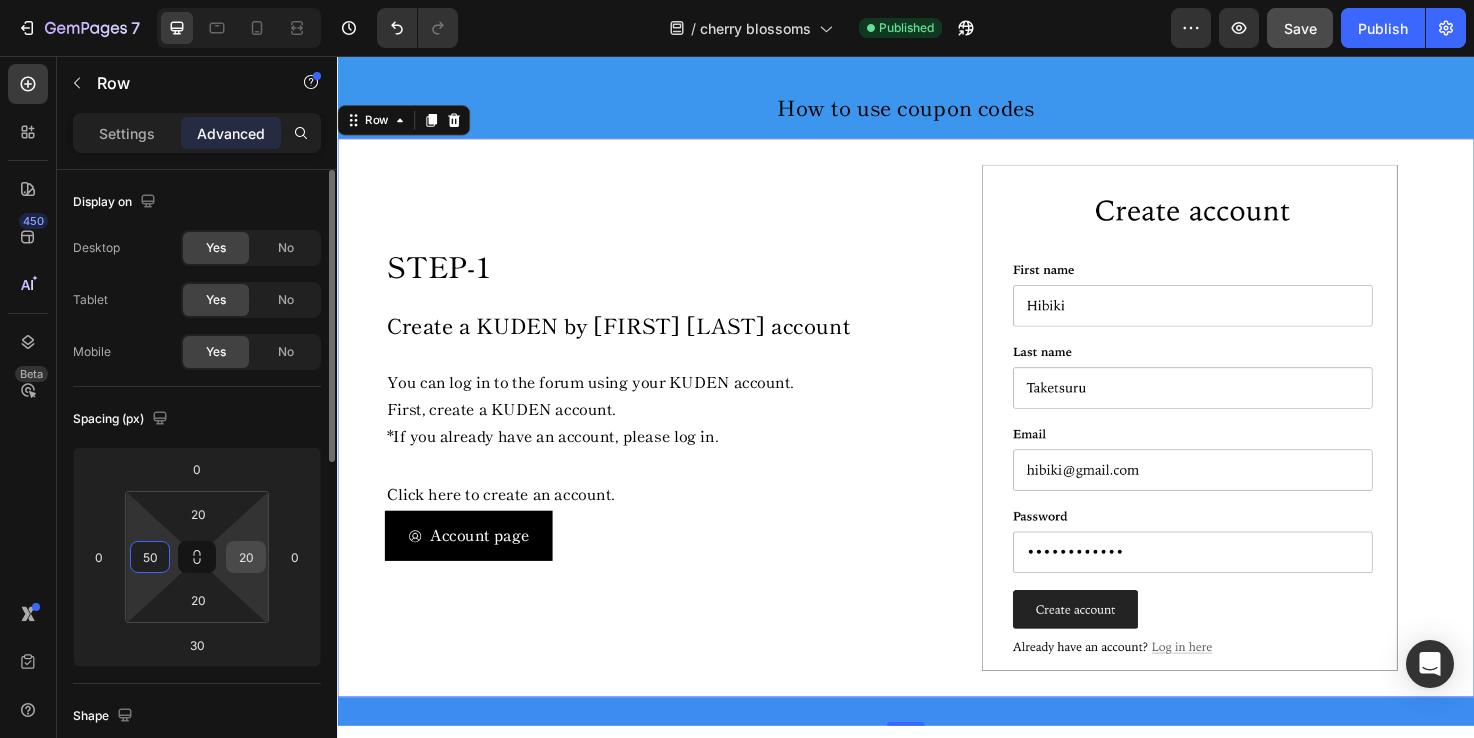 click on "20" at bounding box center (246, 557) 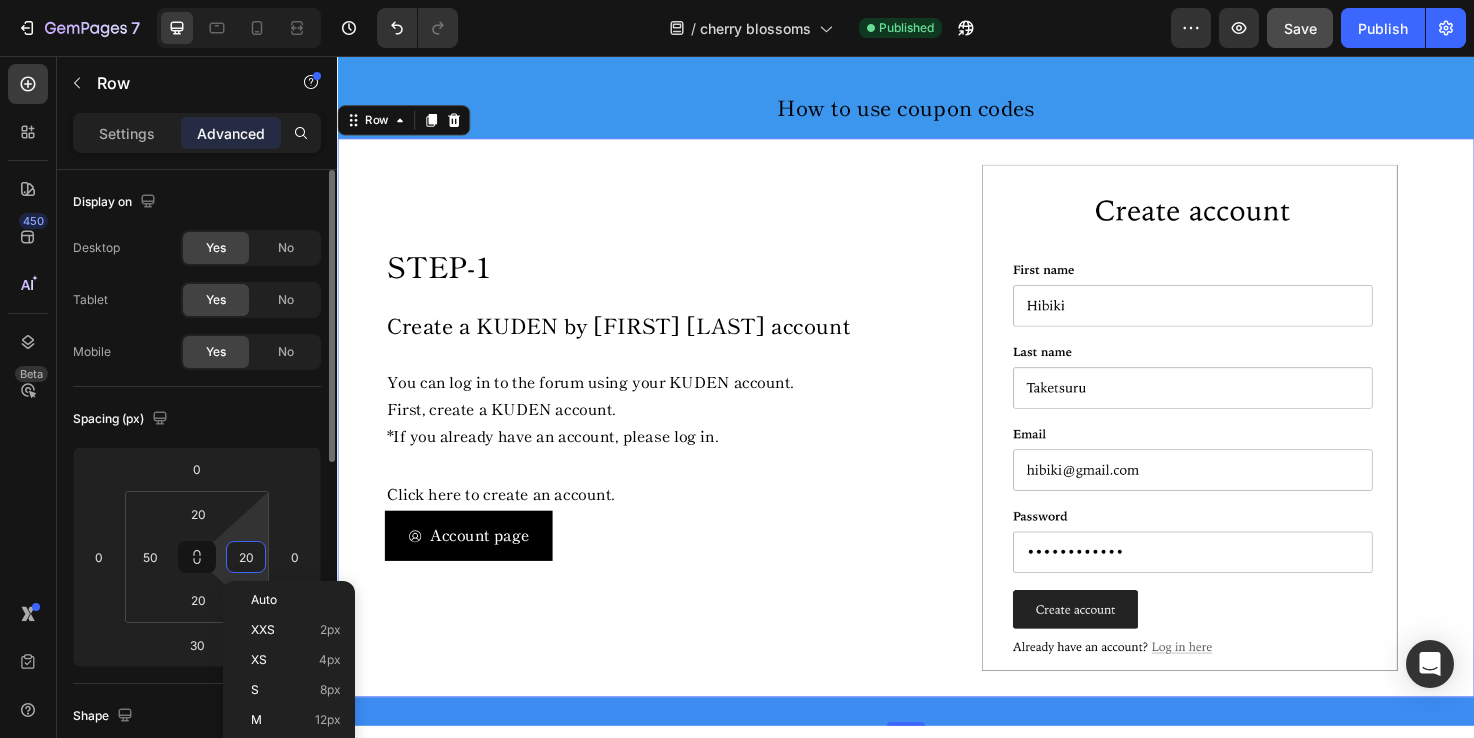 click on "20" at bounding box center [246, 557] 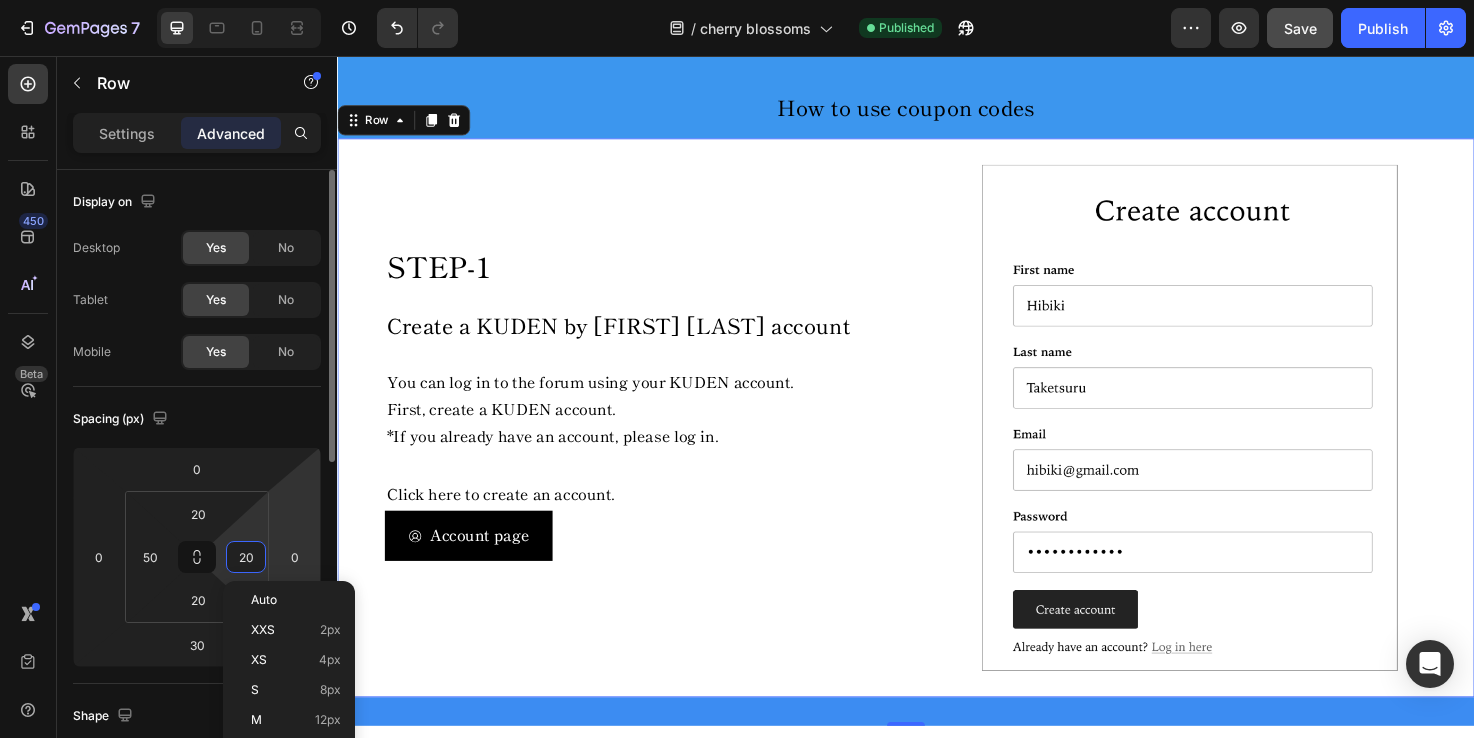 paste on "5" 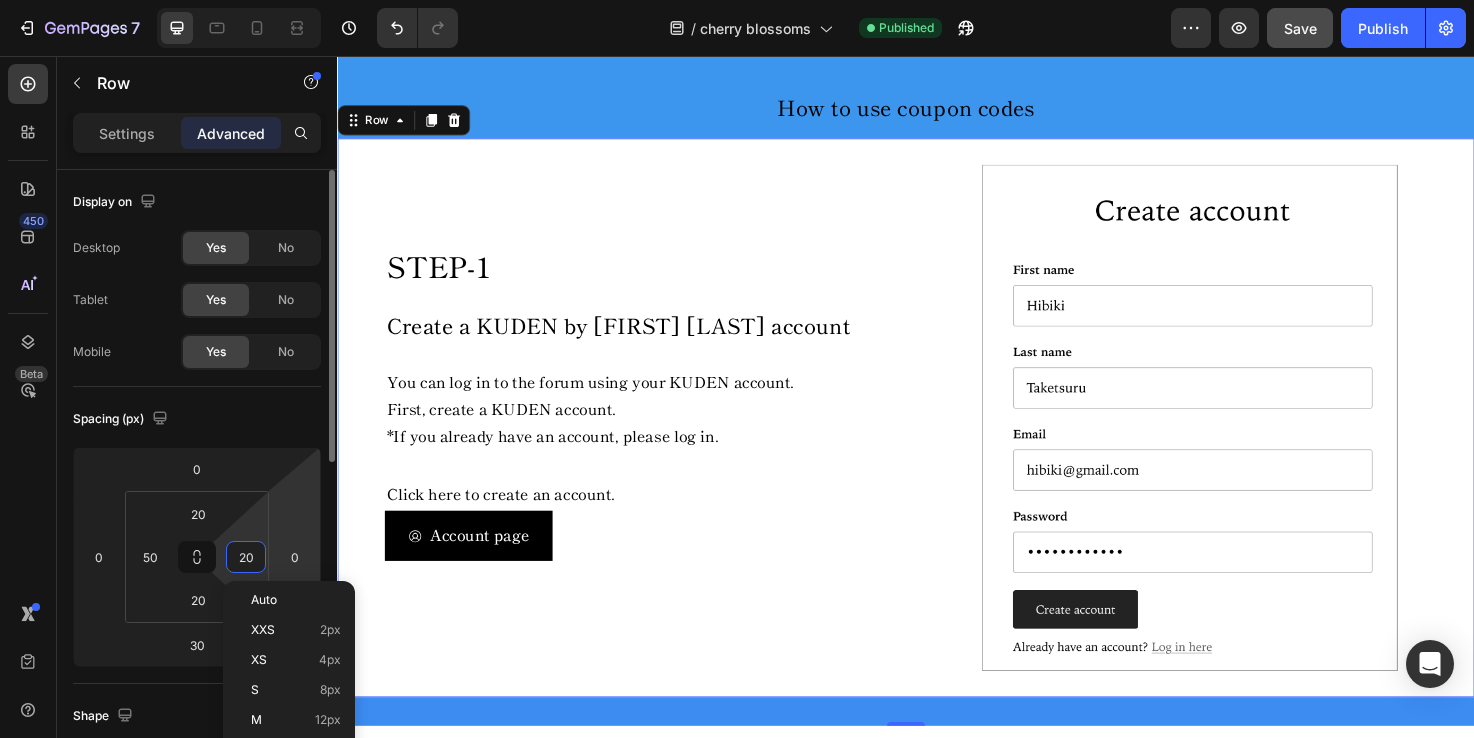 type on "50" 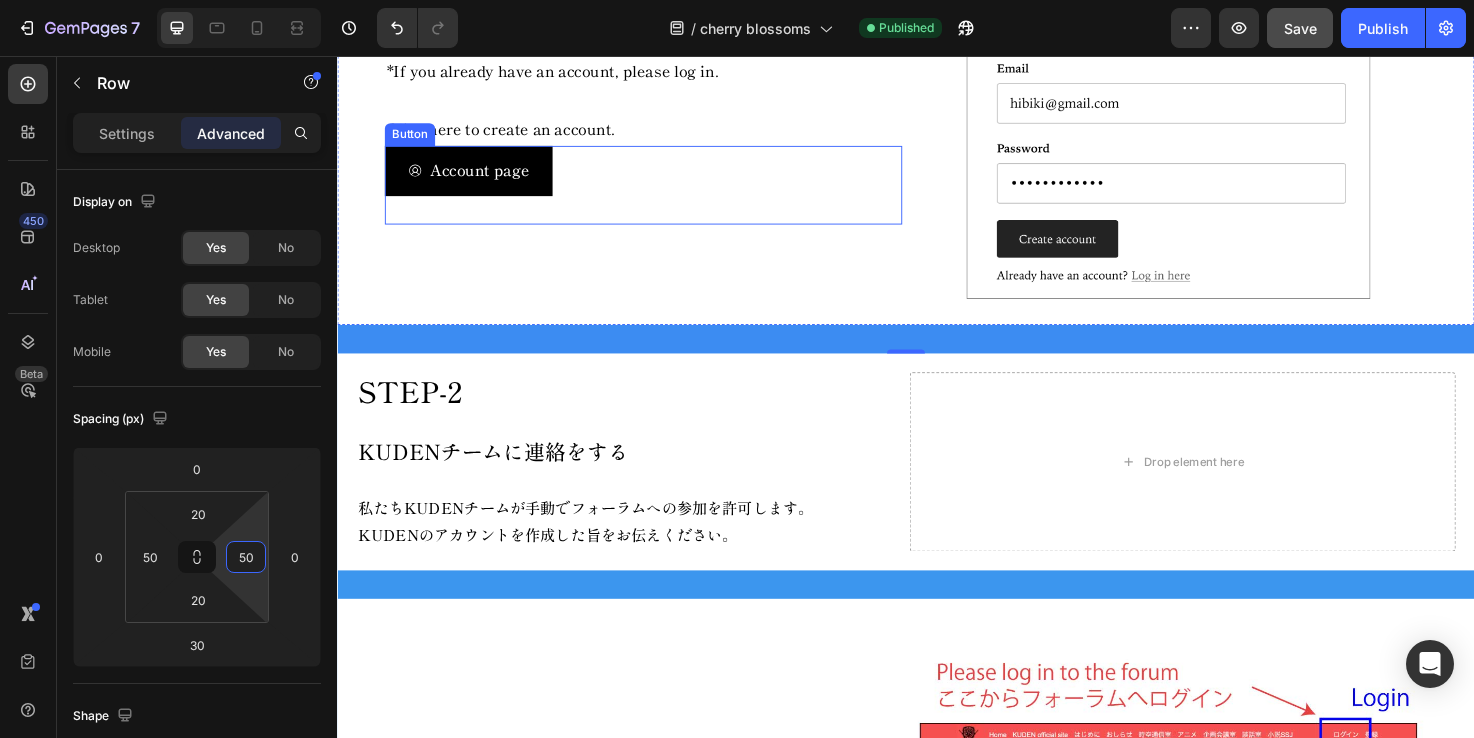 scroll, scrollTop: 676, scrollLeft: 0, axis: vertical 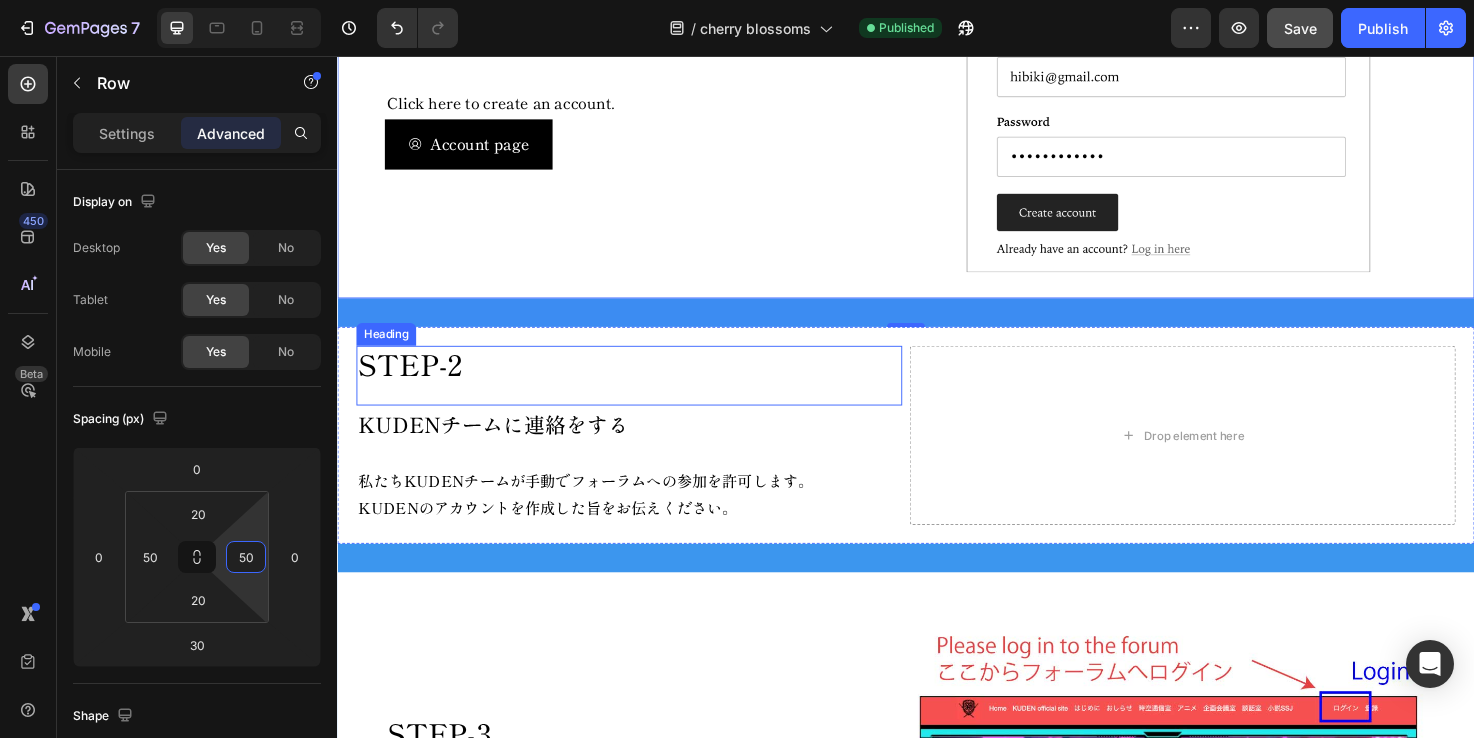click on "STEP-2" at bounding box center (645, 383) 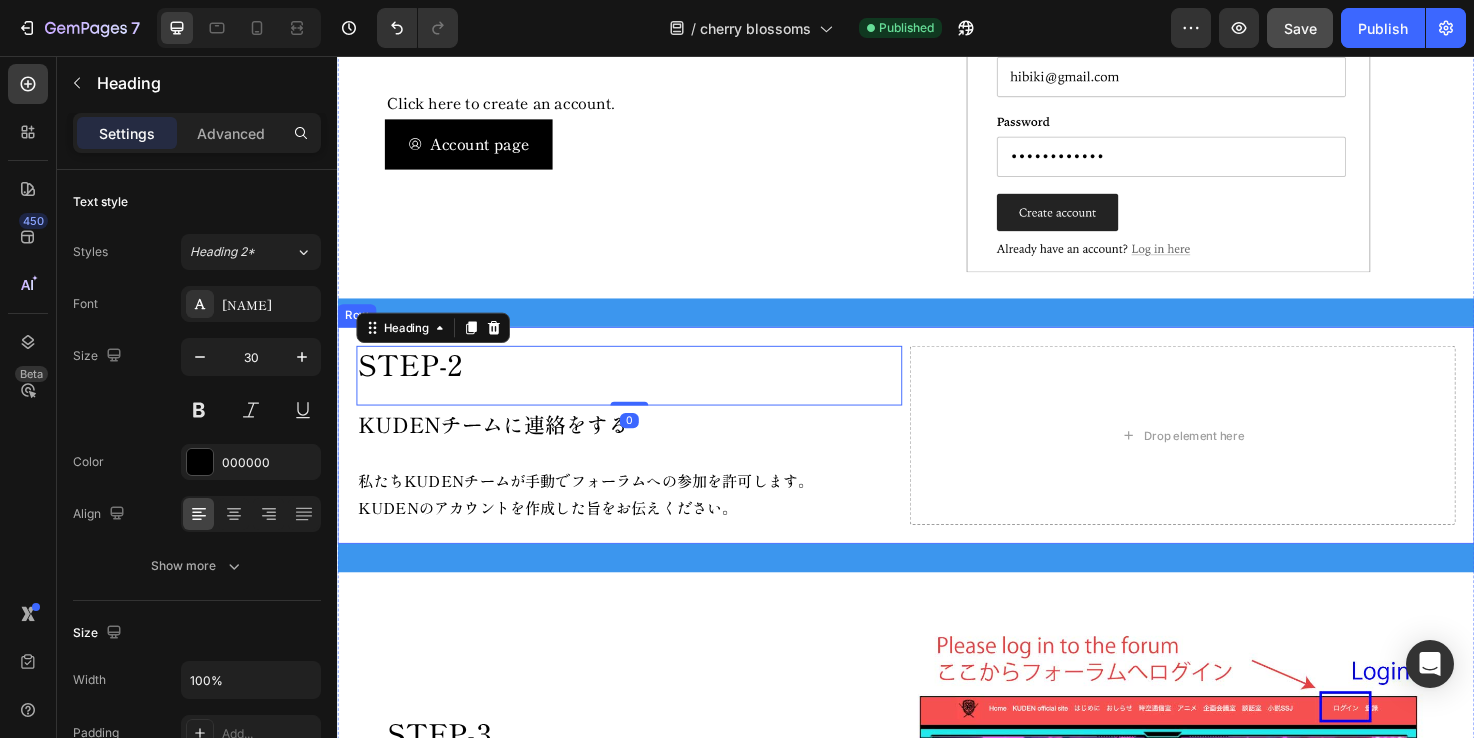 click on "STEP-2 Heading   0 KUDENチームに連絡をする Text Block 私たちKUDENチームが手動でフォーラムへの参加を許可します。 KUDENのアカウントを作成した旨をお伝えください。 Text Block
Drop element here Row" at bounding box center (937, 456) 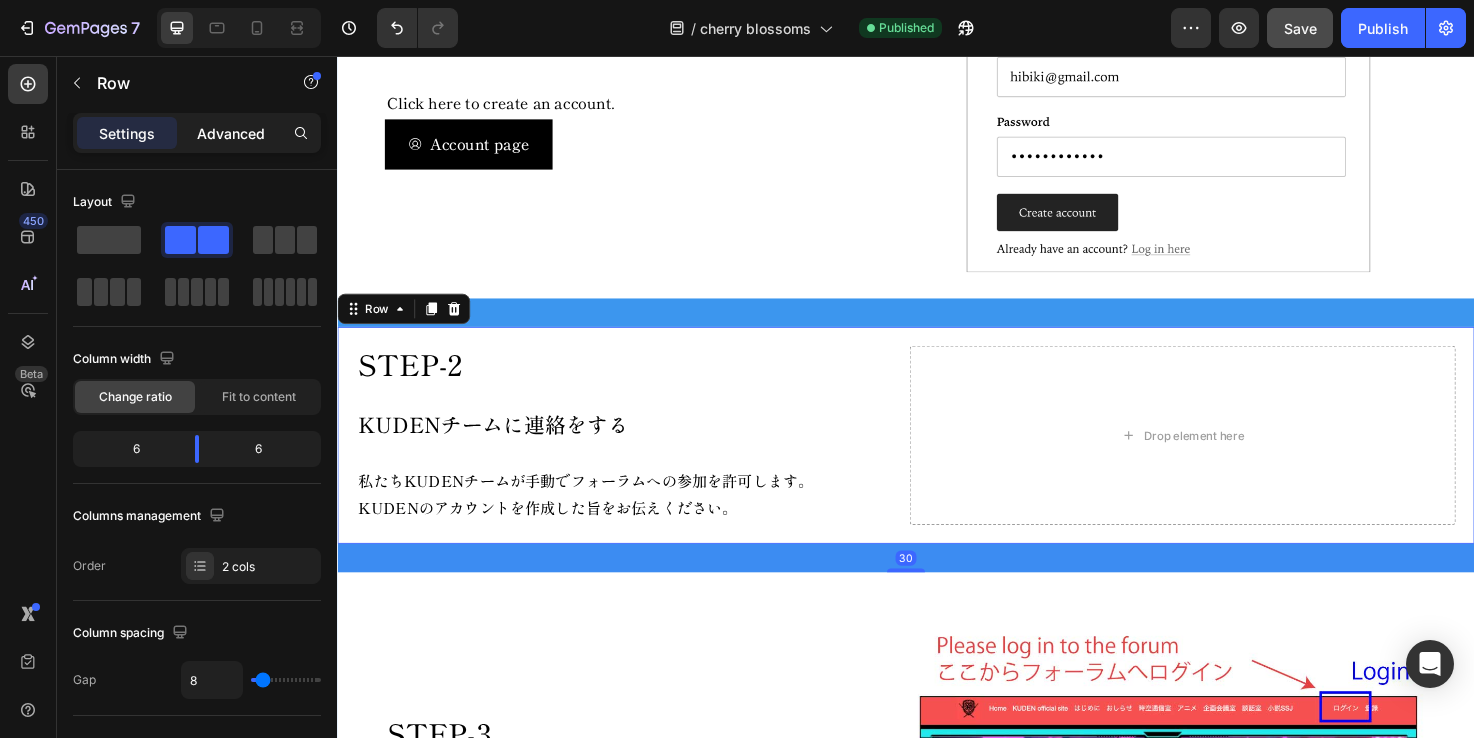 click on "Advanced" 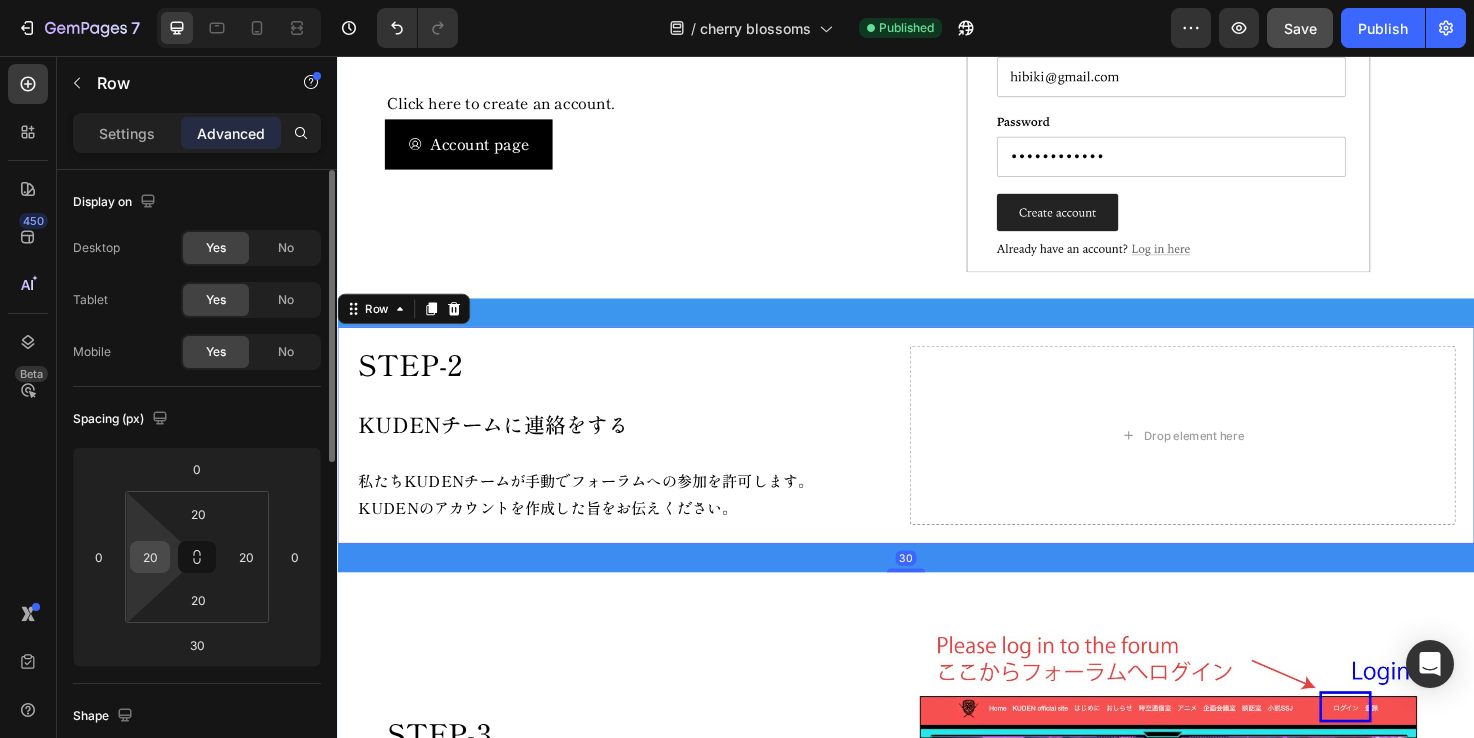 click on "20" at bounding box center (150, 557) 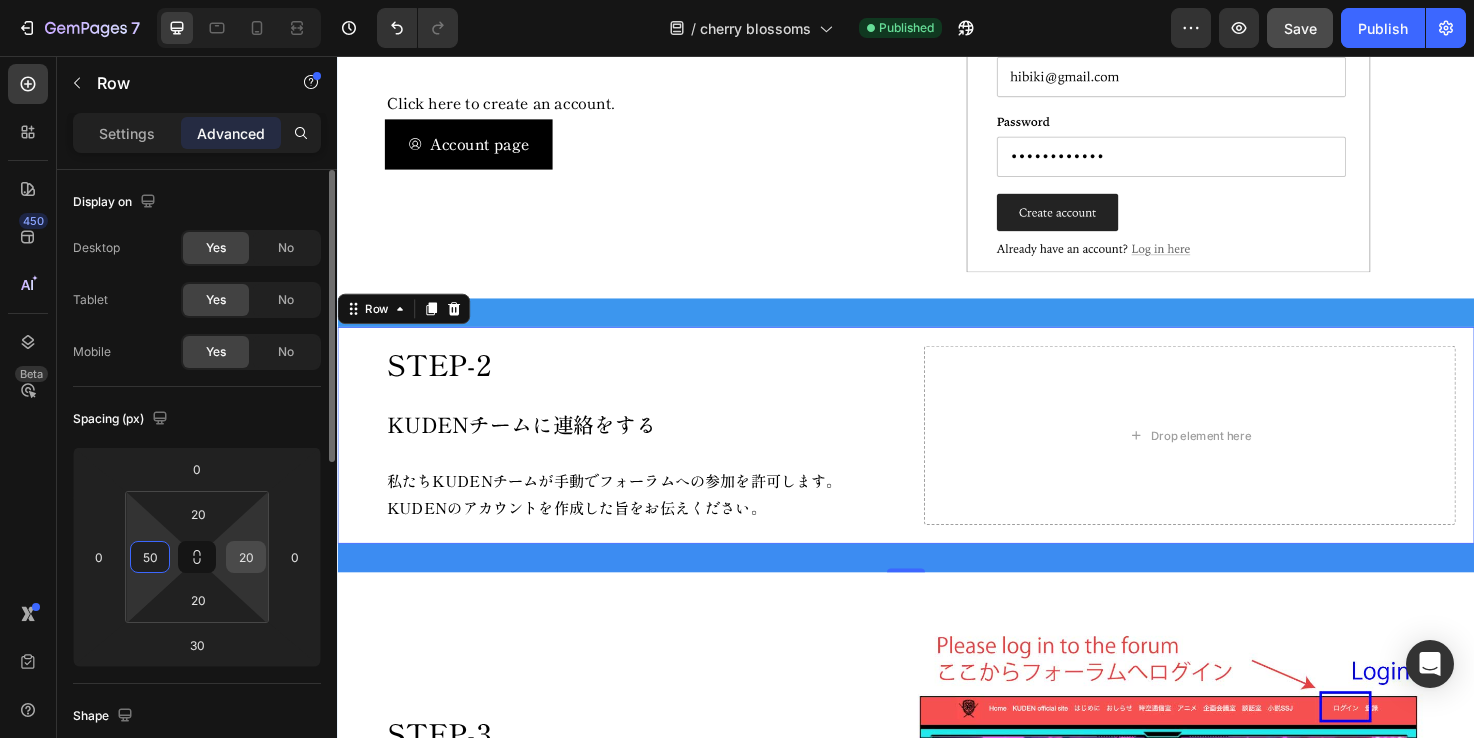 type on "50" 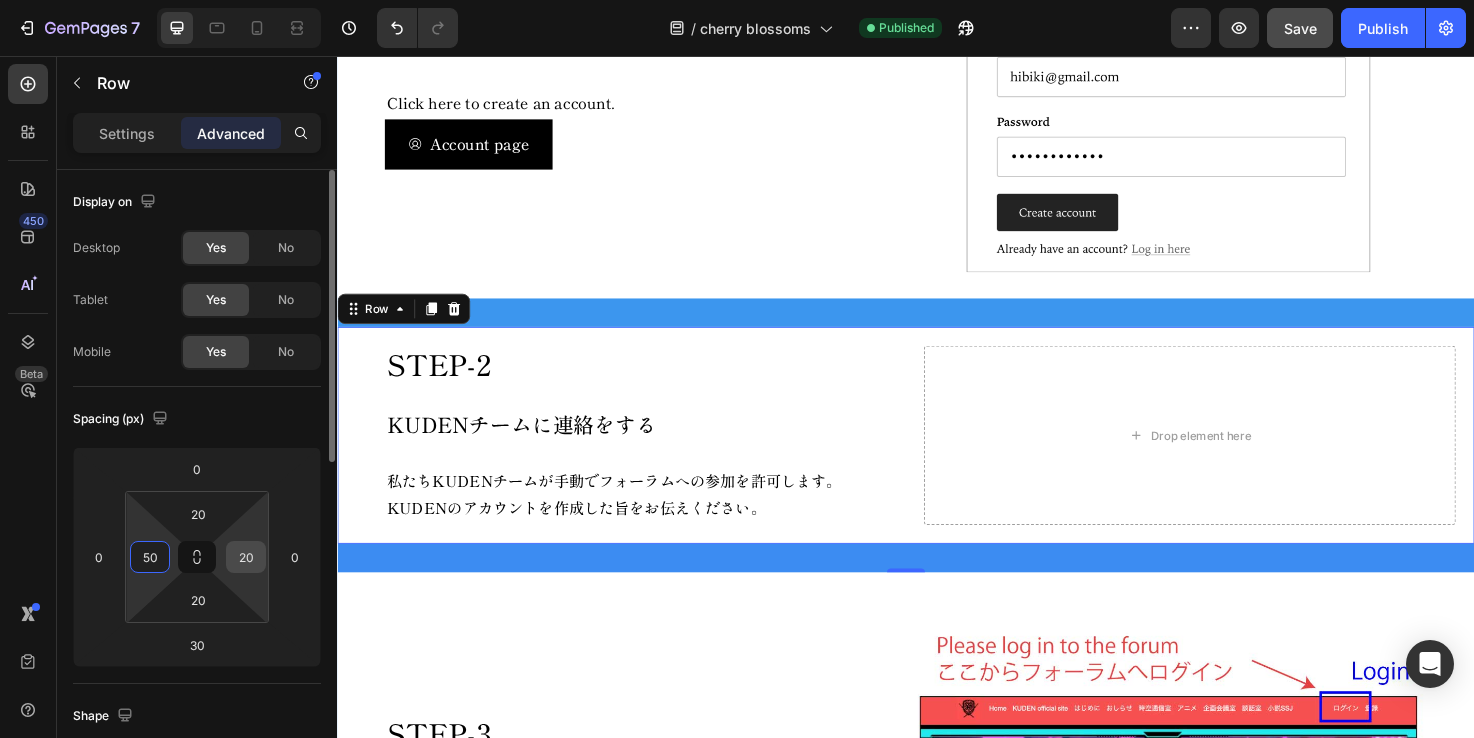 click on "20" at bounding box center (246, 557) 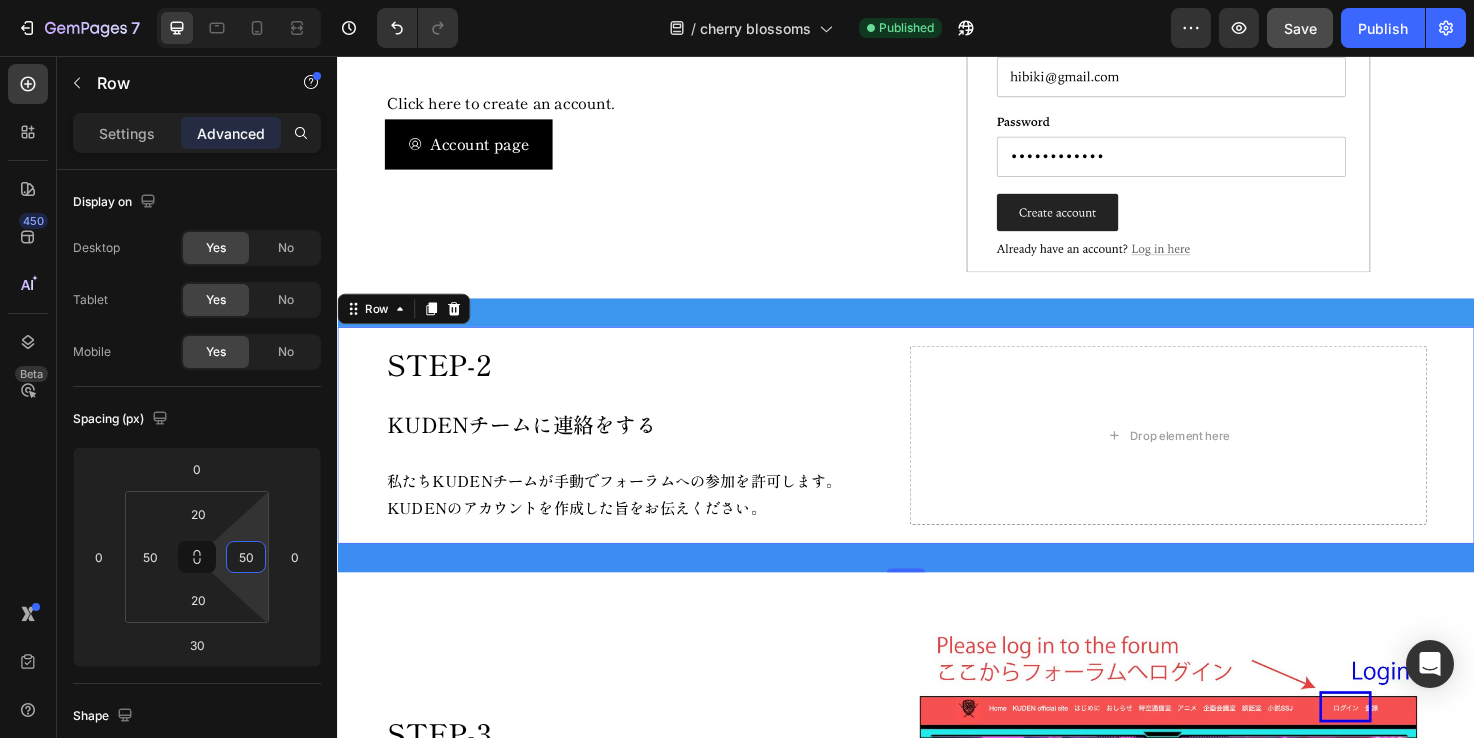 type on "50" 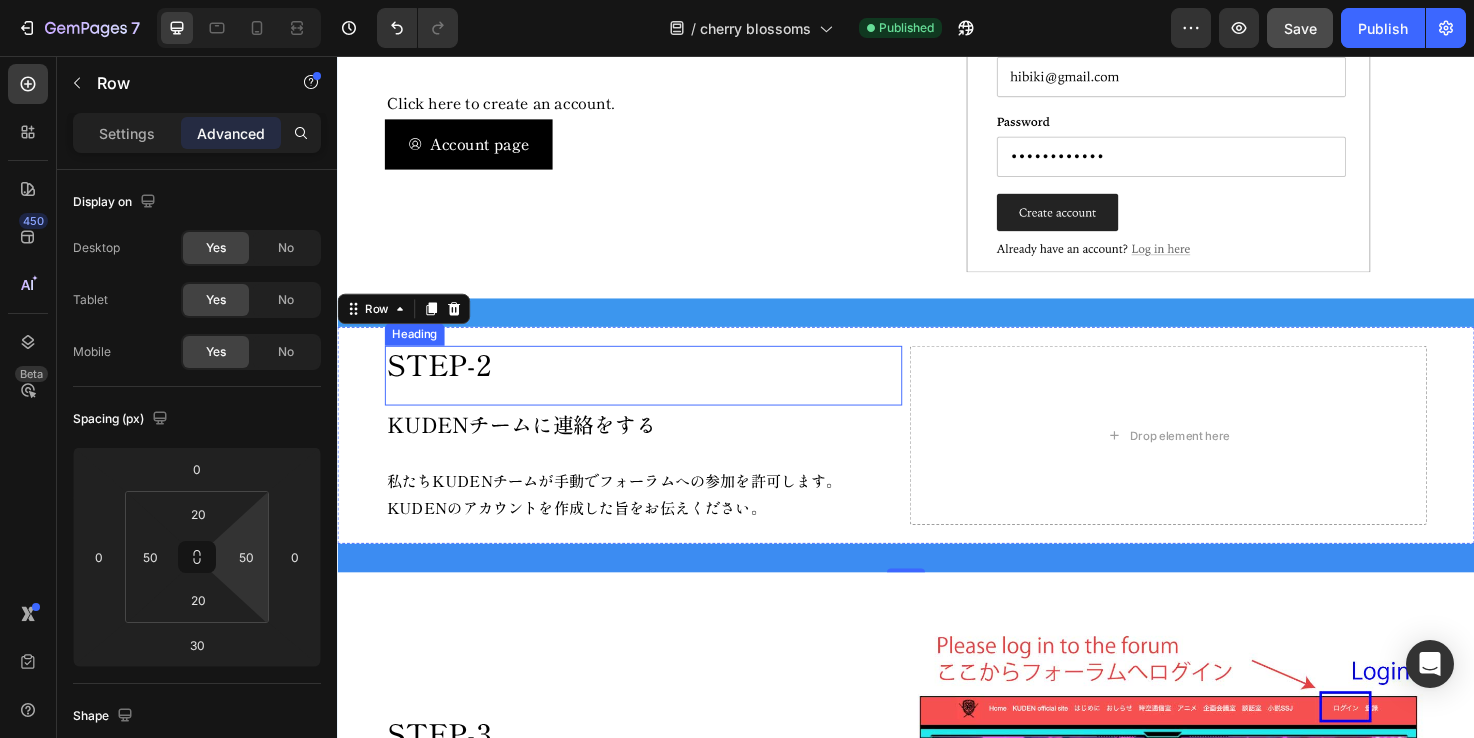 type 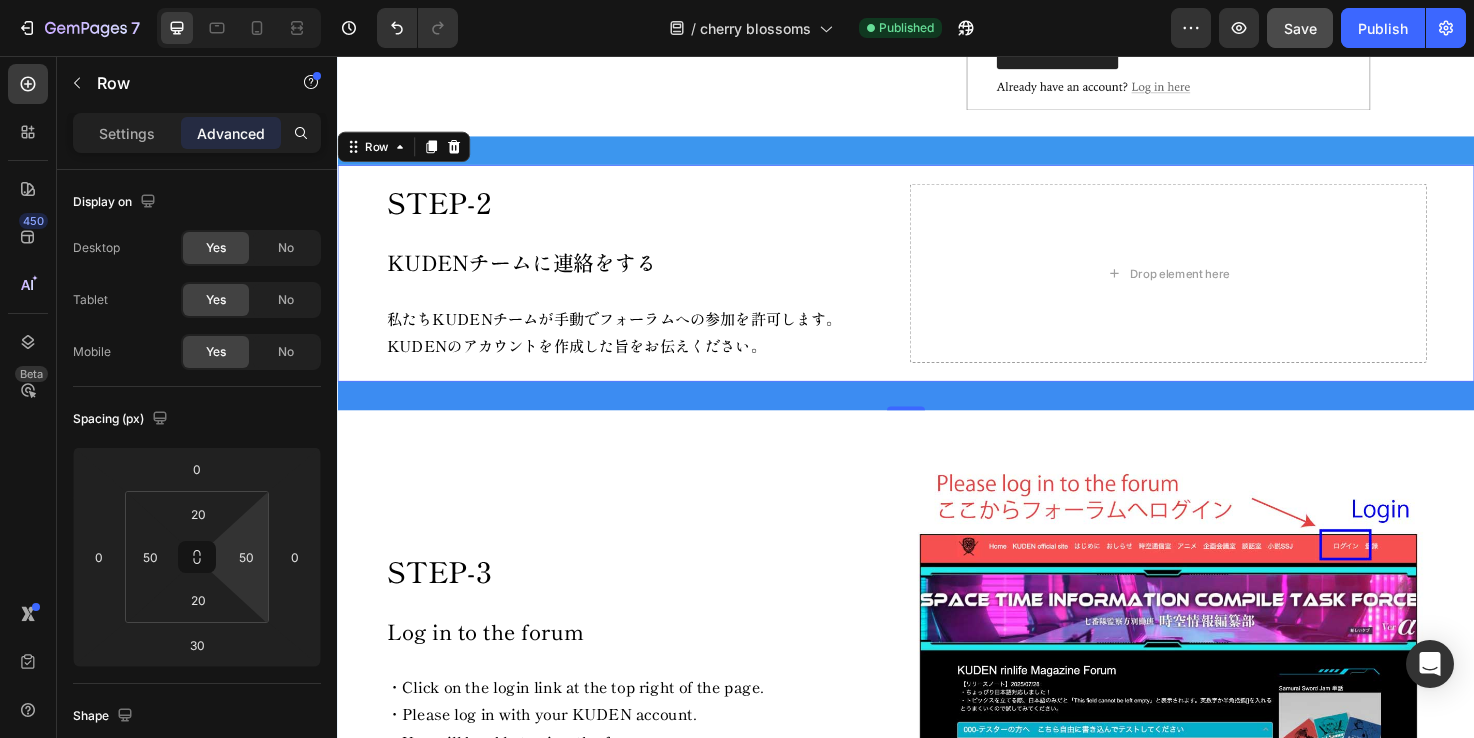 scroll, scrollTop: 911, scrollLeft: 0, axis: vertical 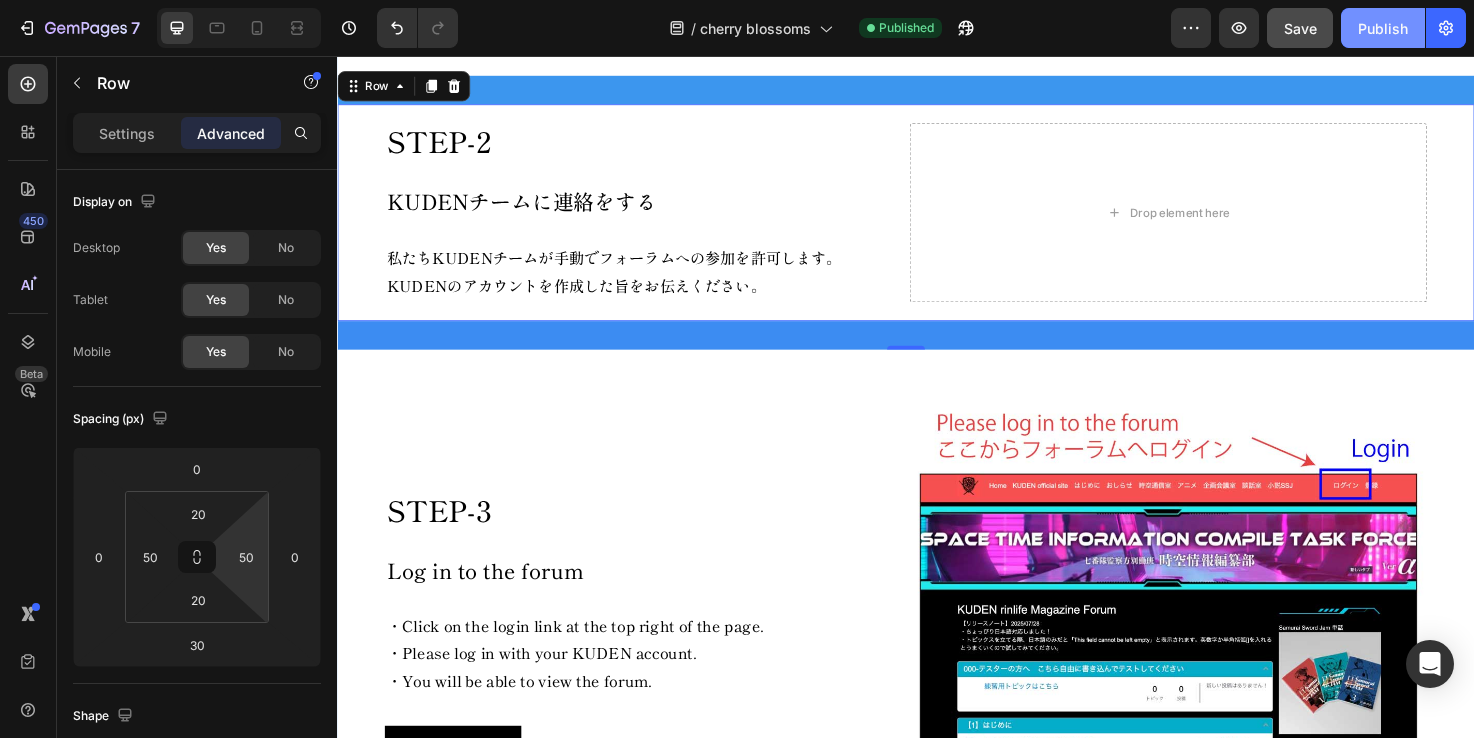 click on "Publish" at bounding box center (1383, 28) 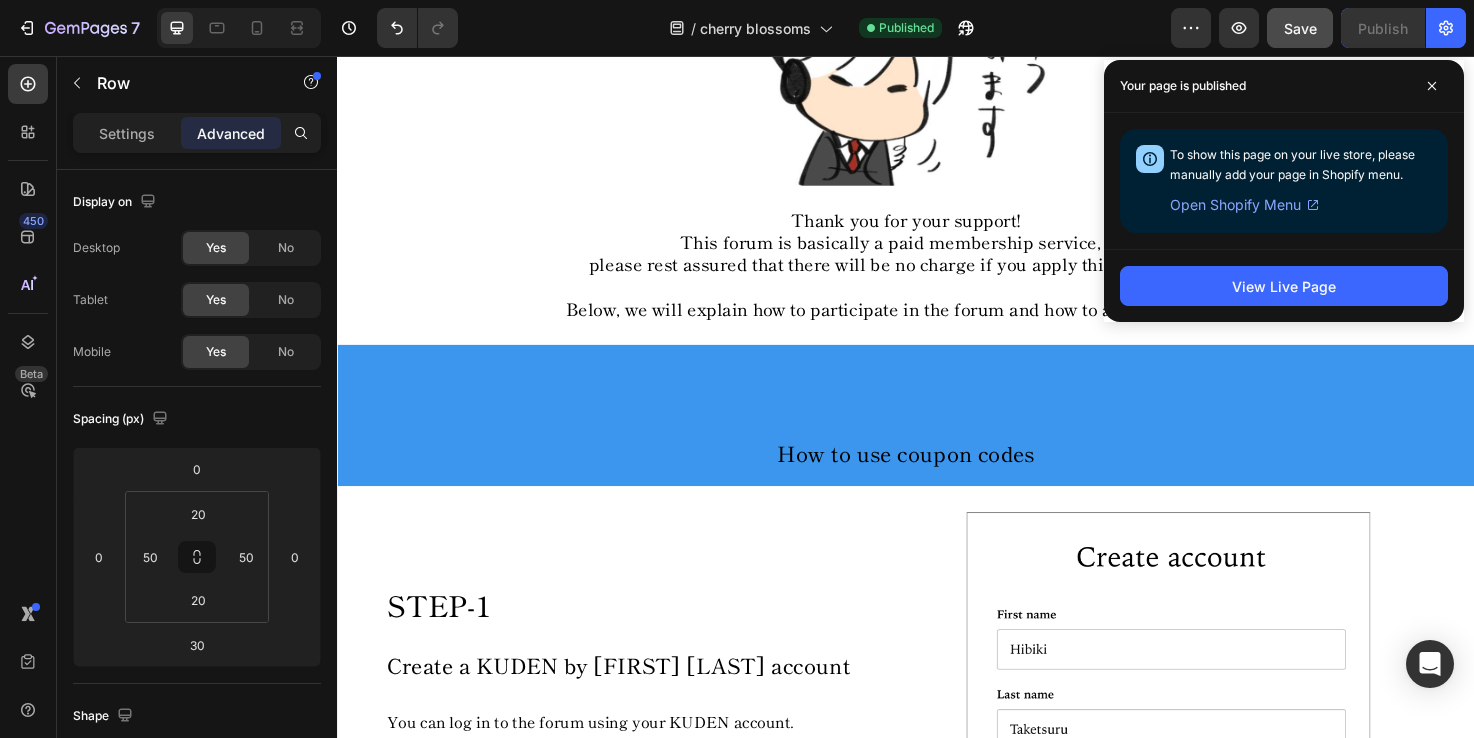 scroll, scrollTop: 852, scrollLeft: 0, axis: vertical 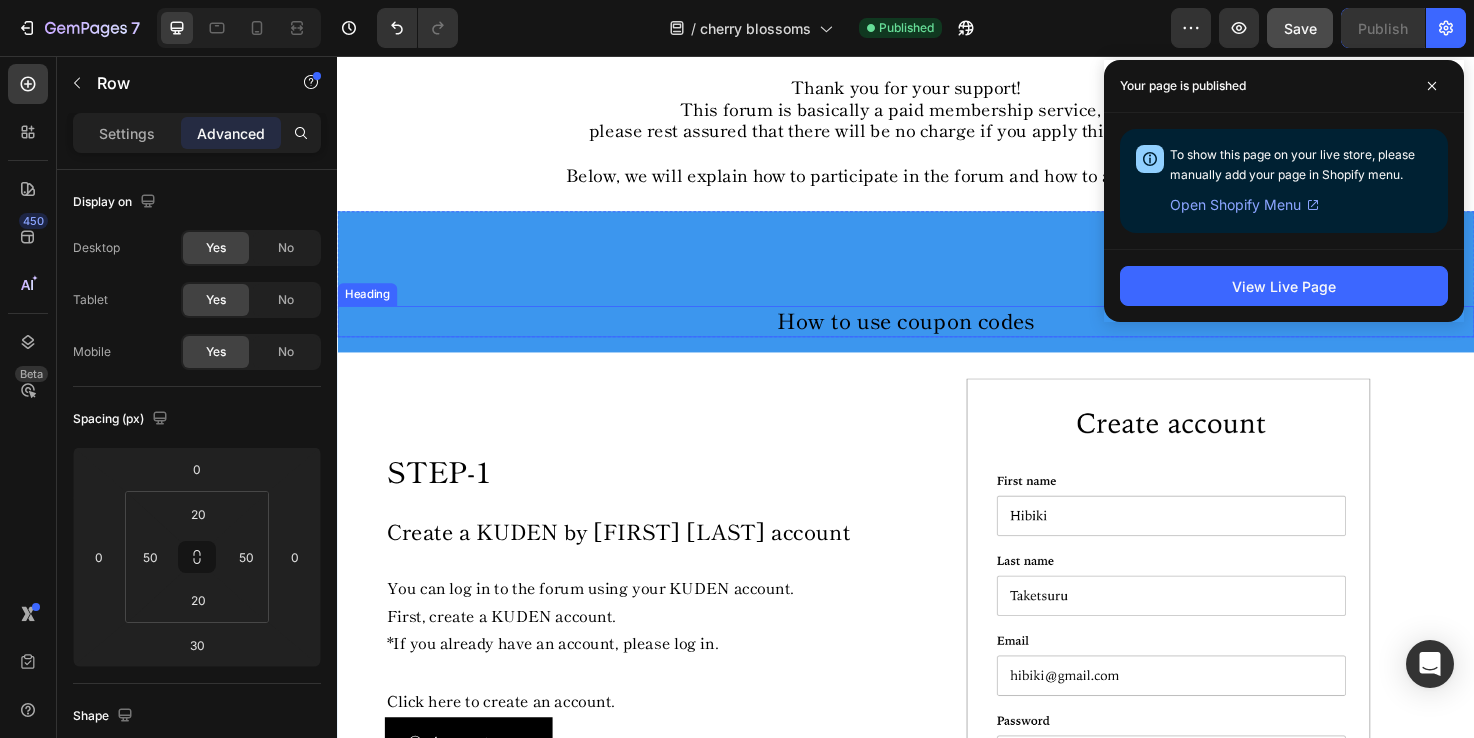 click on "How to use coupon codes" at bounding box center (937, 336) 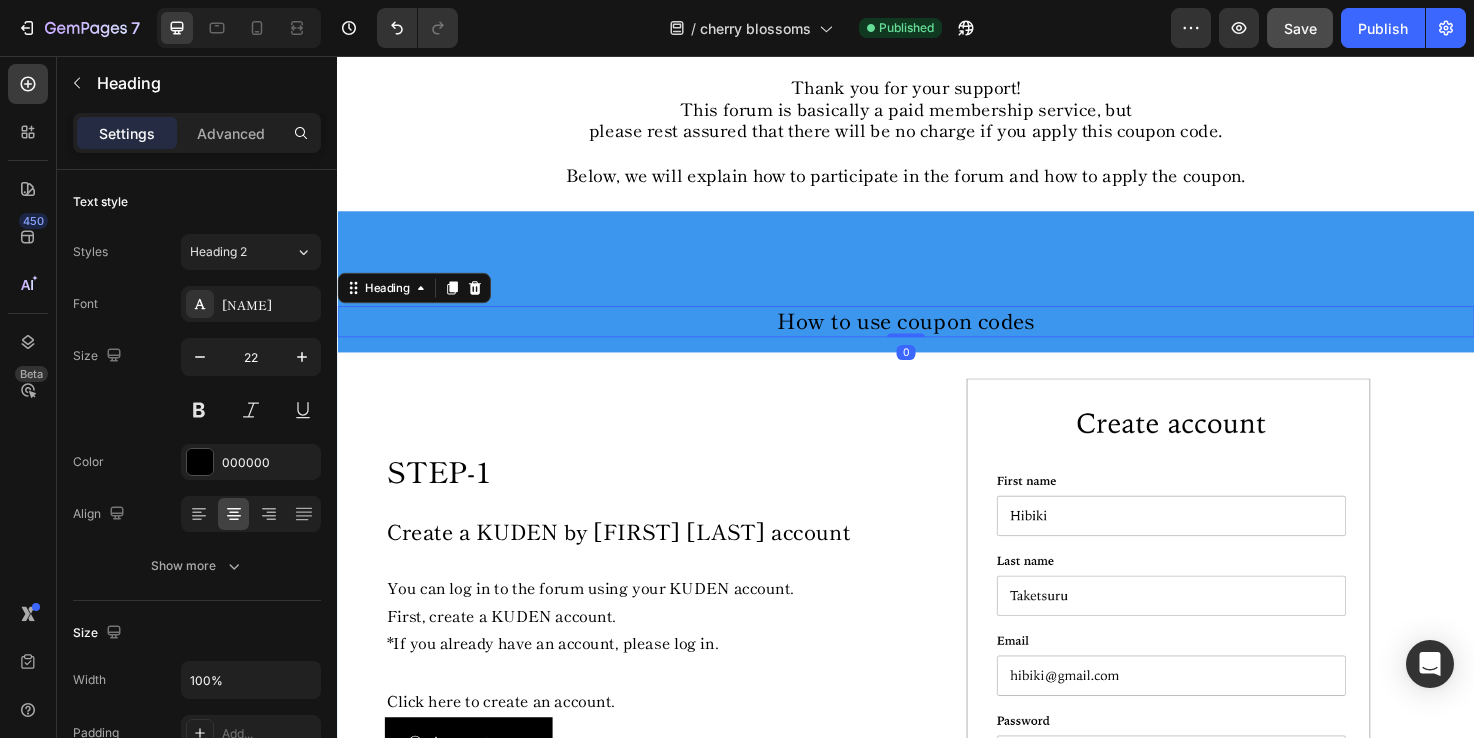 click on "How to use coupon codes" at bounding box center [937, 336] 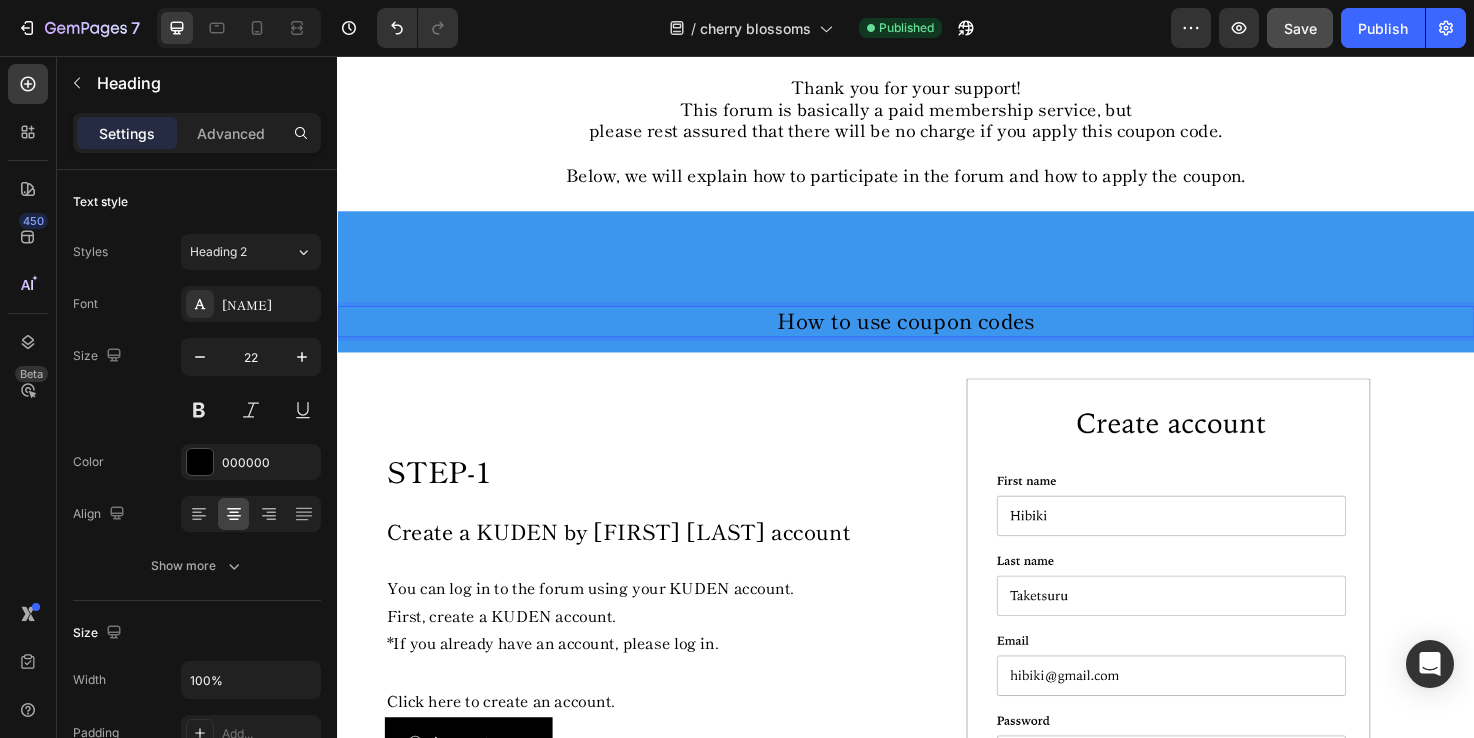 click on "How to use coupon codes" at bounding box center [937, 336] 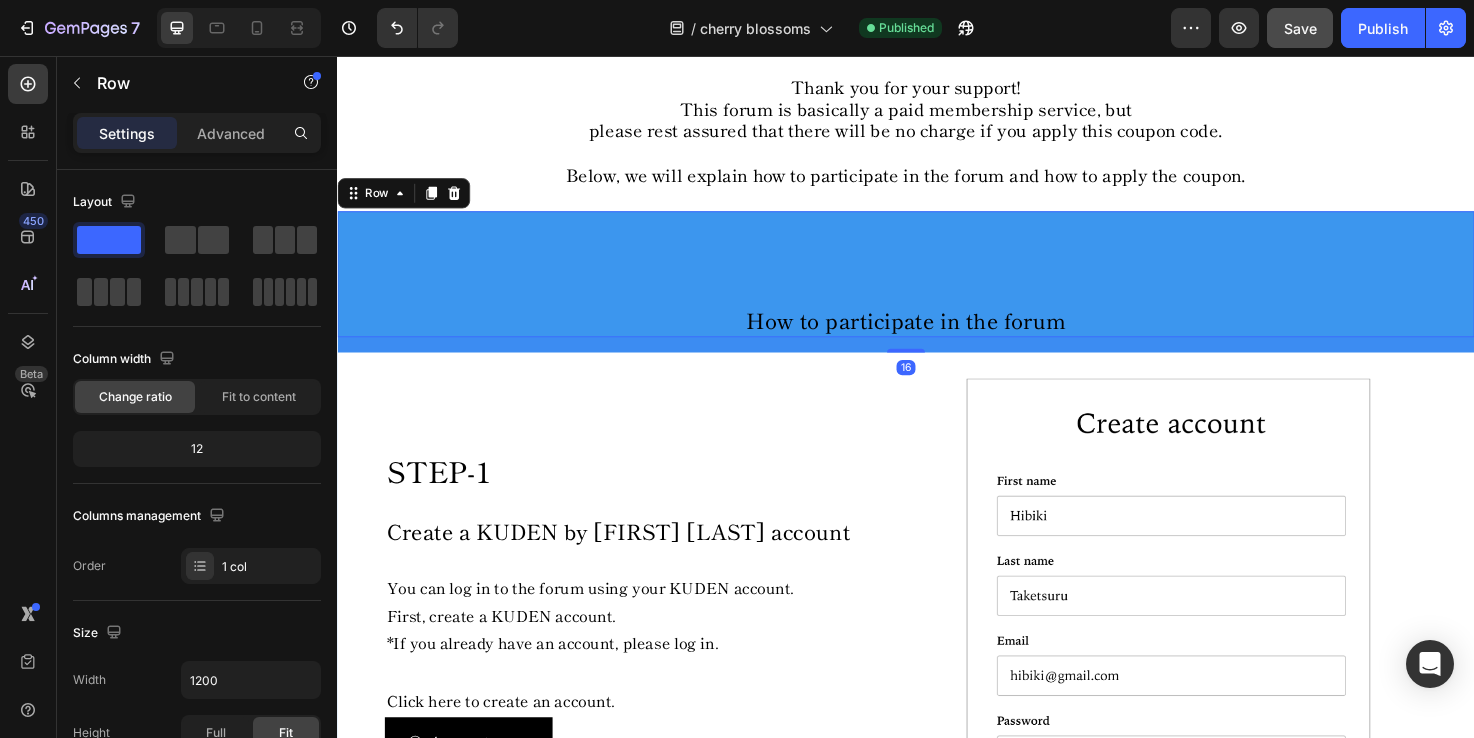 click on "How to participate in the forum Heading" at bounding box center (937, 286) 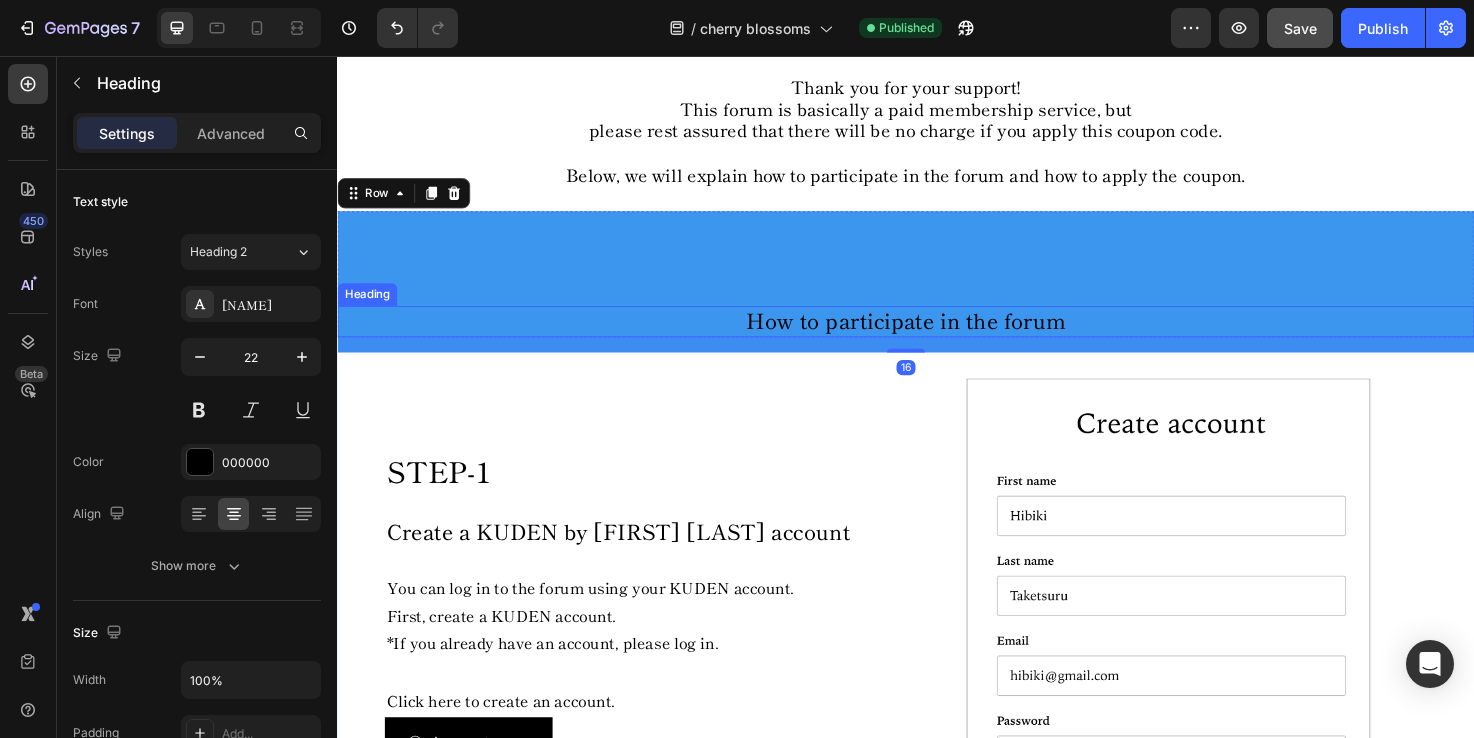 click on "How to participate in the forum" at bounding box center (937, 336) 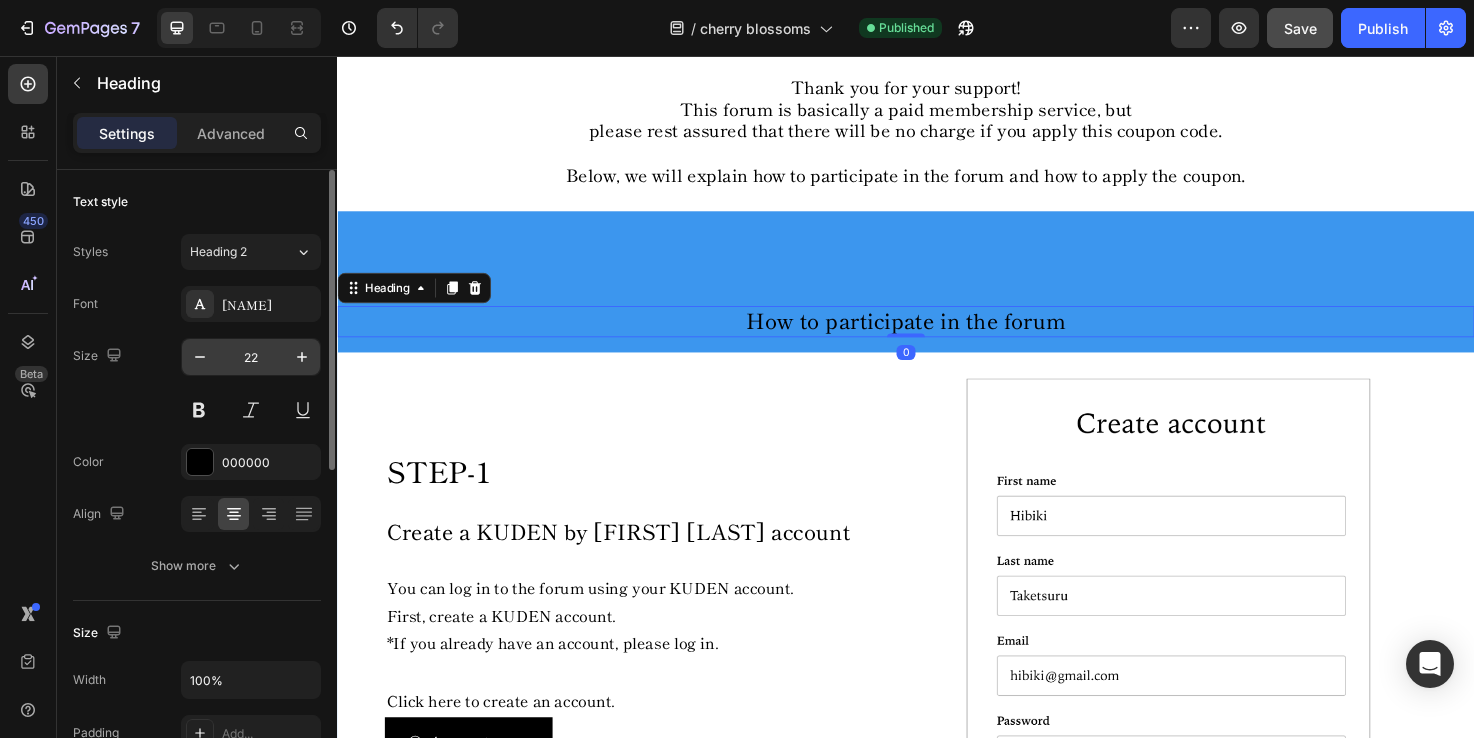 click on "22" at bounding box center (251, 357) 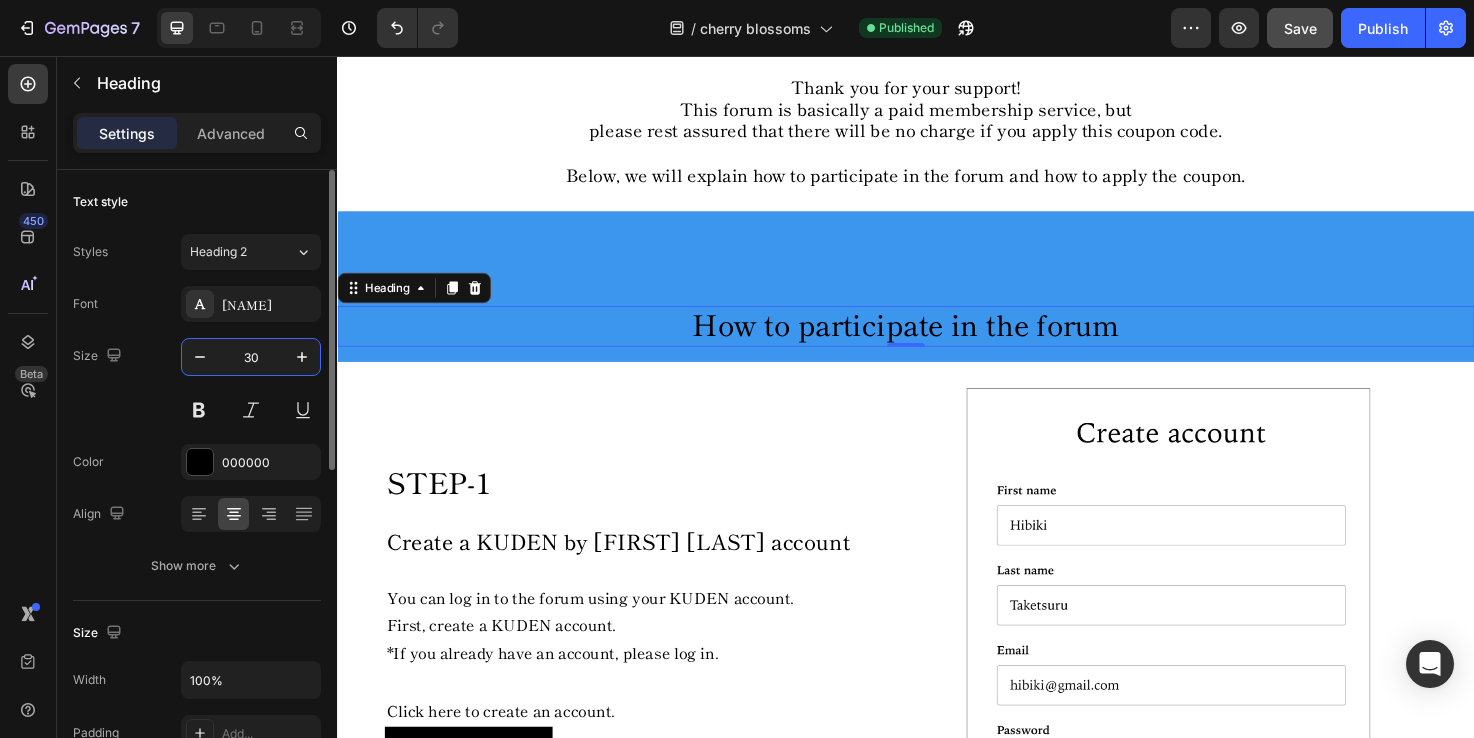 type on "30" 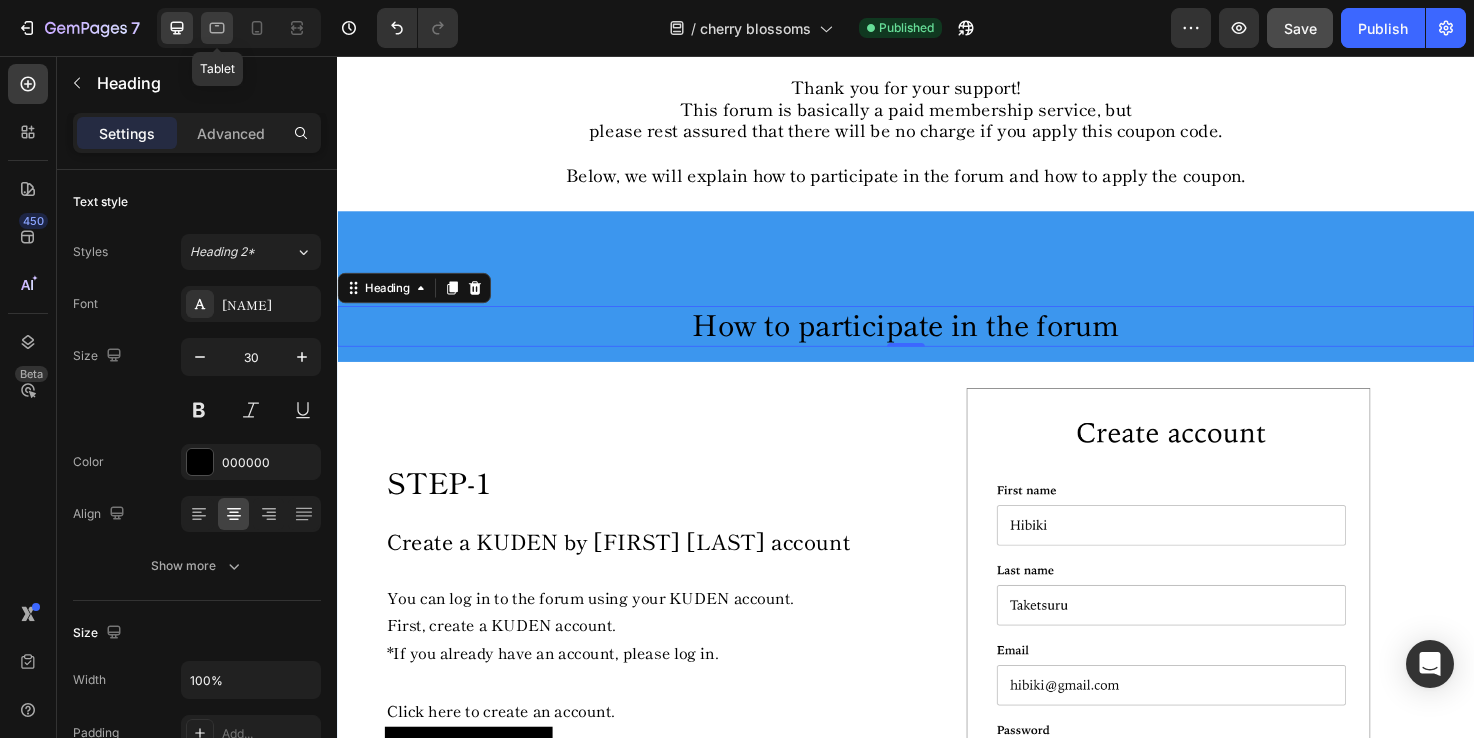 click 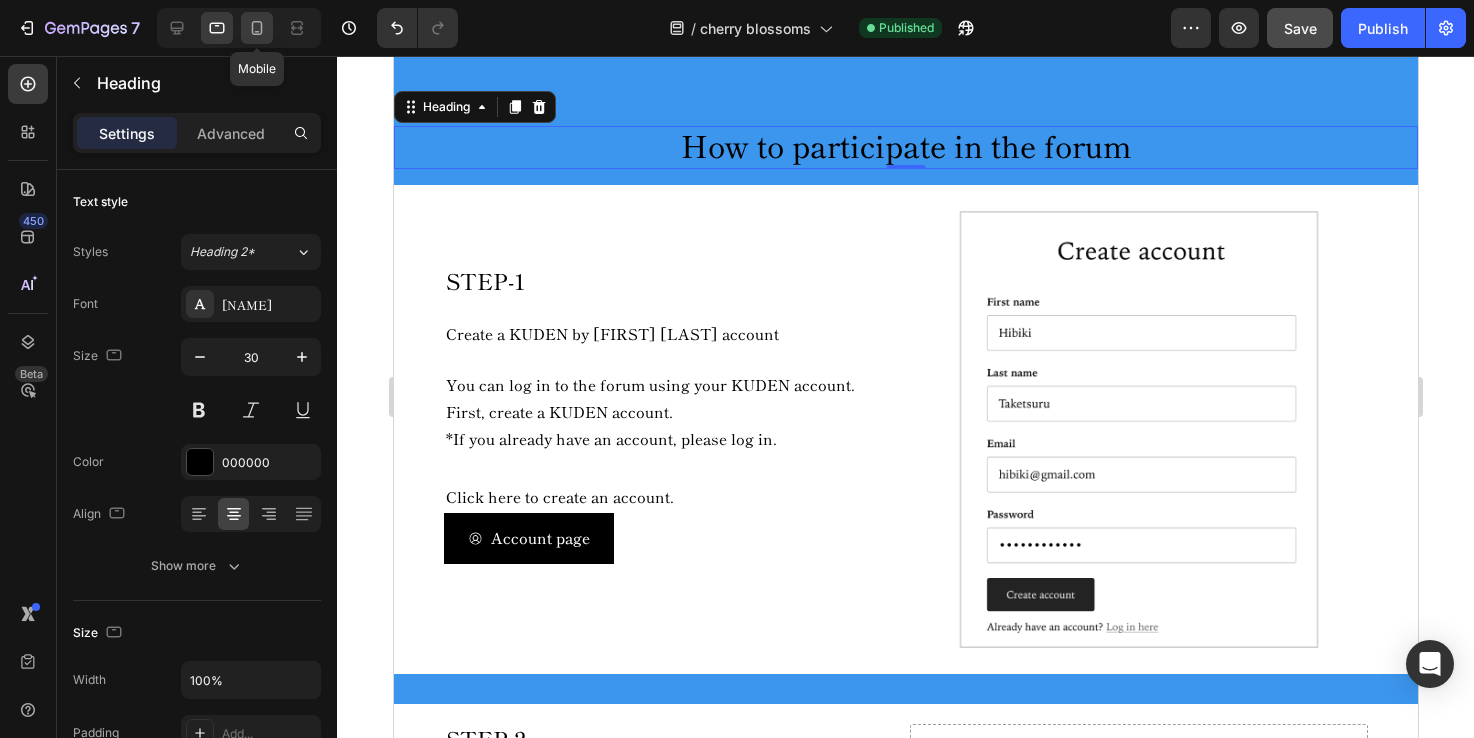 click 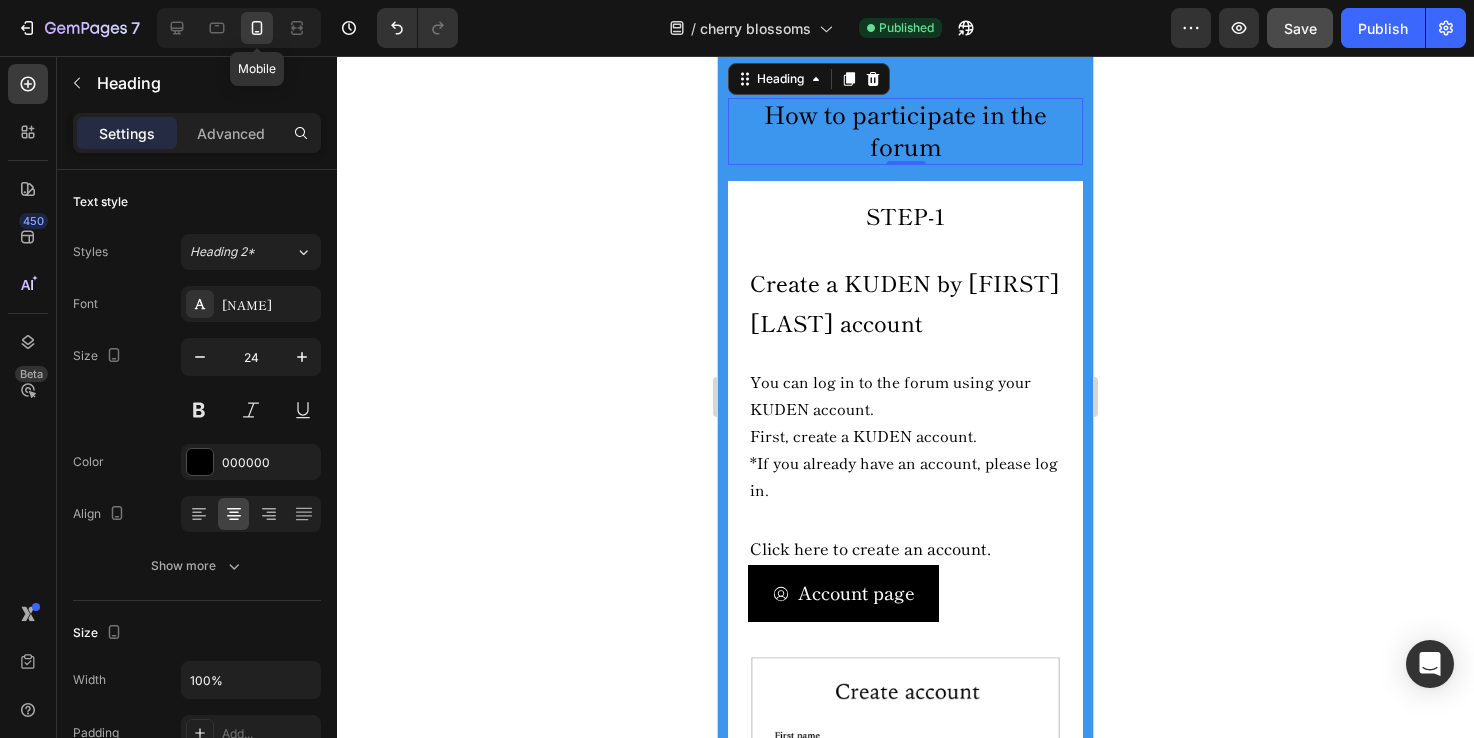 scroll, scrollTop: 969, scrollLeft: 0, axis: vertical 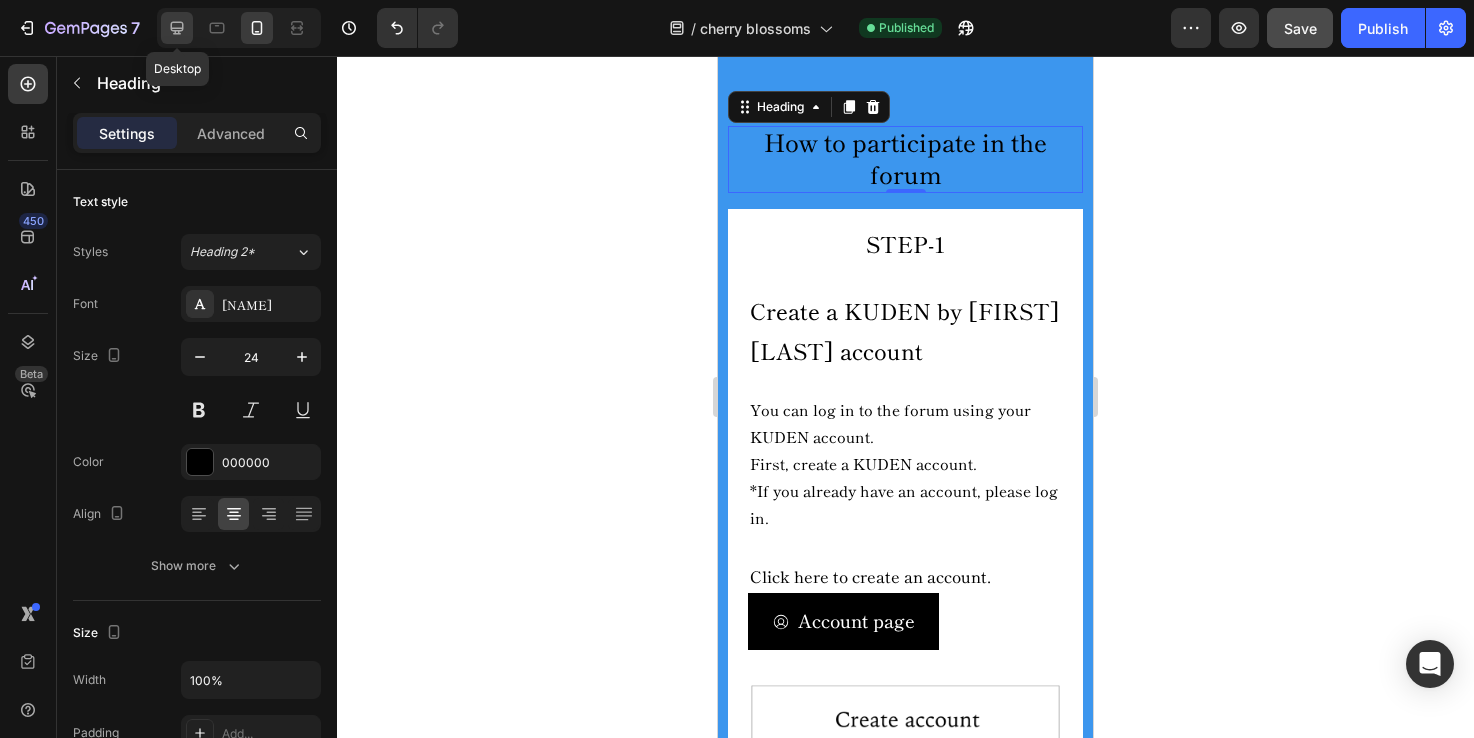 click 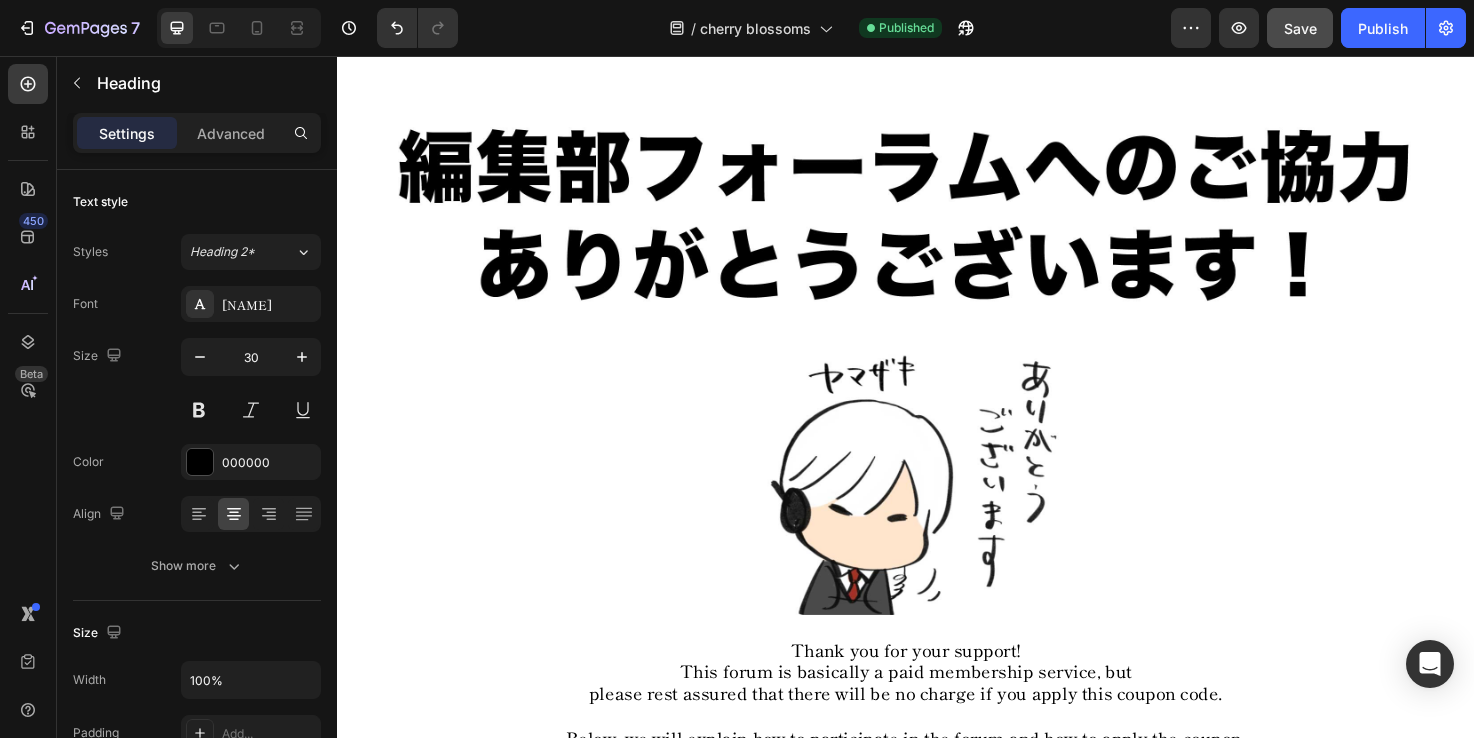 scroll, scrollTop: 329, scrollLeft: 0, axis: vertical 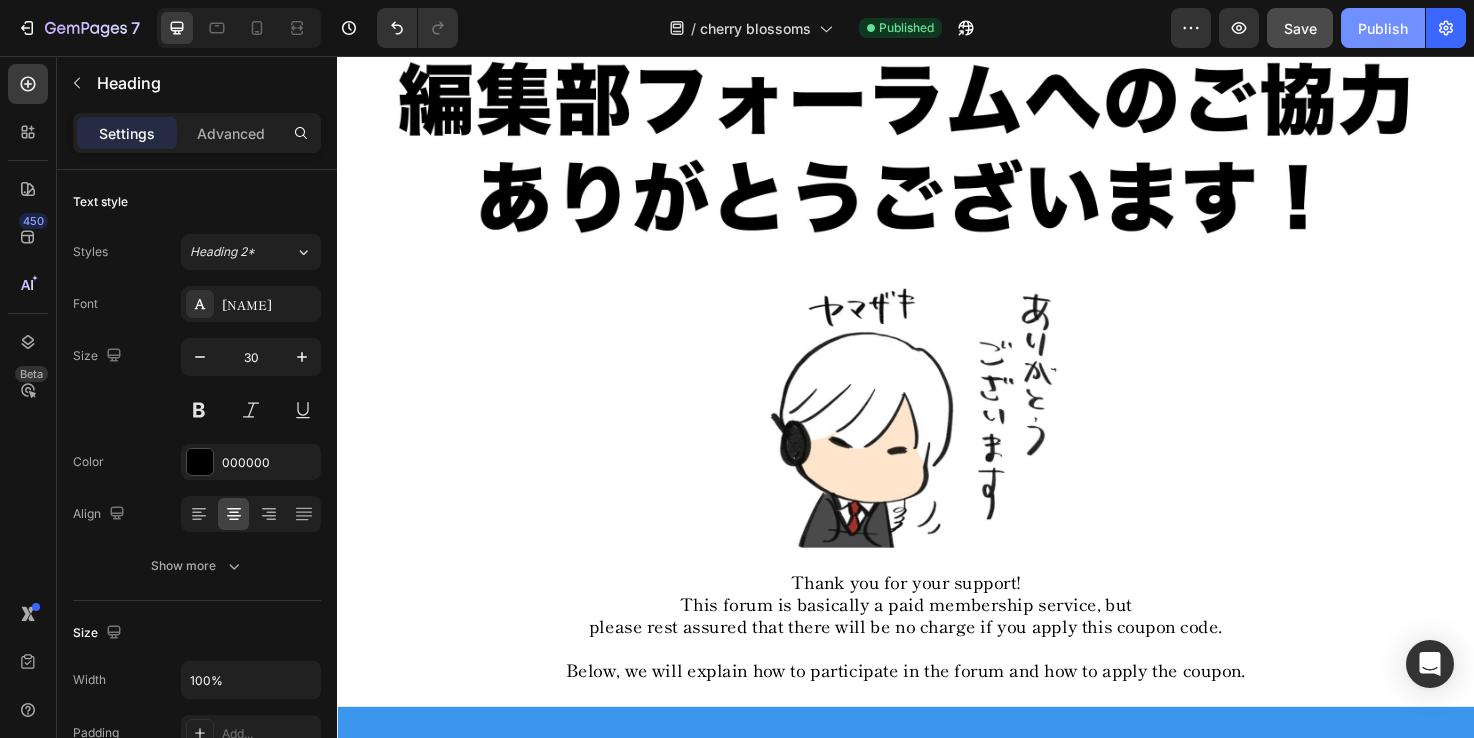 click on "Publish" at bounding box center [1383, 28] 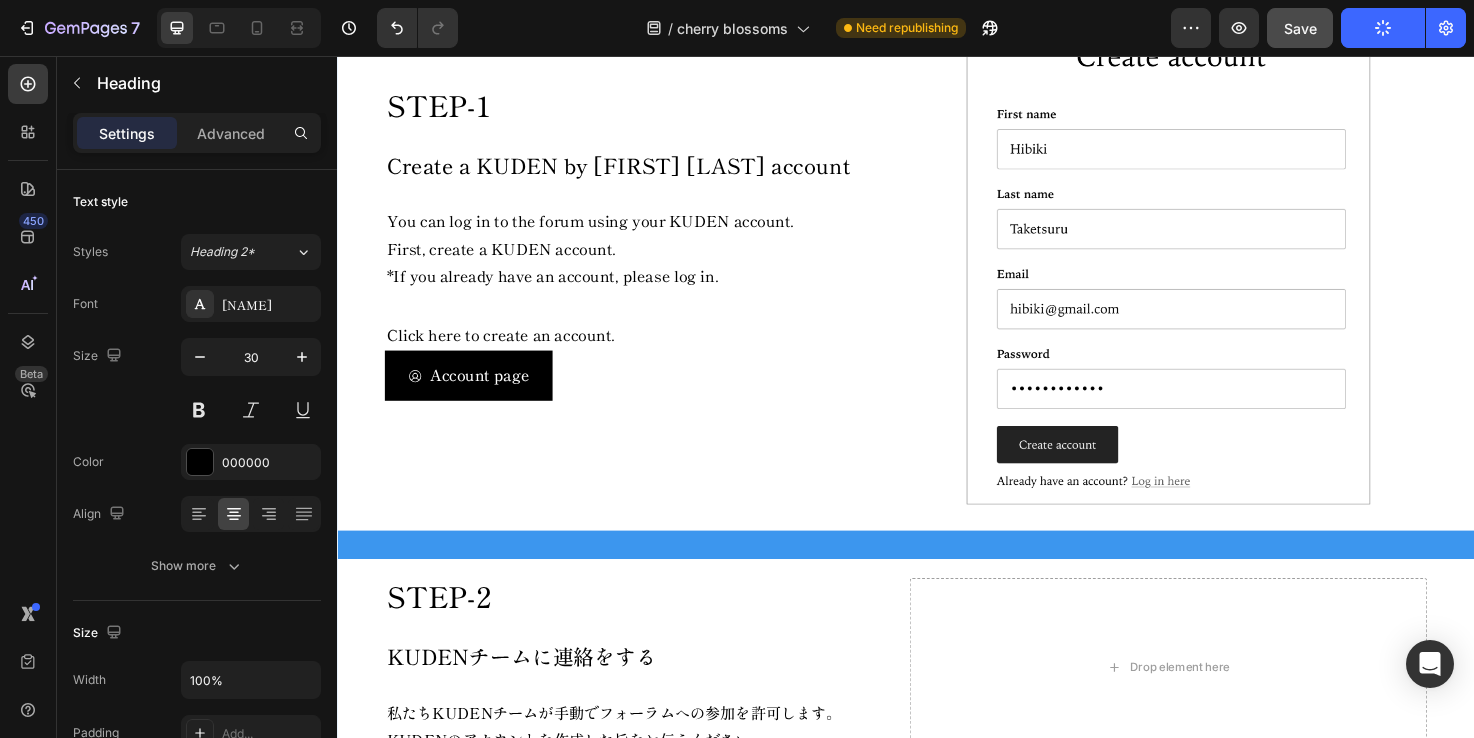scroll, scrollTop: 1476, scrollLeft: 0, axis: vertical 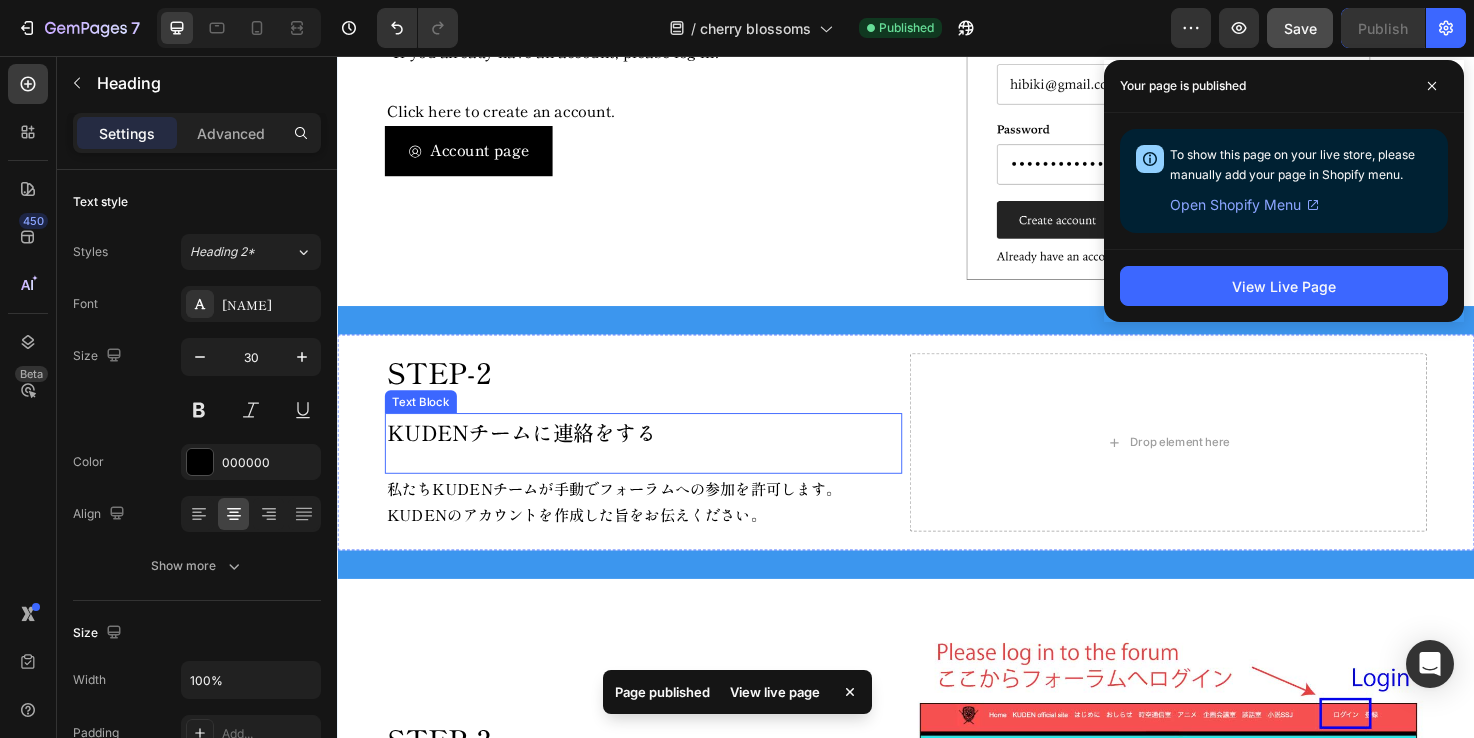 click on "KUDENチームに連絡をする" at bounding box center [660, 455] 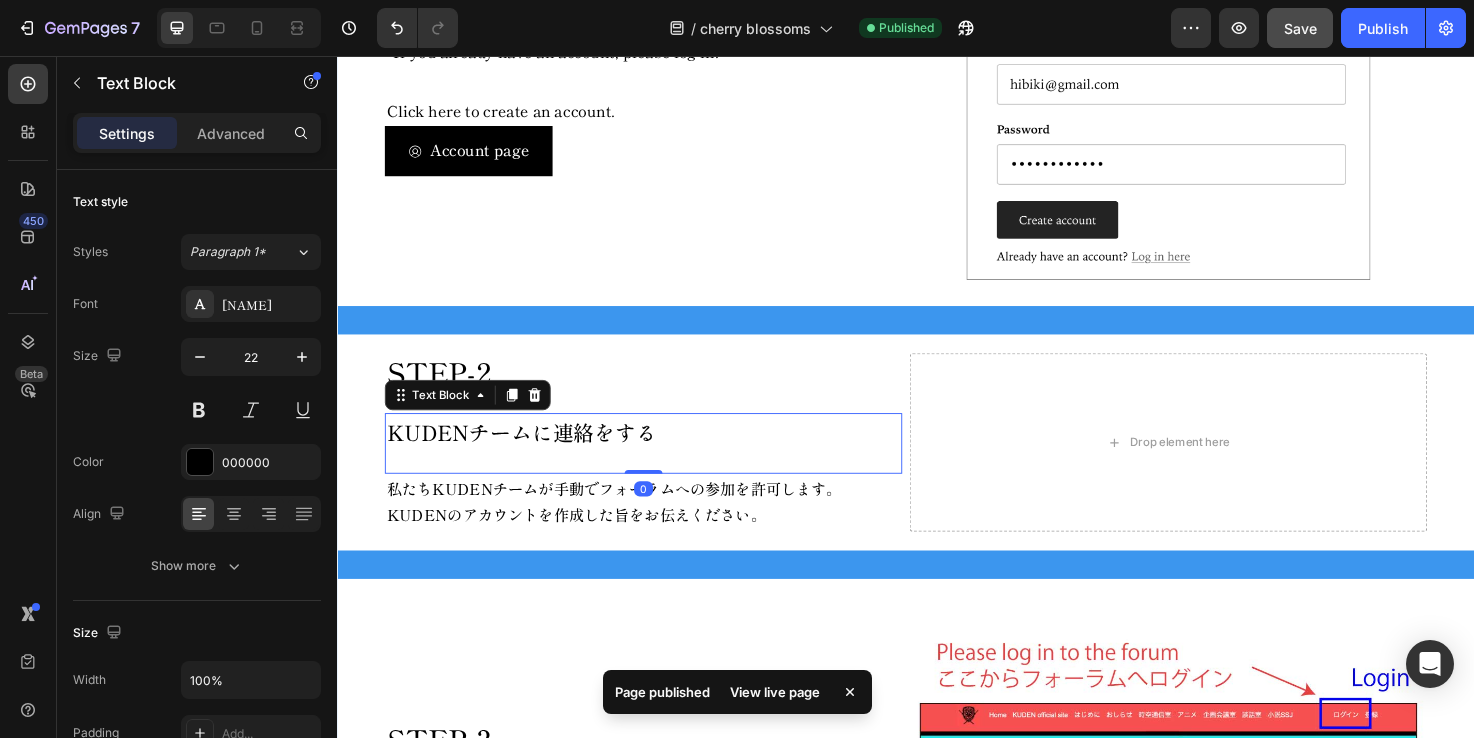 click on "KUDENチームに連絡をする" at bounding box center (660, 455) 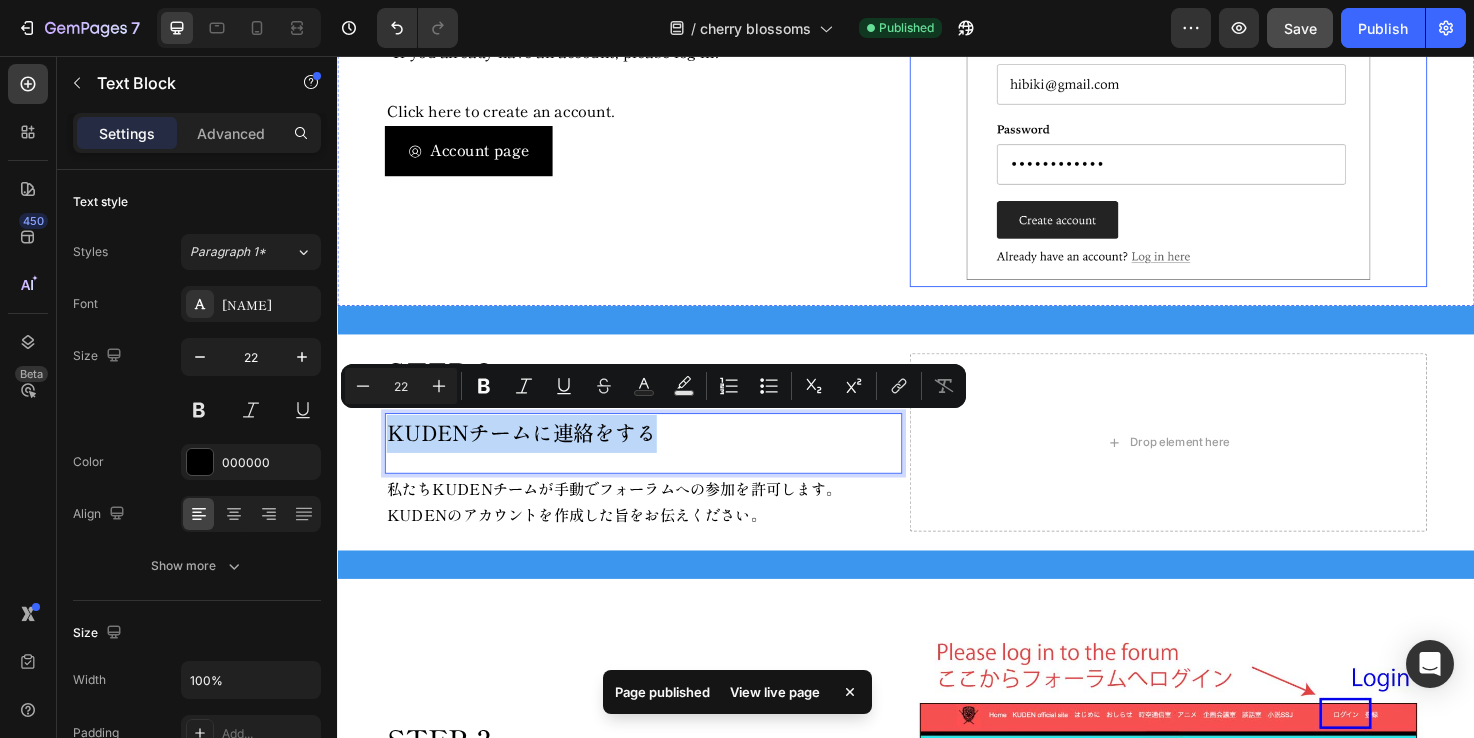 copy on "KUDENチームに連絡をする" 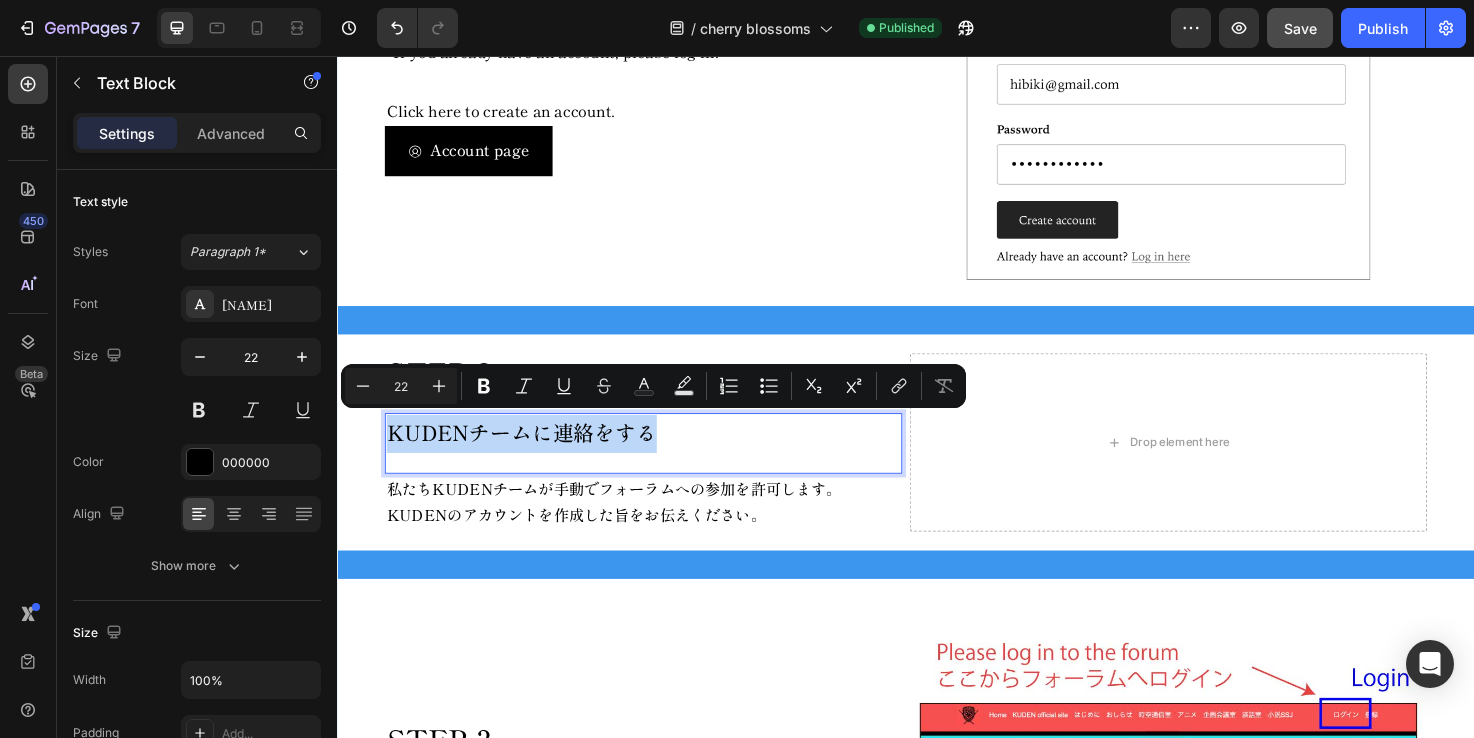 click on "KUDENチームに連絡をする" at bounding box center [660, 455] 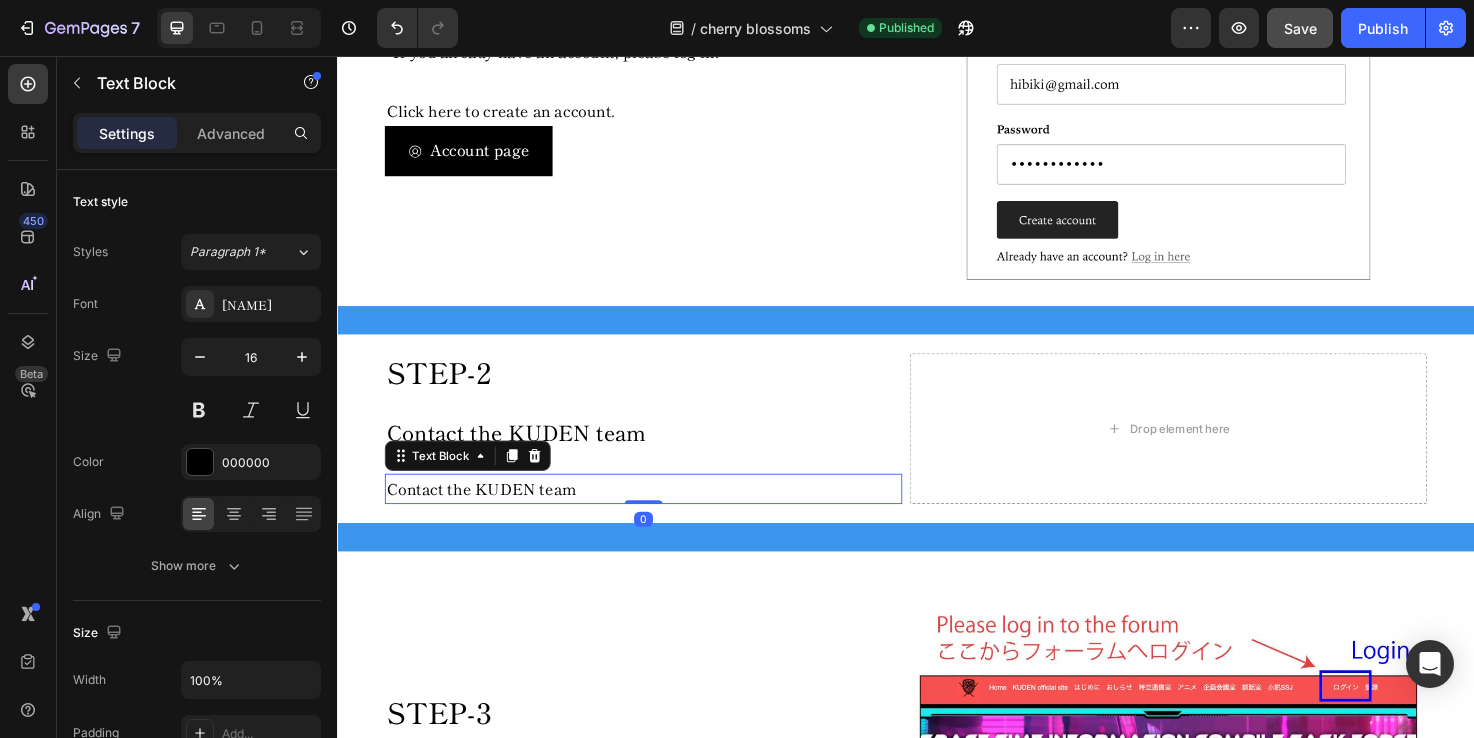 click on "Contact the KUDEN team" at bounding box center [660, 513] 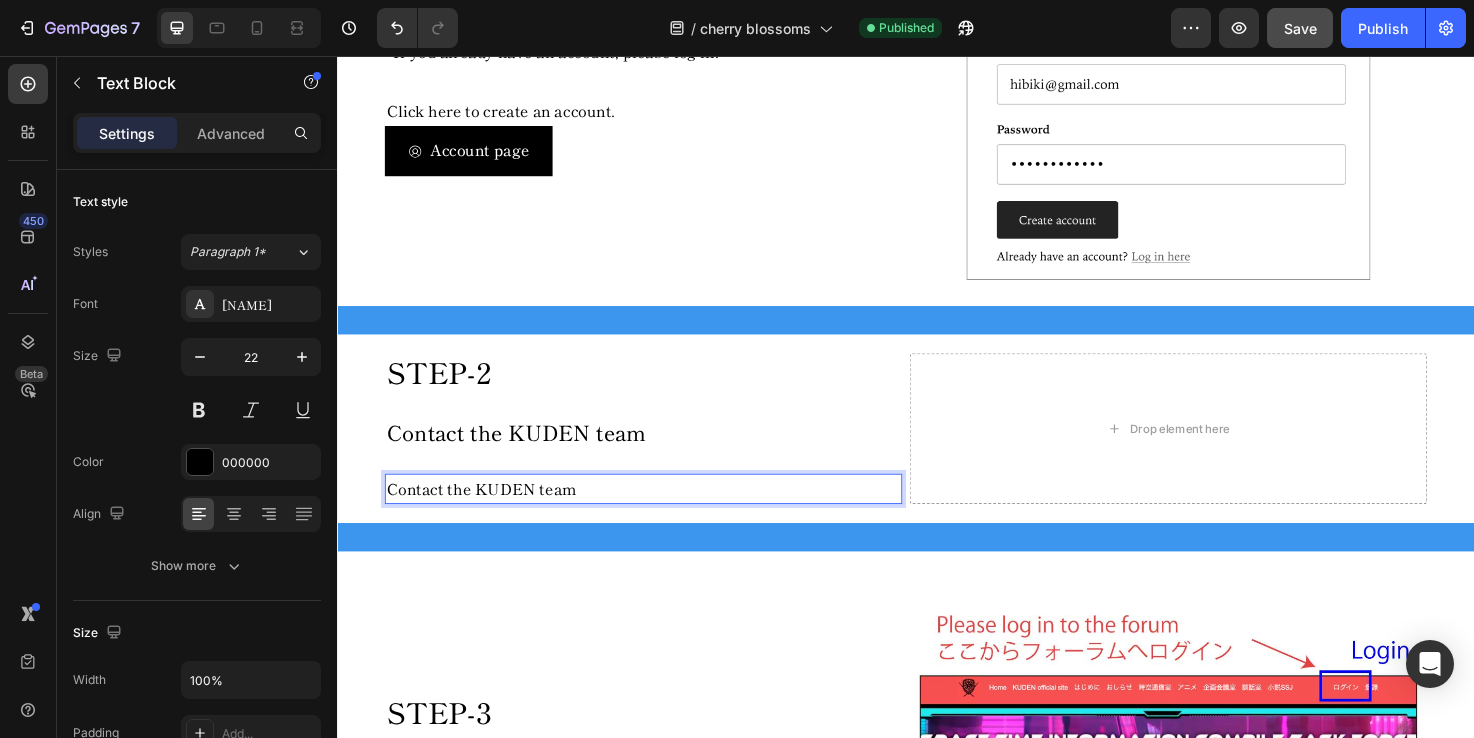 click on "Contact the KUDEN team" at bounding box center (660, 455) 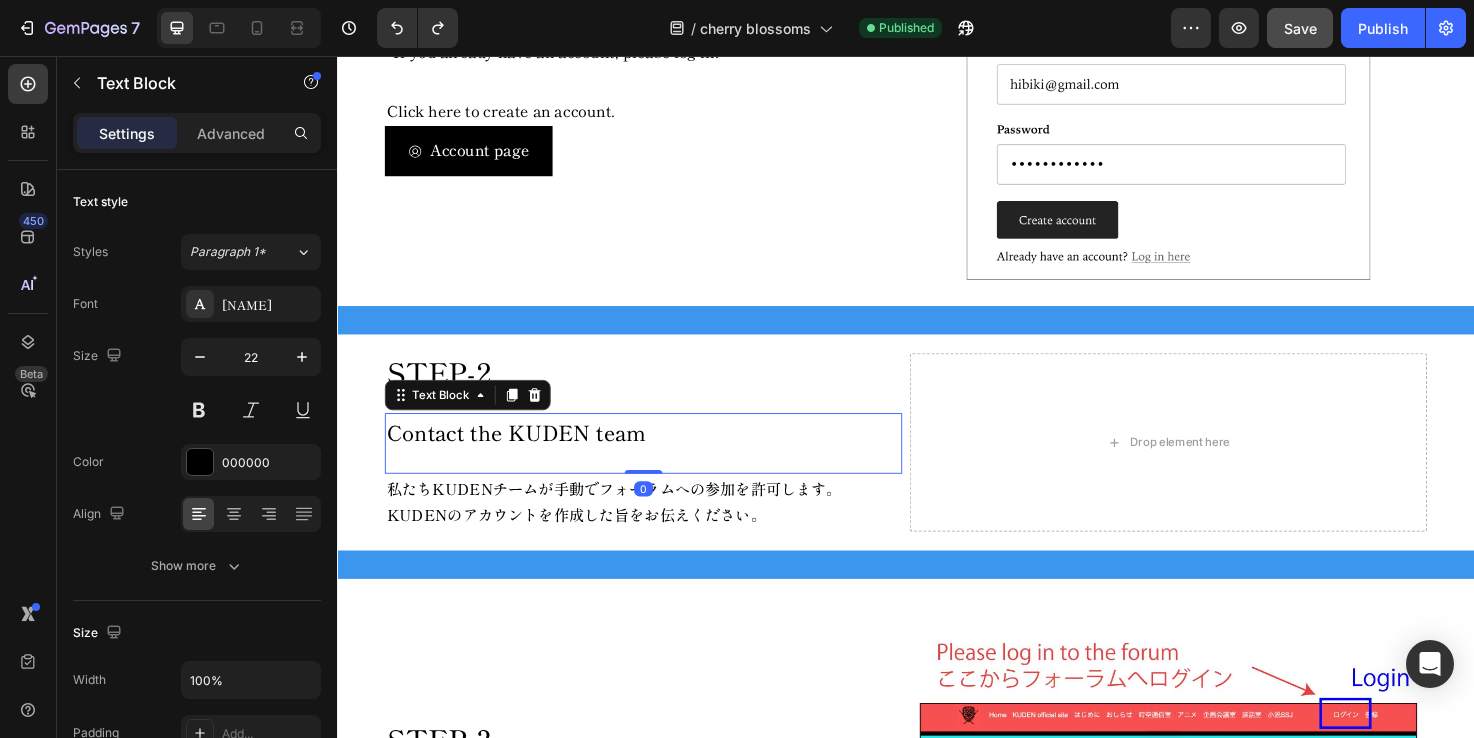 click on "私たちKUDENチームが手動でフォーラムへの参加を許可します。 KUDENのアカウントを作成した旨をお伝えください。" at bounding box center (660, 528) 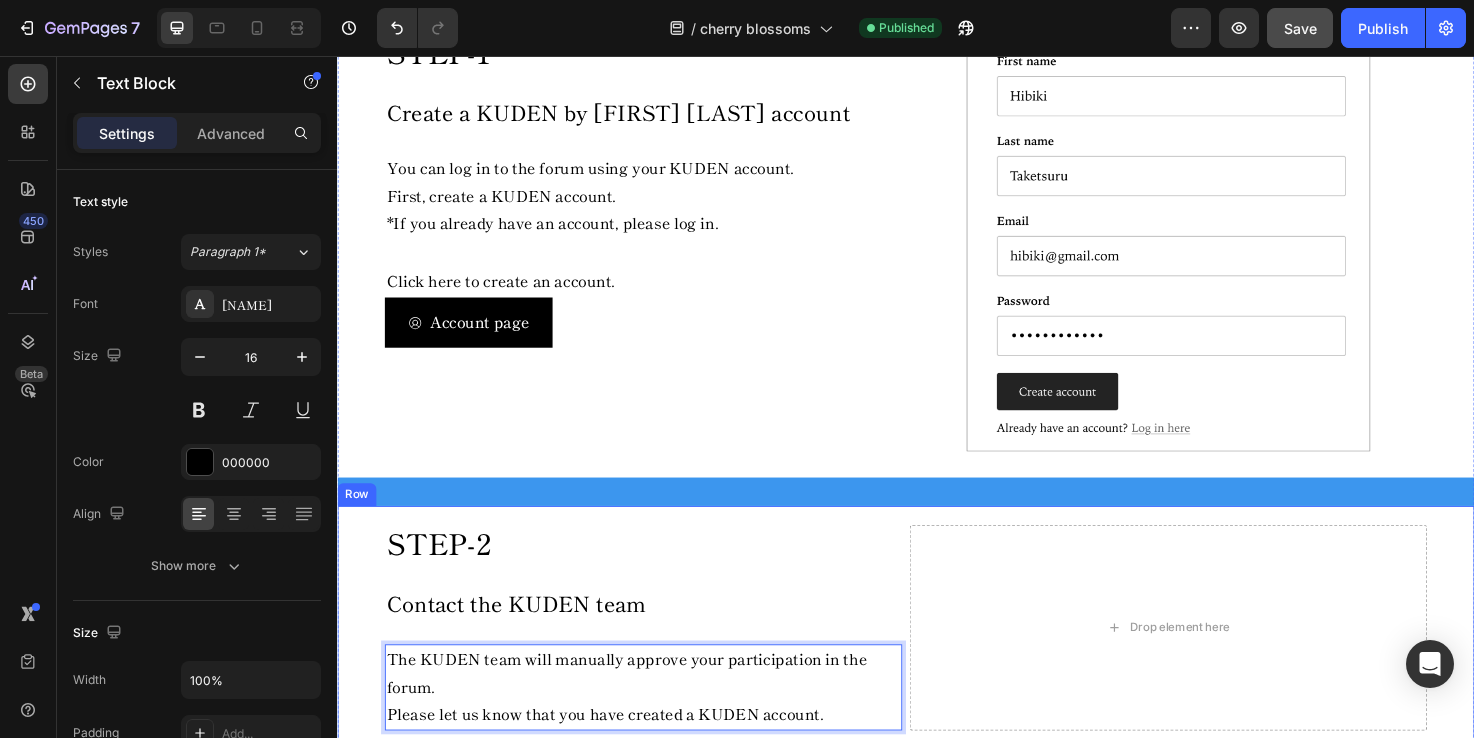 scroll, scrollTop: 0, scrollLeft: 0, axis: both 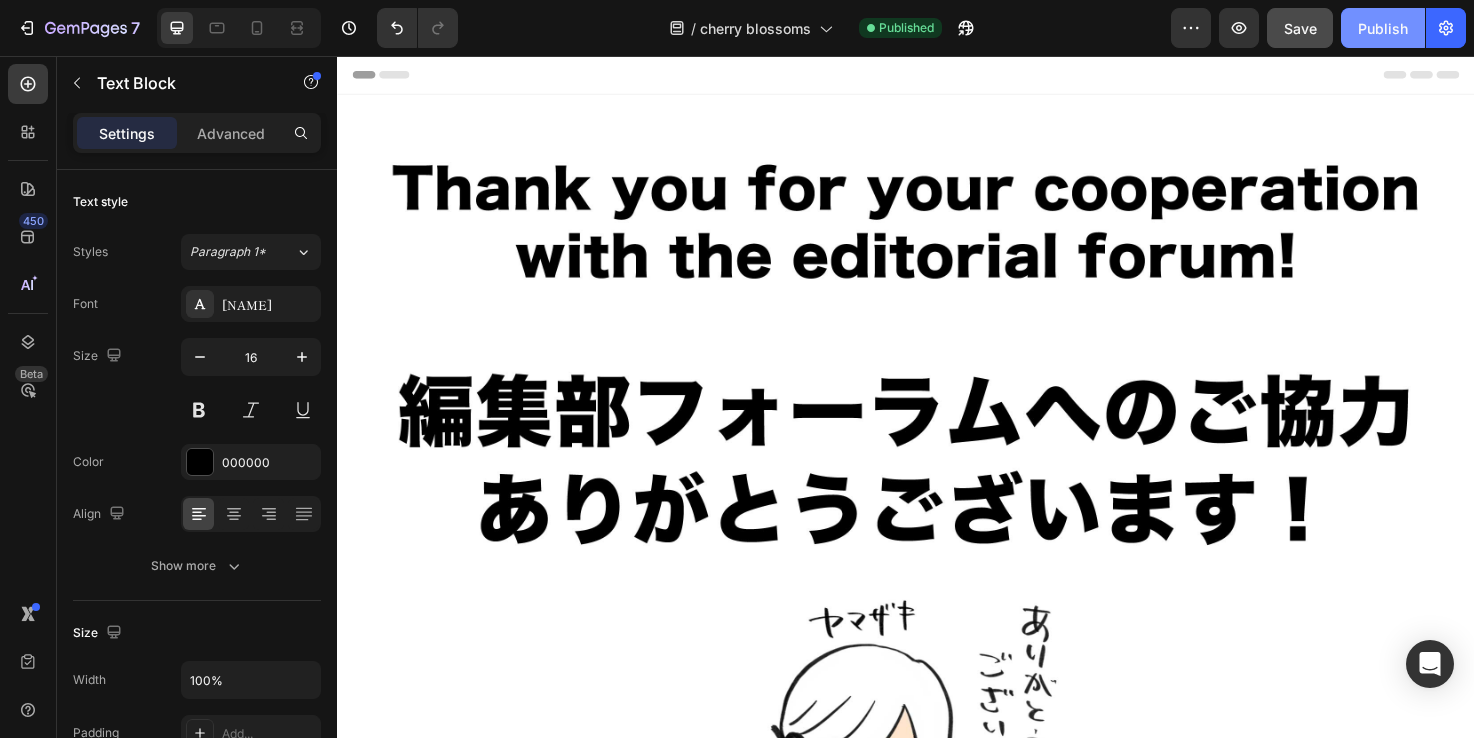 click on "Publish" at bounding box center (1383, 28) 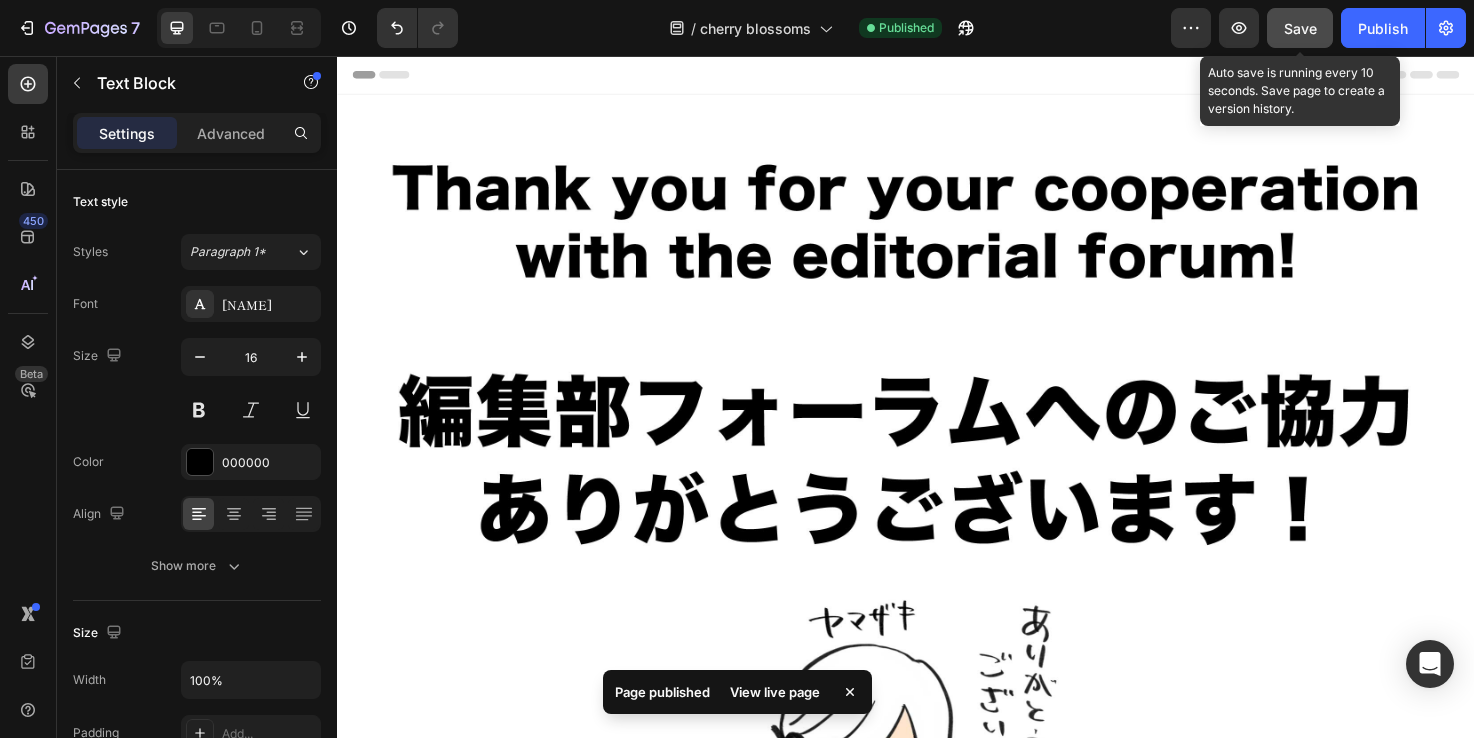 click on "Save" 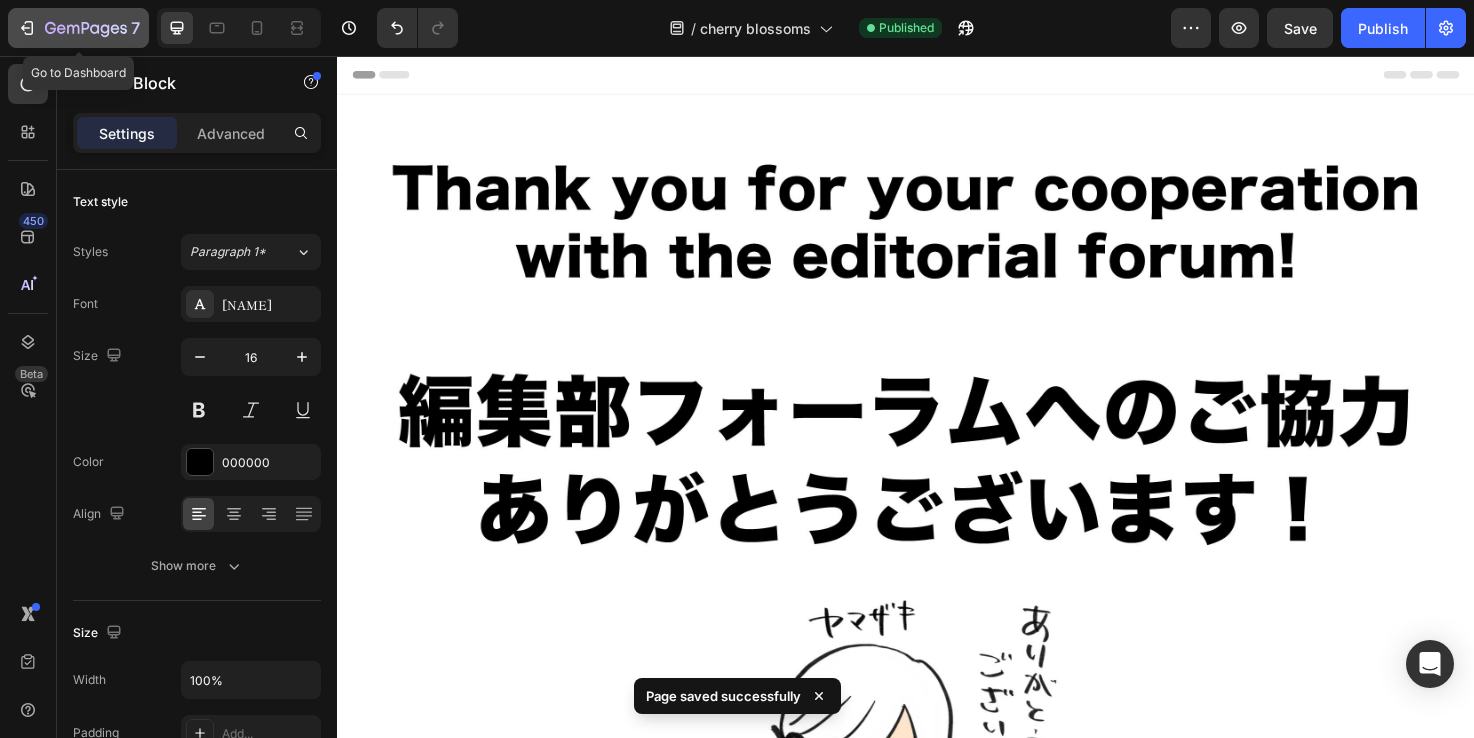click 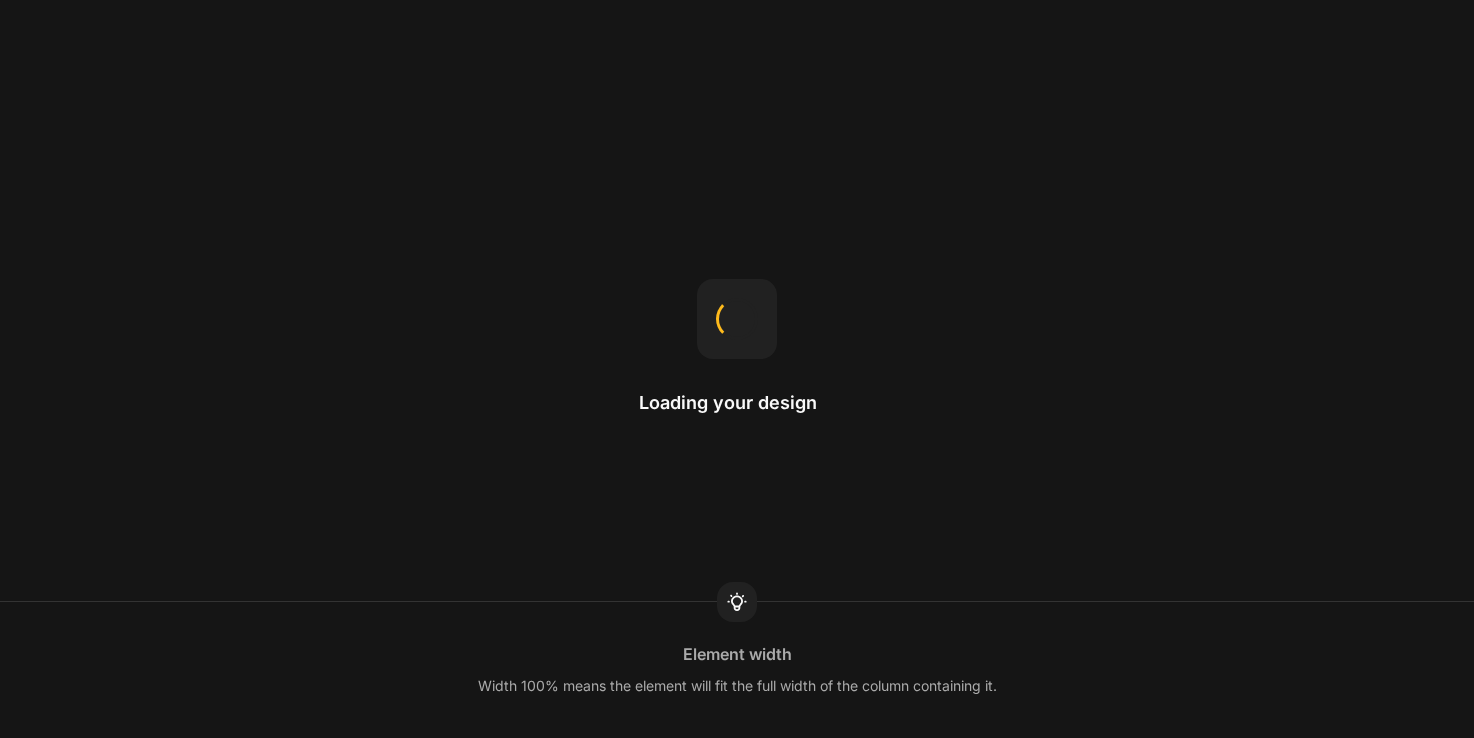 scroll, scrollTop: 0, scrollLeft: 0, axis: both 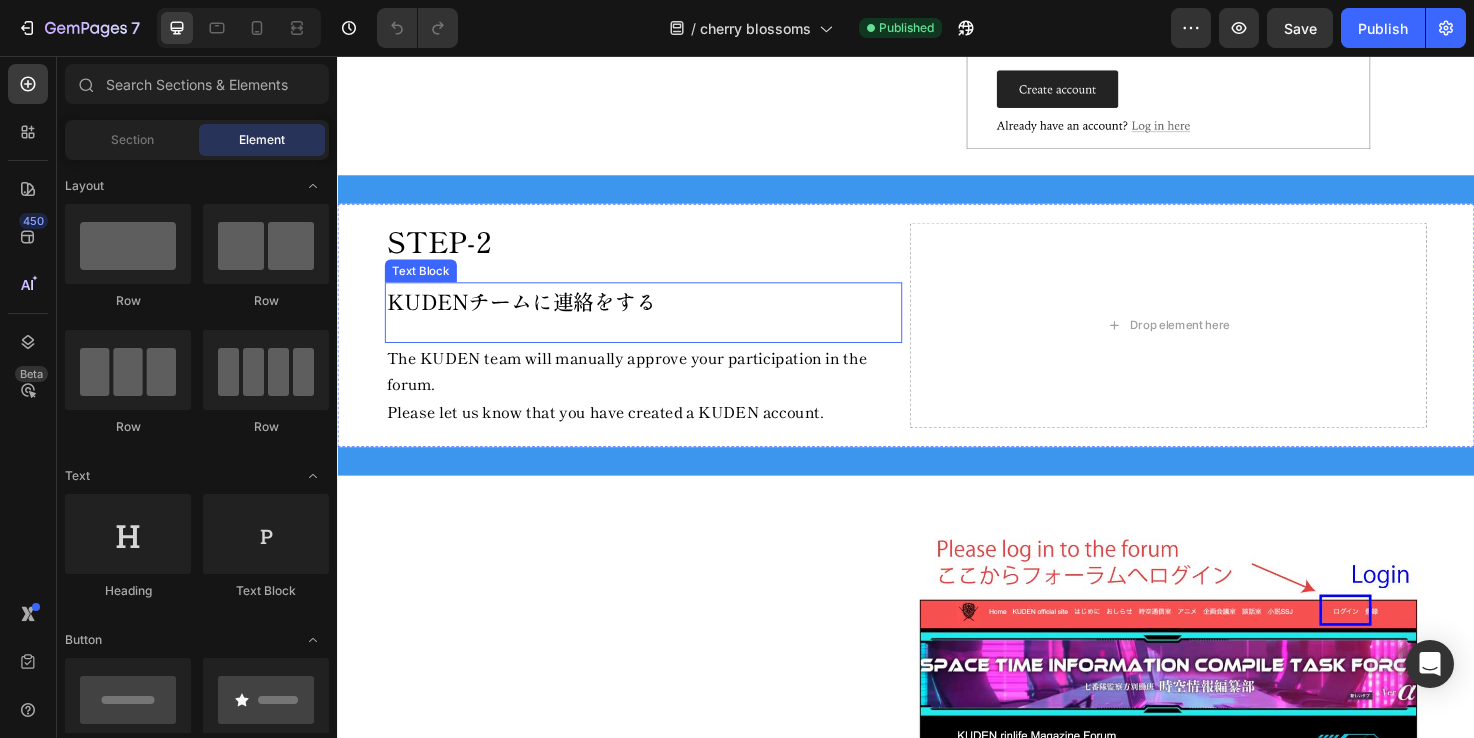 click on "KUDENチームに連絡をする" at bounding box center [660, 317] 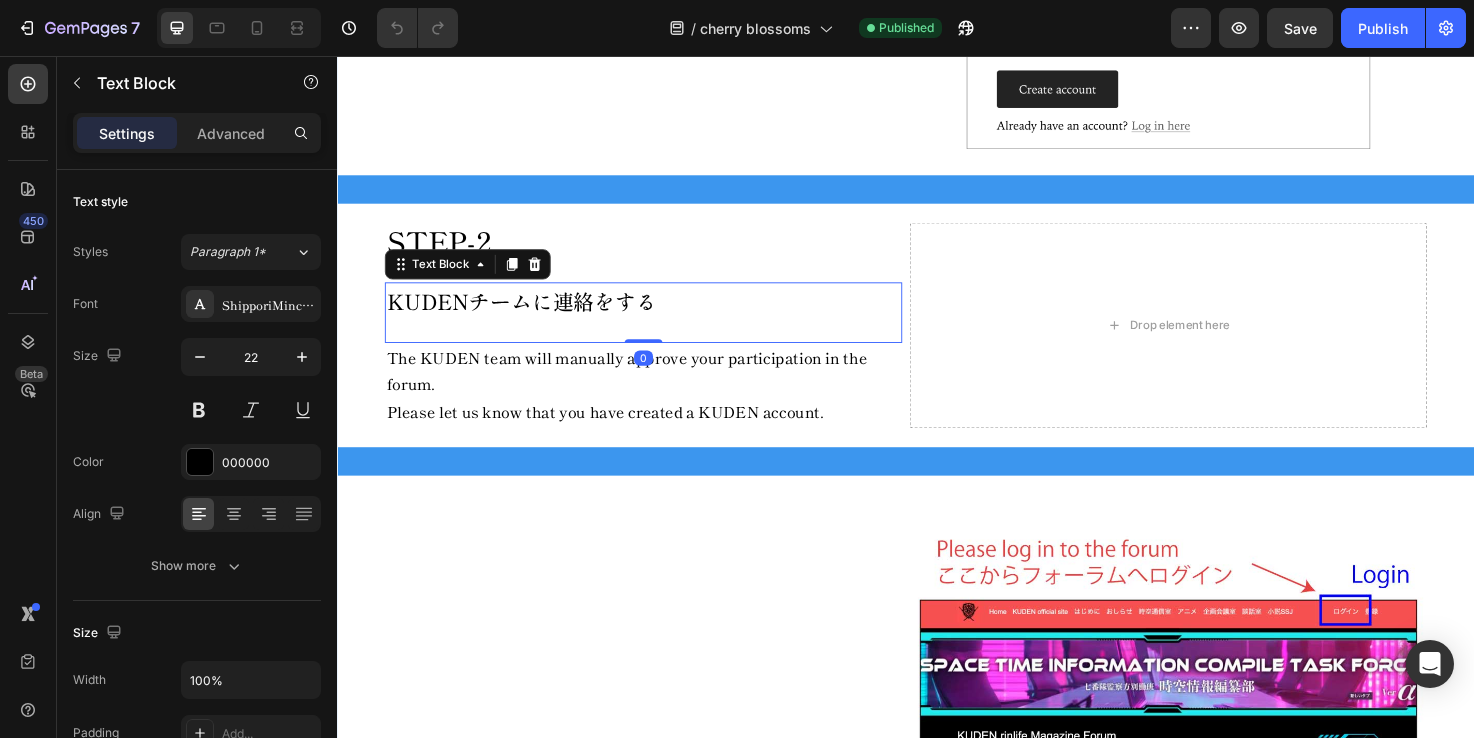 click on "KUDENチームに連絡をする" at bounding box center [660, 317] 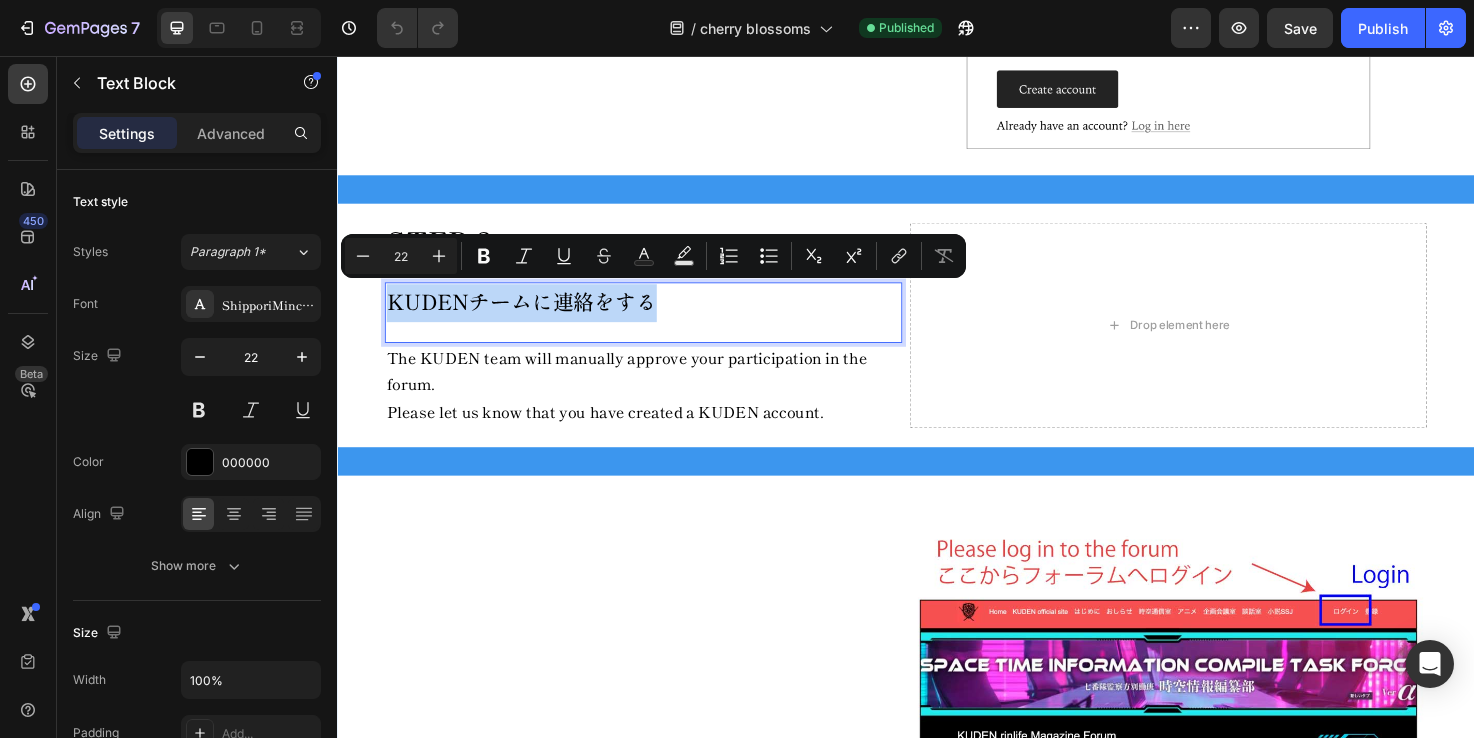 click on "KUDENチームに連絡をする" at bounding box center (660, 317) 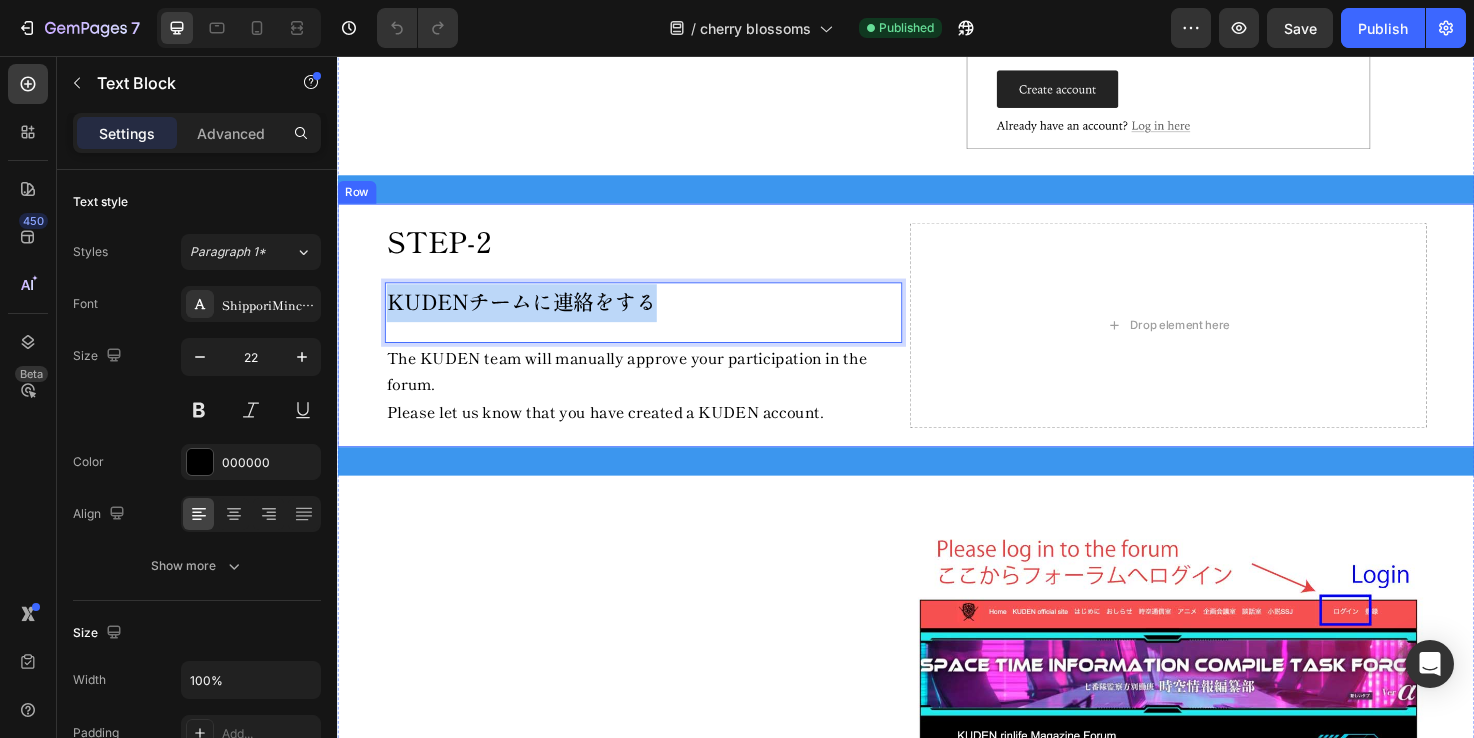 drag, startPoint x: 650, startPoint y: 307, endPoint x: 344, endPoint y: 307, distance: 306 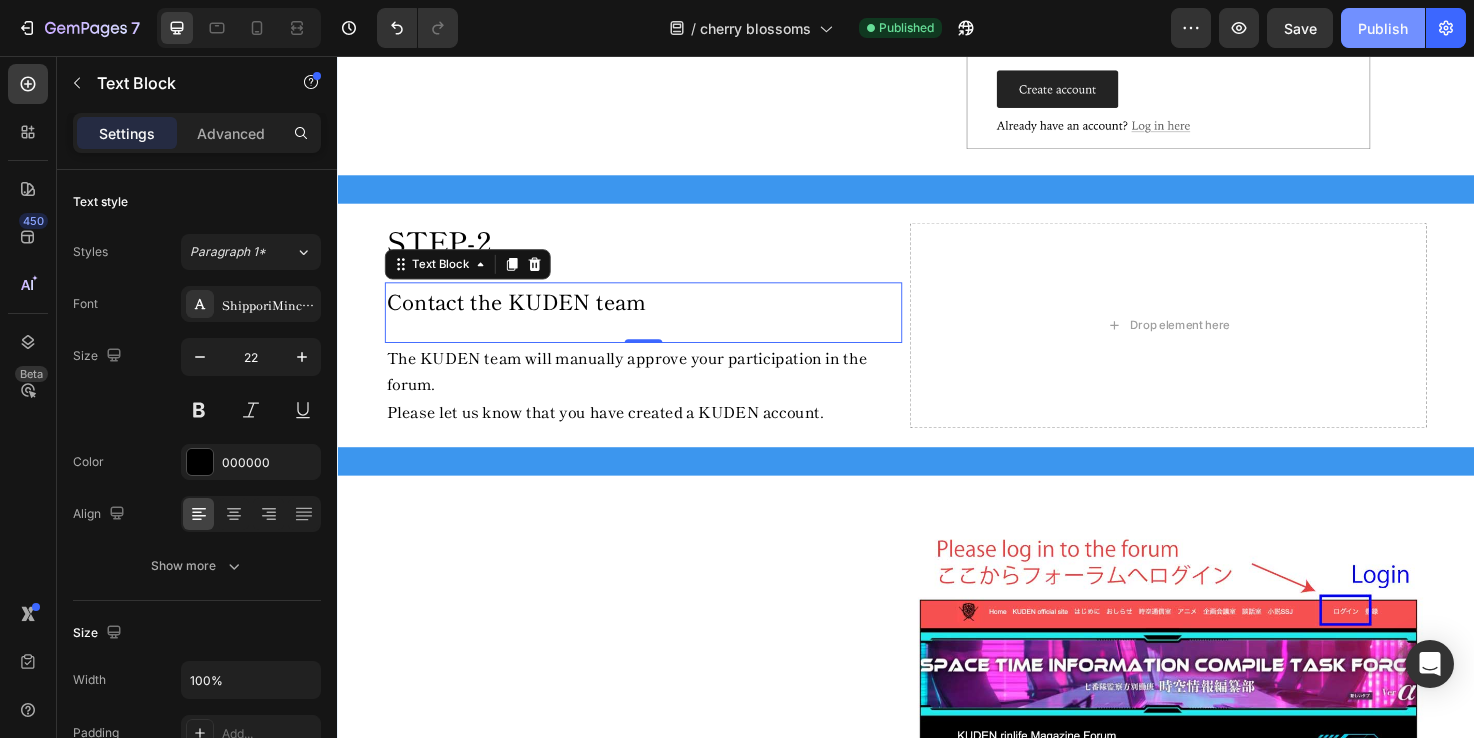 click on "Publish" at bounding box center [1383, 28] 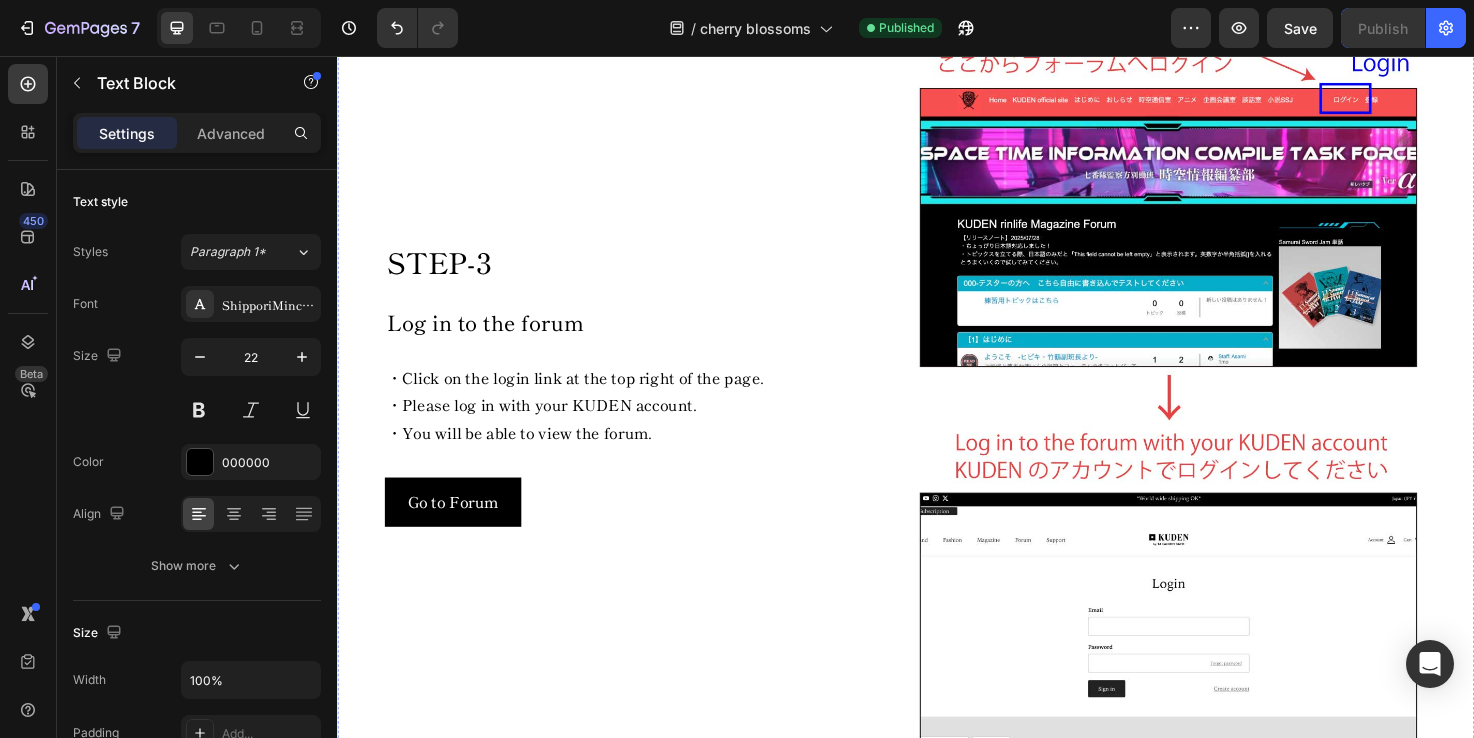 scroll, scrollTop: 2379, scrollLeft: 0, axis: vertical 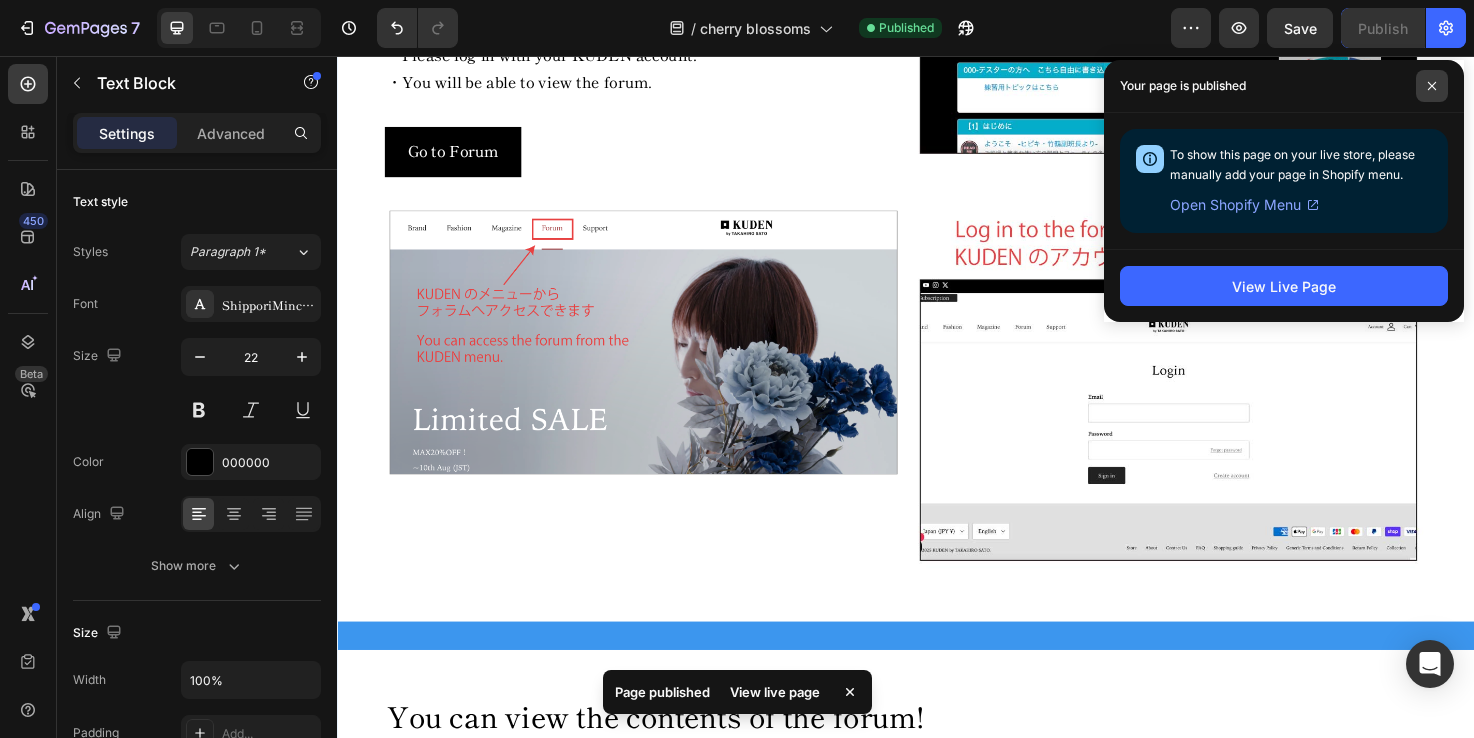 click 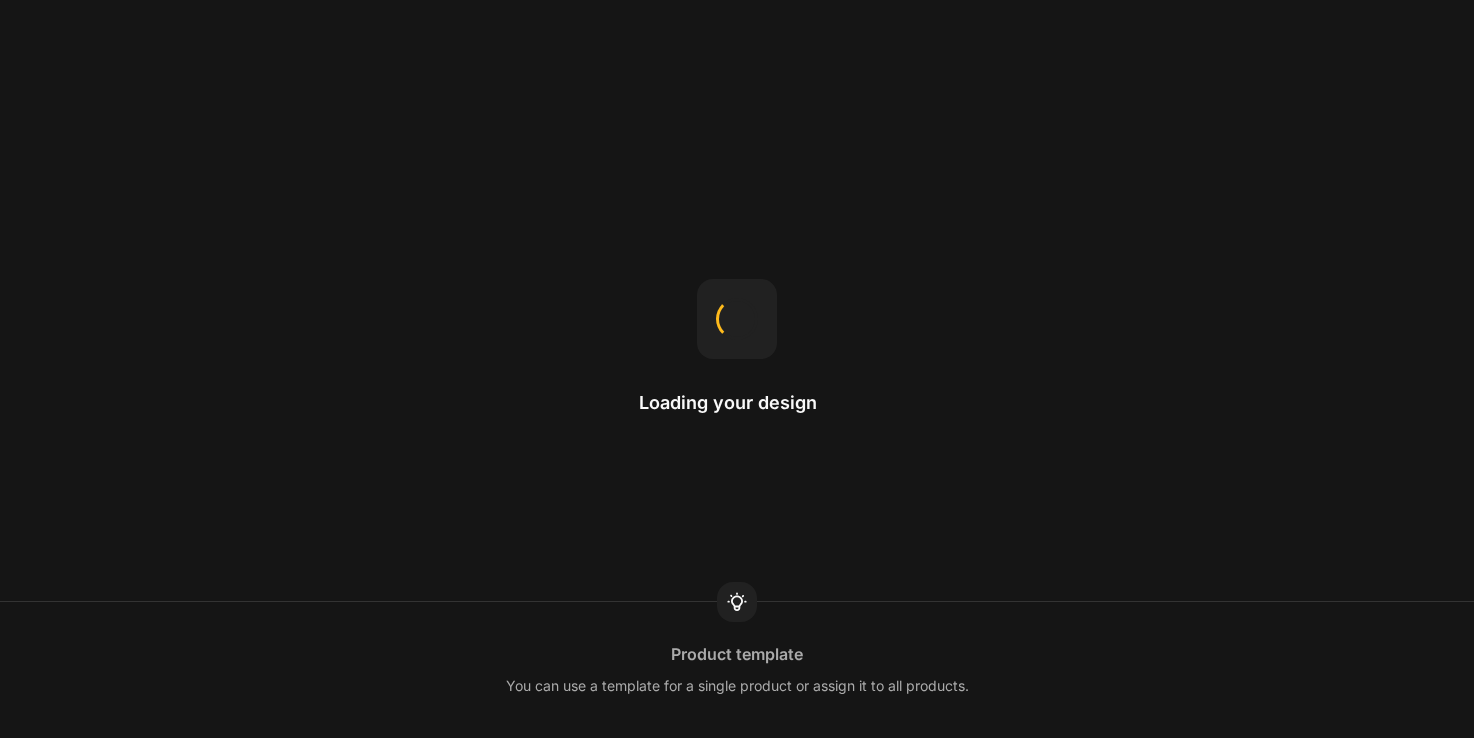 scroll, scrollTop: 0, scrollLeft: 0, axis: both 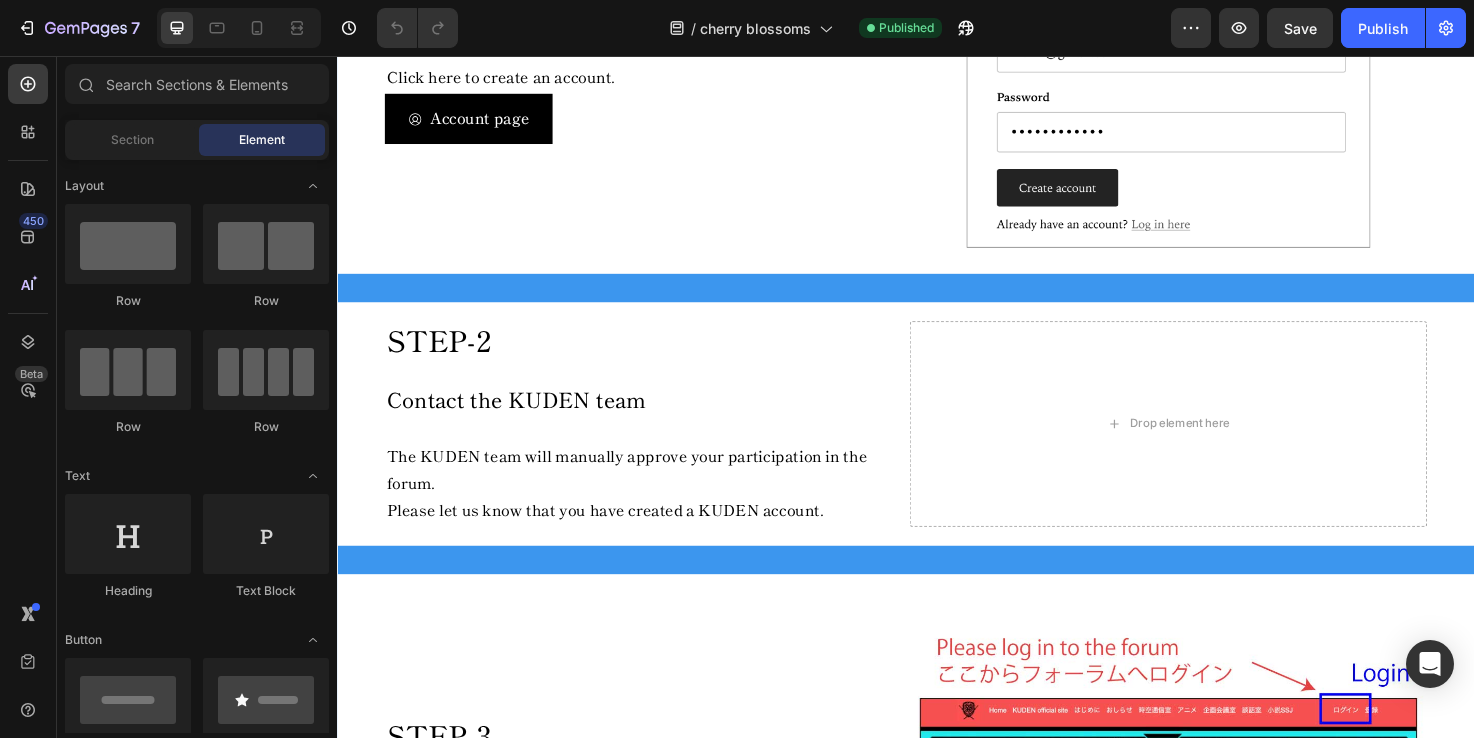 click on "Thank you for your support! This forum is basically a paid membership service, but please rest assured that there will be no charge if you apply this coupon code. Below, we will explain how to participate in the forum and how to apply the coupon." at bounding box center (937, -532) 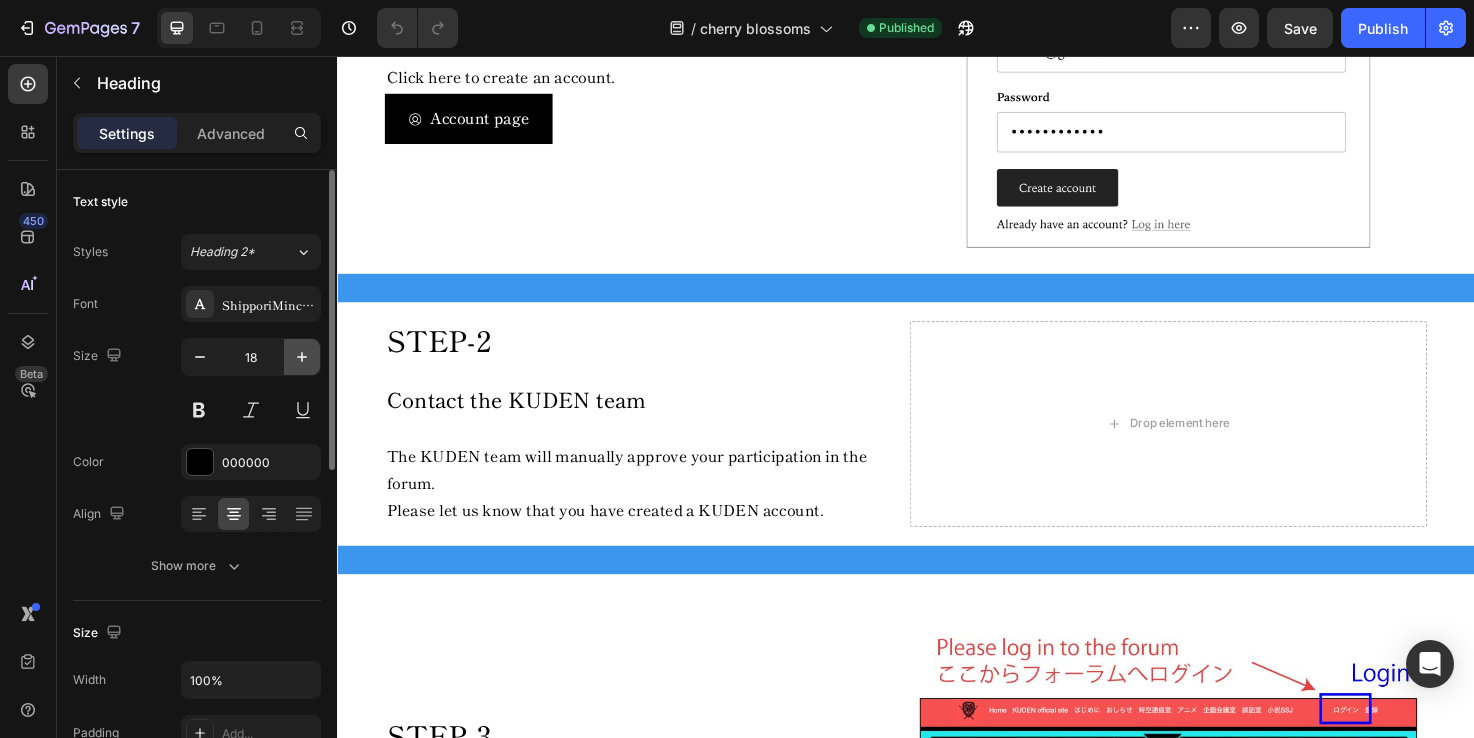 click 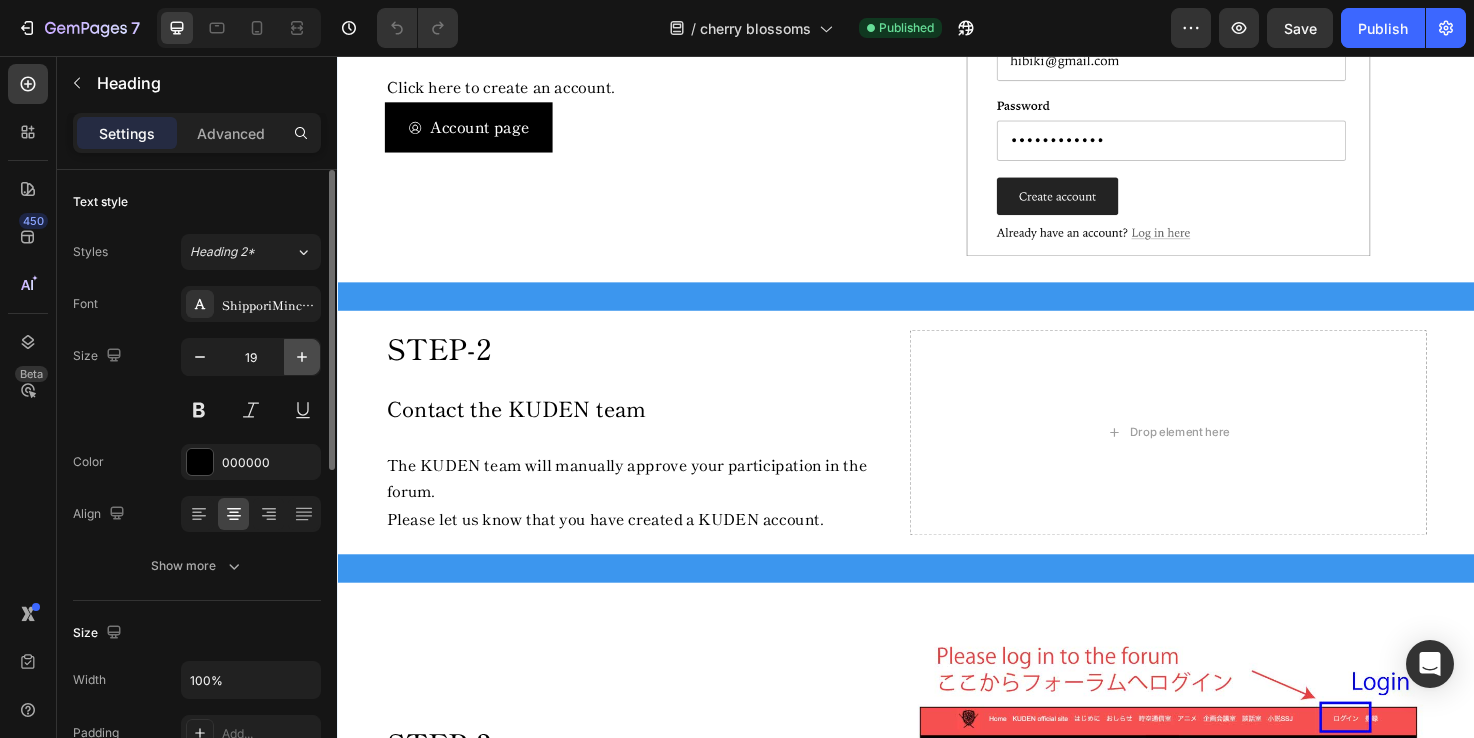 click 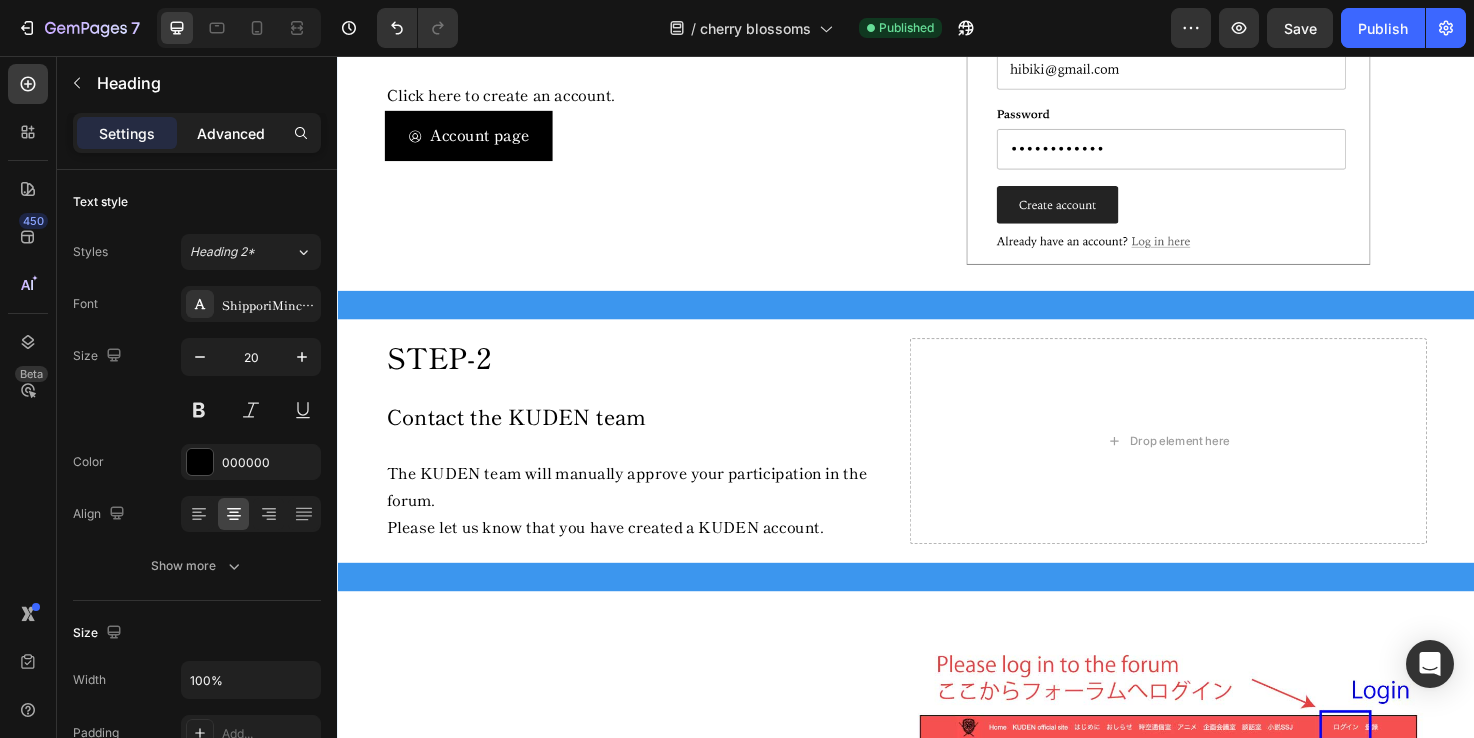 click on "Advanced" at bounding box center [231, 133] 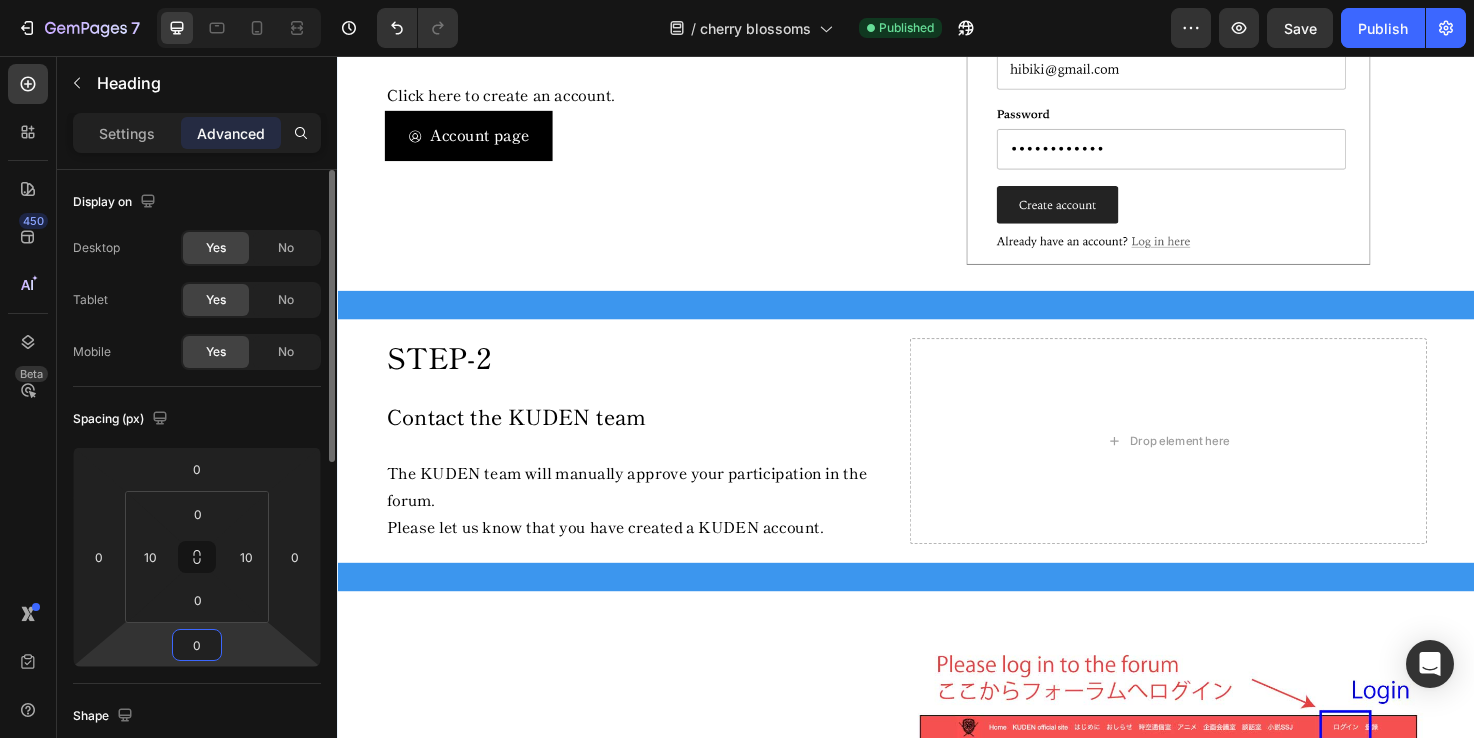 click on "0" at bounding box center (197, 645) 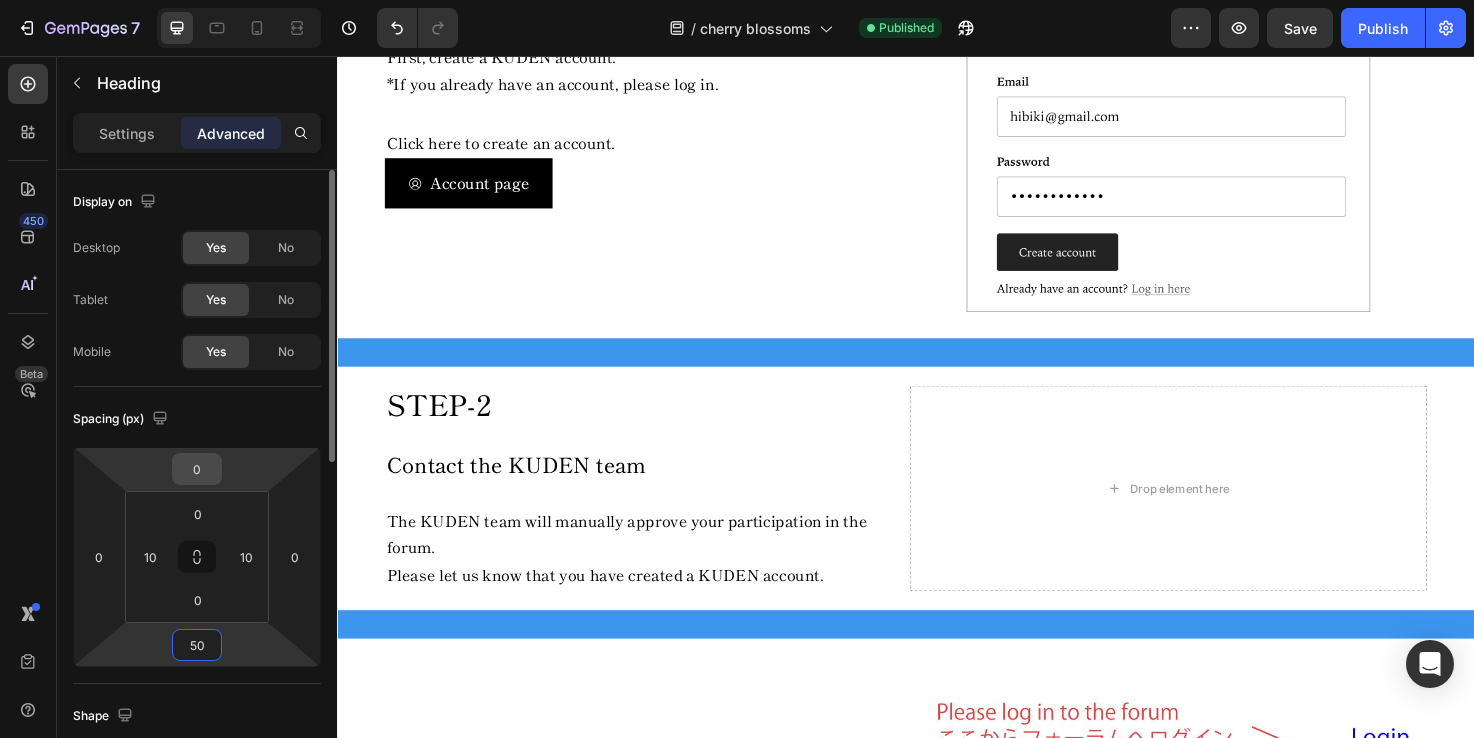 type on "50" 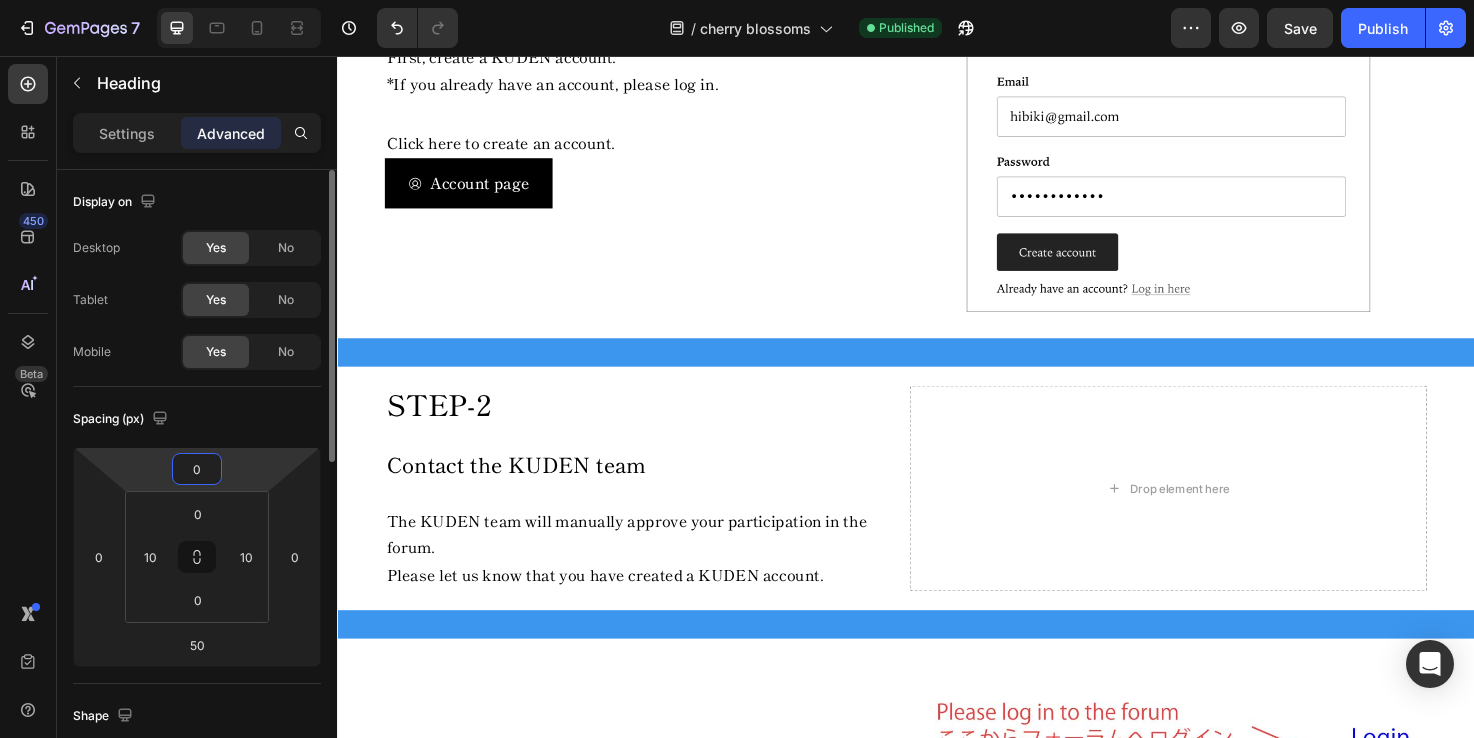 click on "0" at bounding box center [197, 469] 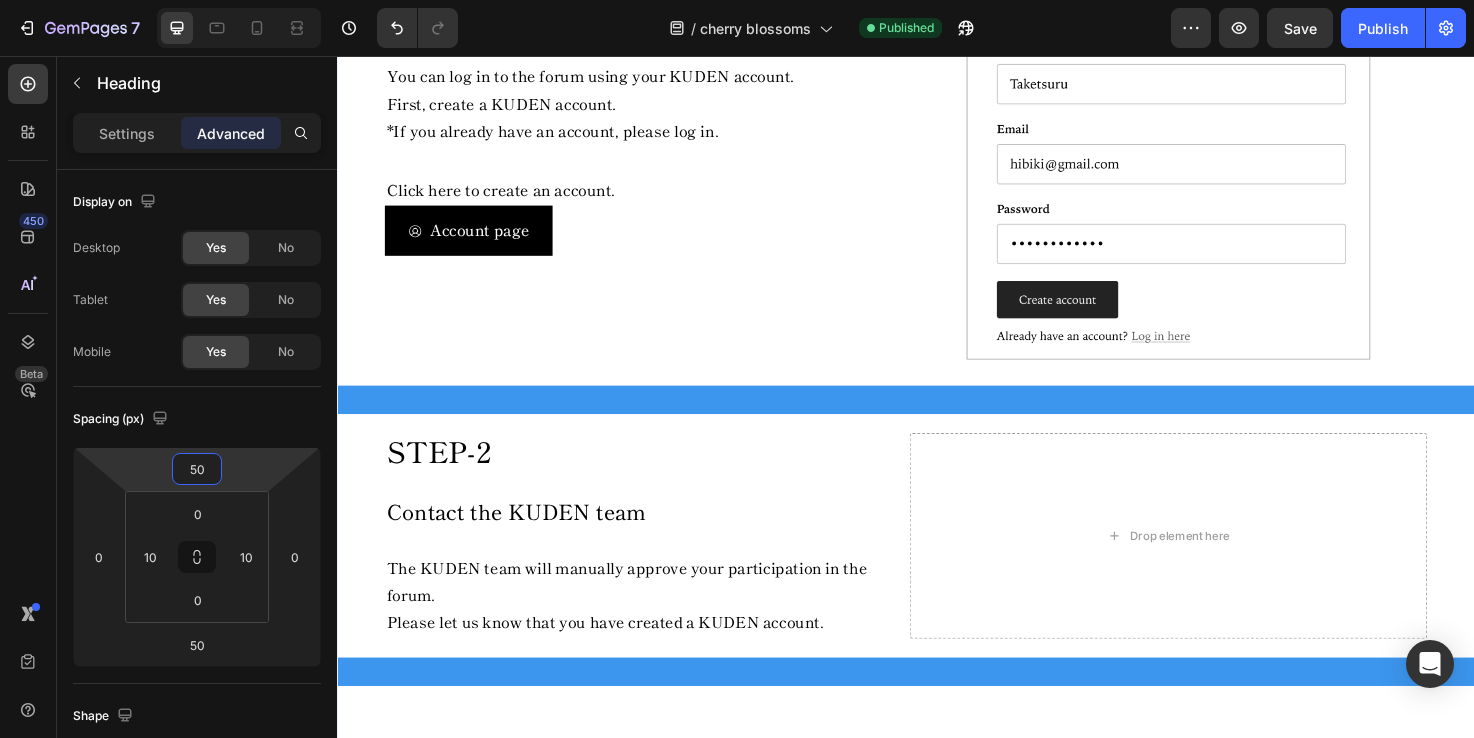 type on "50" 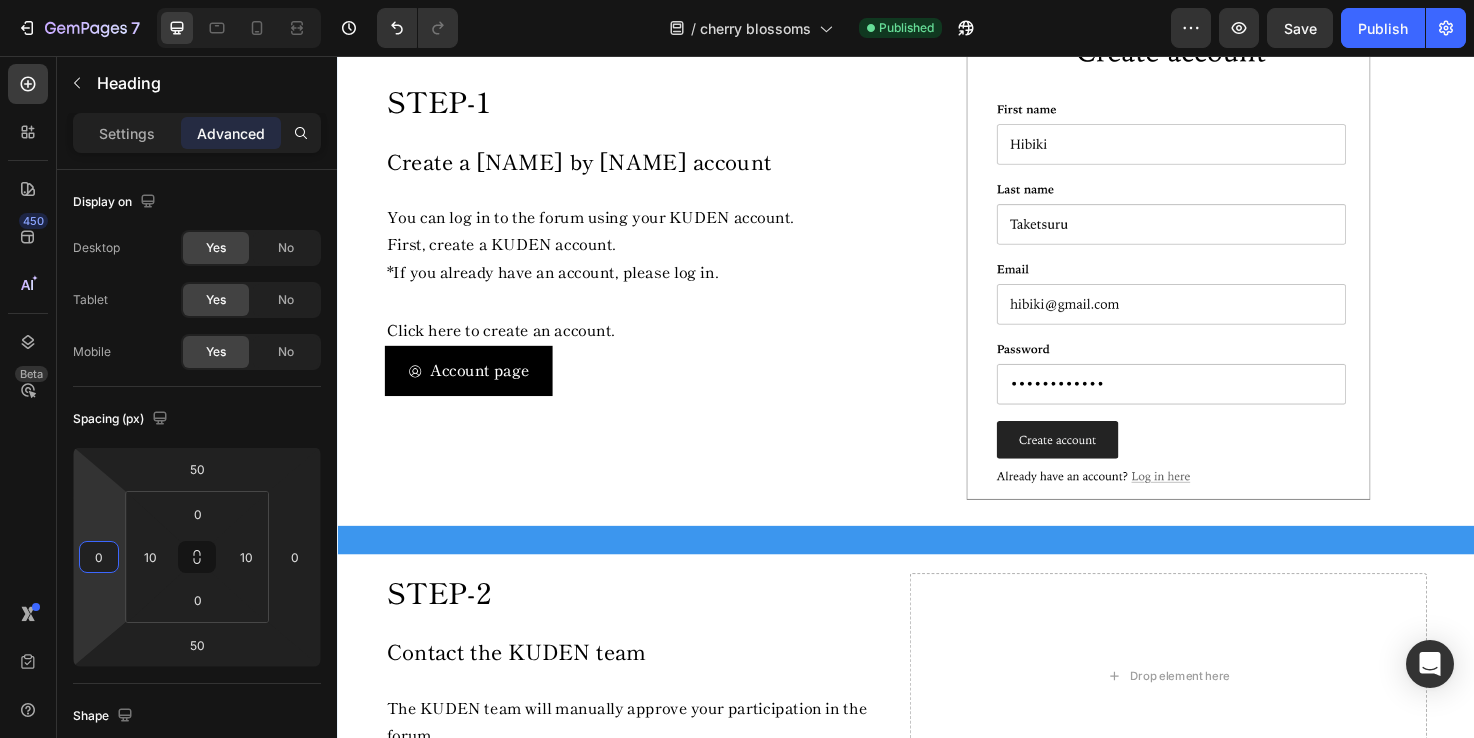 scroll, scrollTop: 558, scrollLeft: 0, axis: vertical 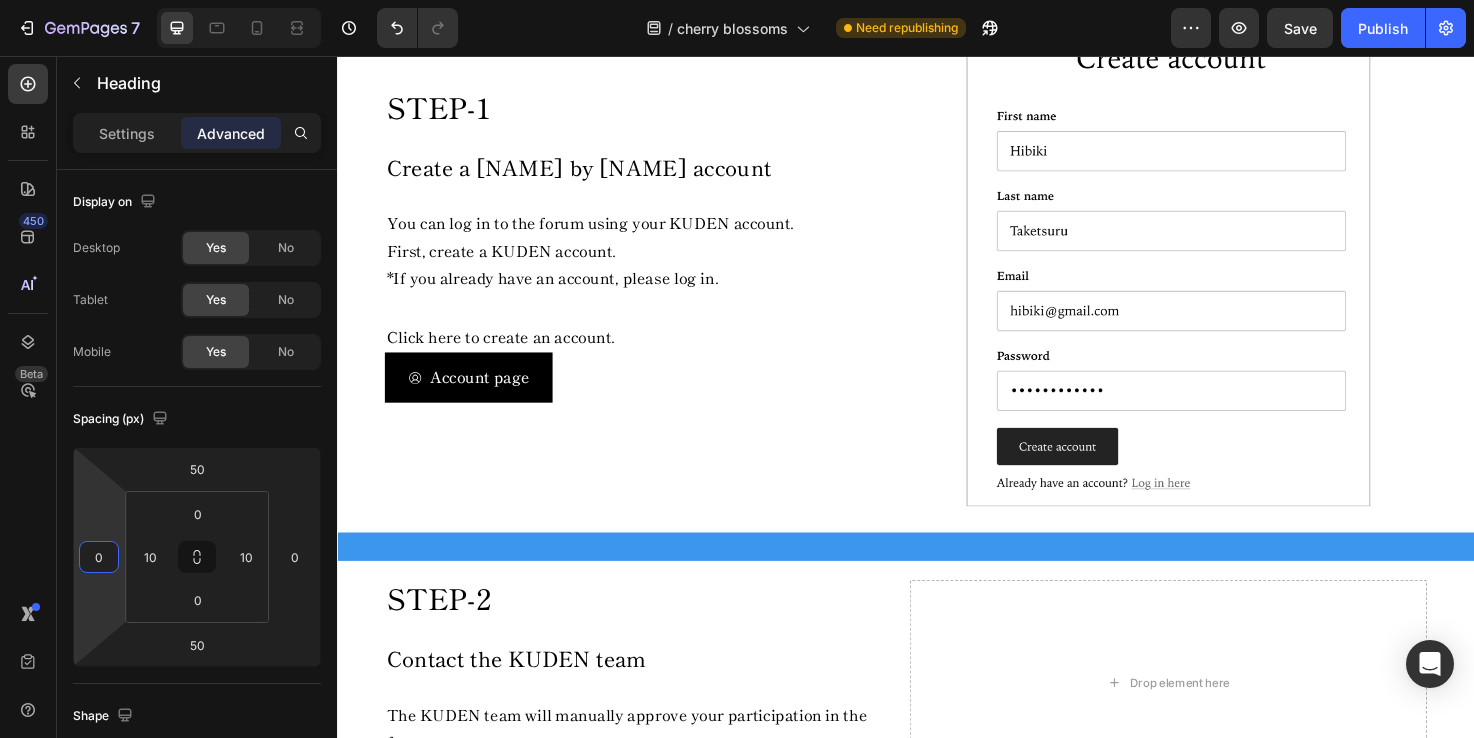 click on "Thank you for your support! This forum is basically a paid membership service, but please rest assured that there will be no charge if you apply this coupon code. Below, we will explain how to participate in the forum and how to apply the coupon." at bounding box center [937, -318] 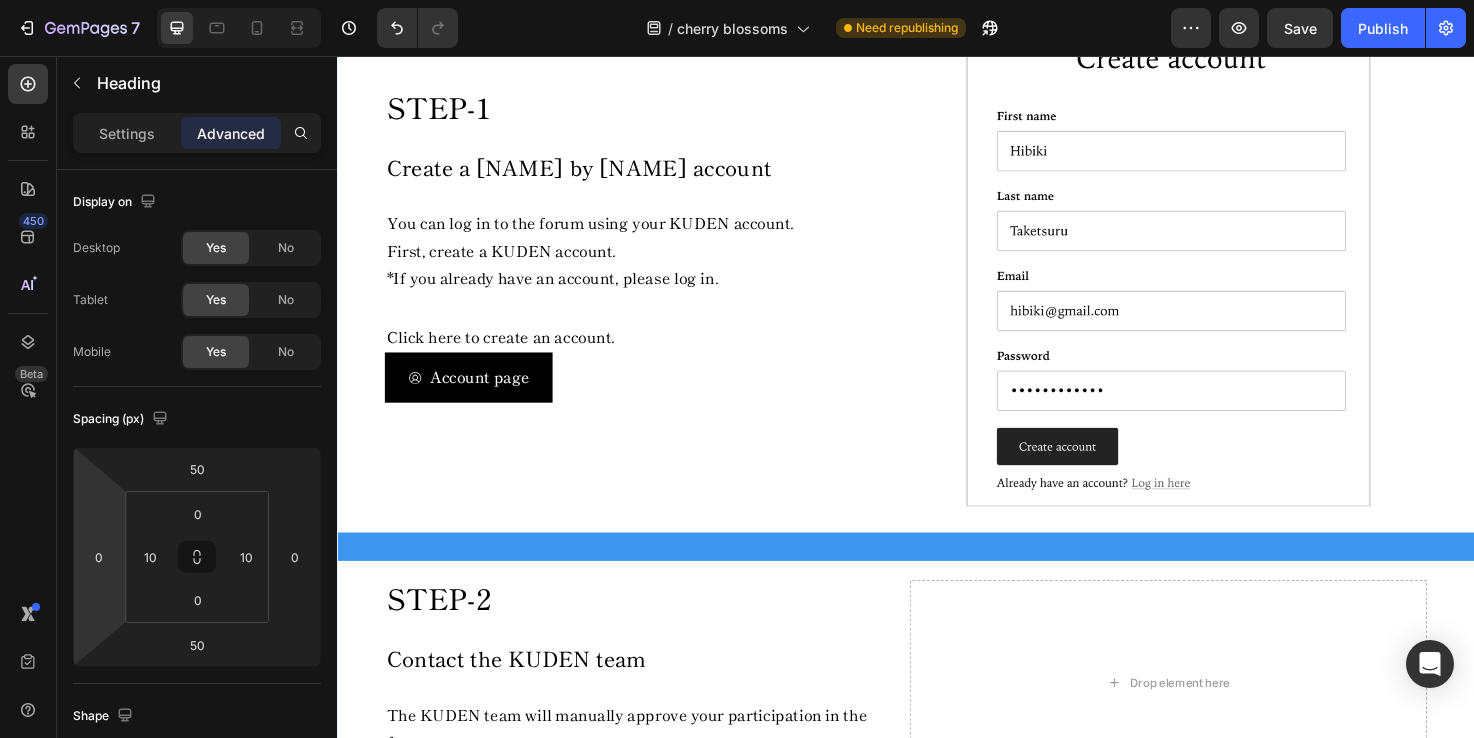 click on "Thank you for your support! This forum is basically a paid membership service, but please rest assured that there will be no charge if you apply this coupon code. Below, we will explain how to participate in the forum and how to apply the coupon." at bounding box center [937, -318] 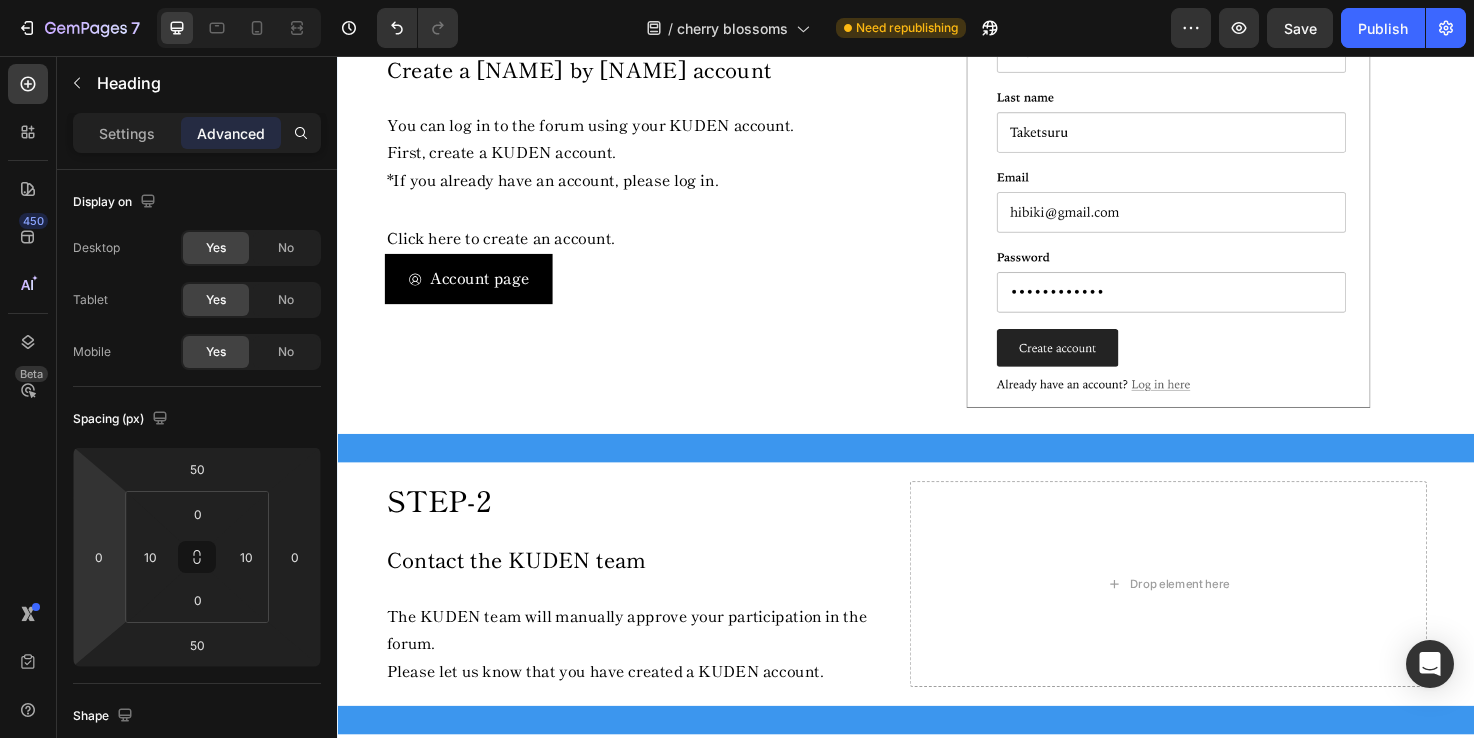 click at bounding box center [937, -461] 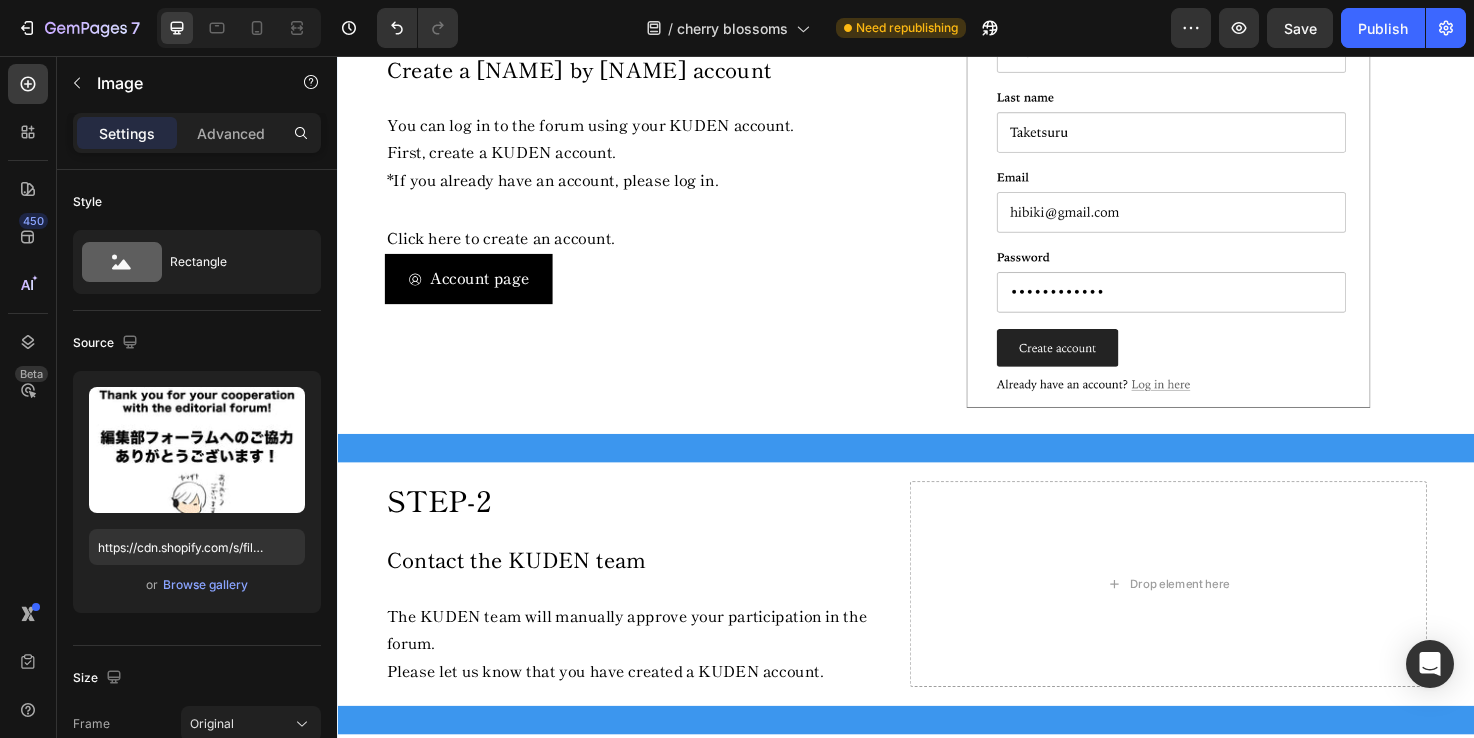 click on "Thank you for your cooperation! We will explain how to participate in the forum as an opening staff member. If you have any questions, please feel free to contact us!" at bounding box center [937, -370] 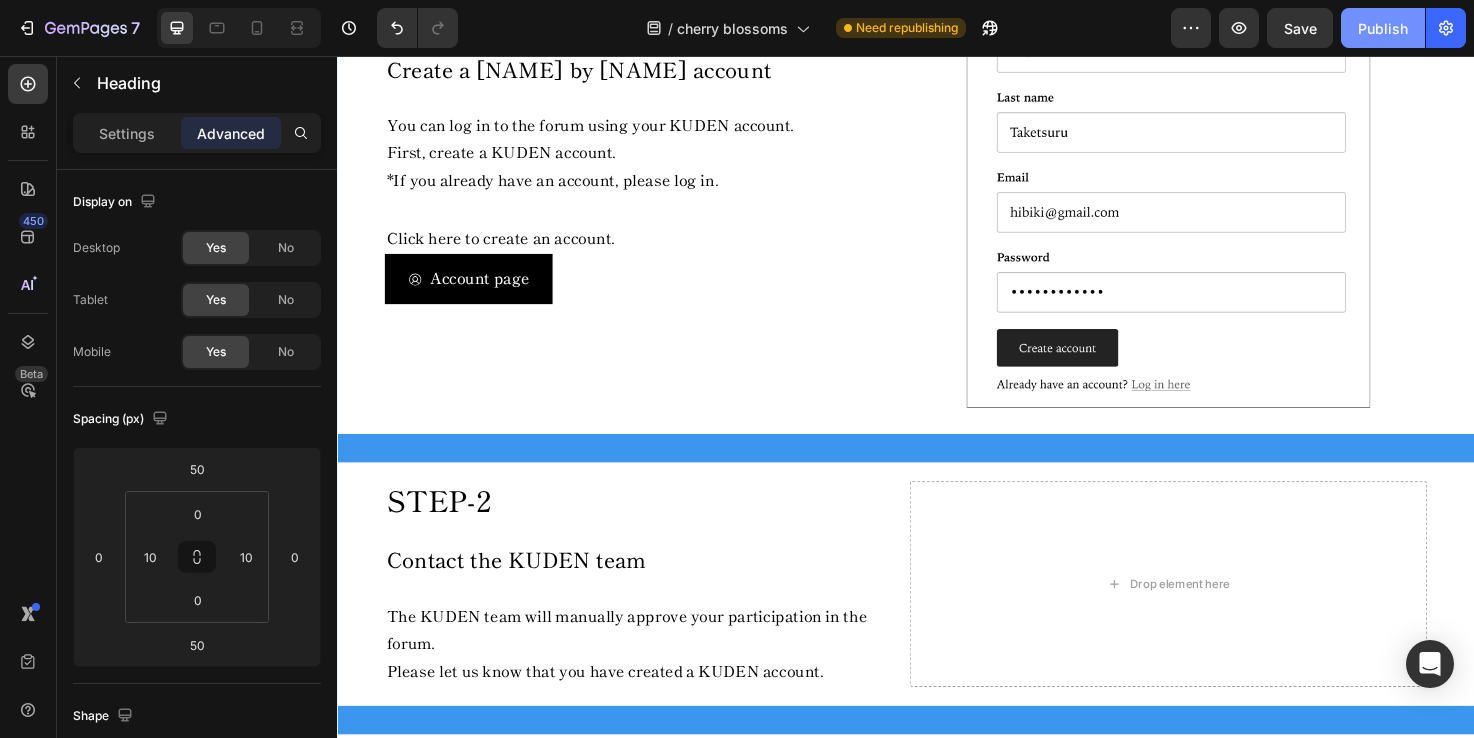 click on "Publish" at bounding box center [1383, 28] 